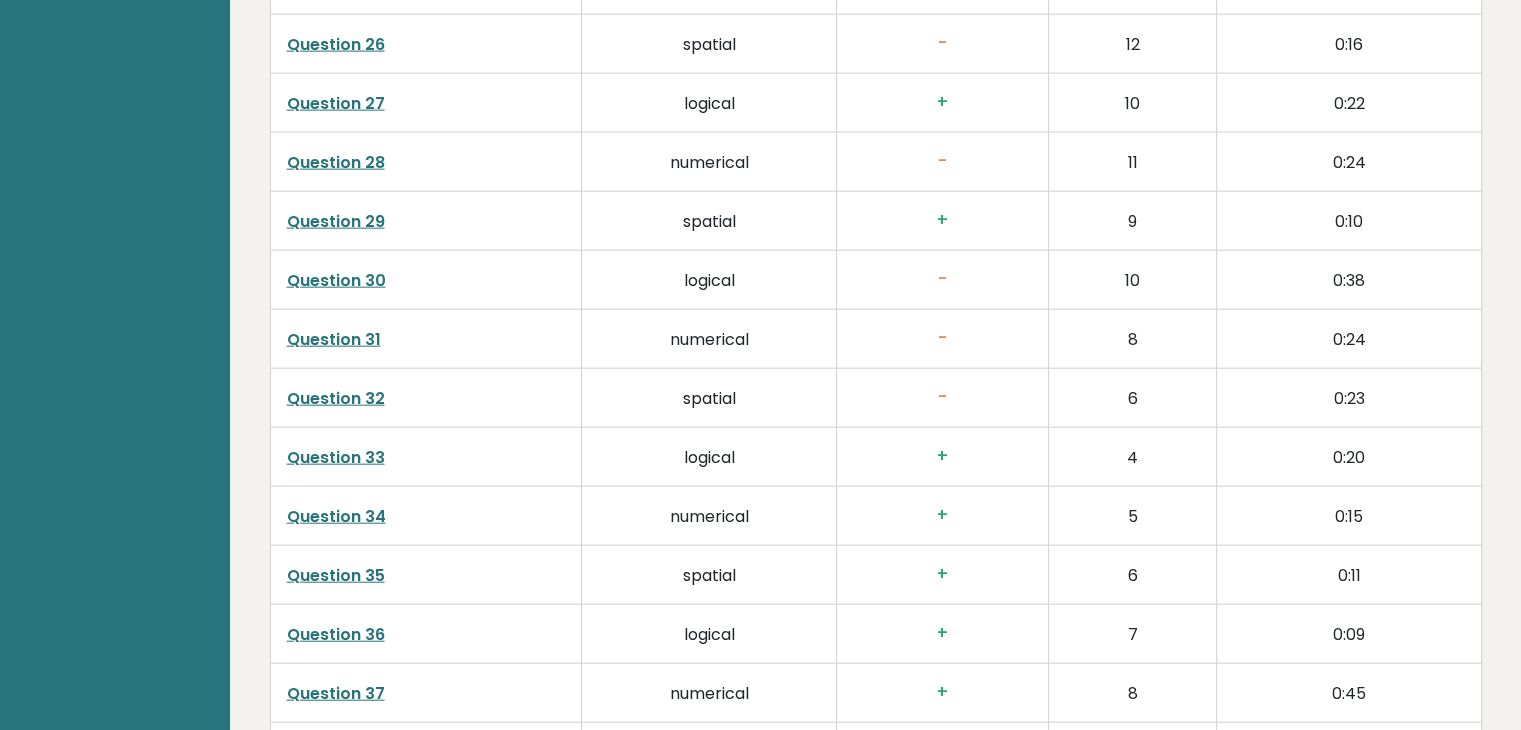 scroll, scrollTop: 5208, scrollLeft: 0, axis: vertical 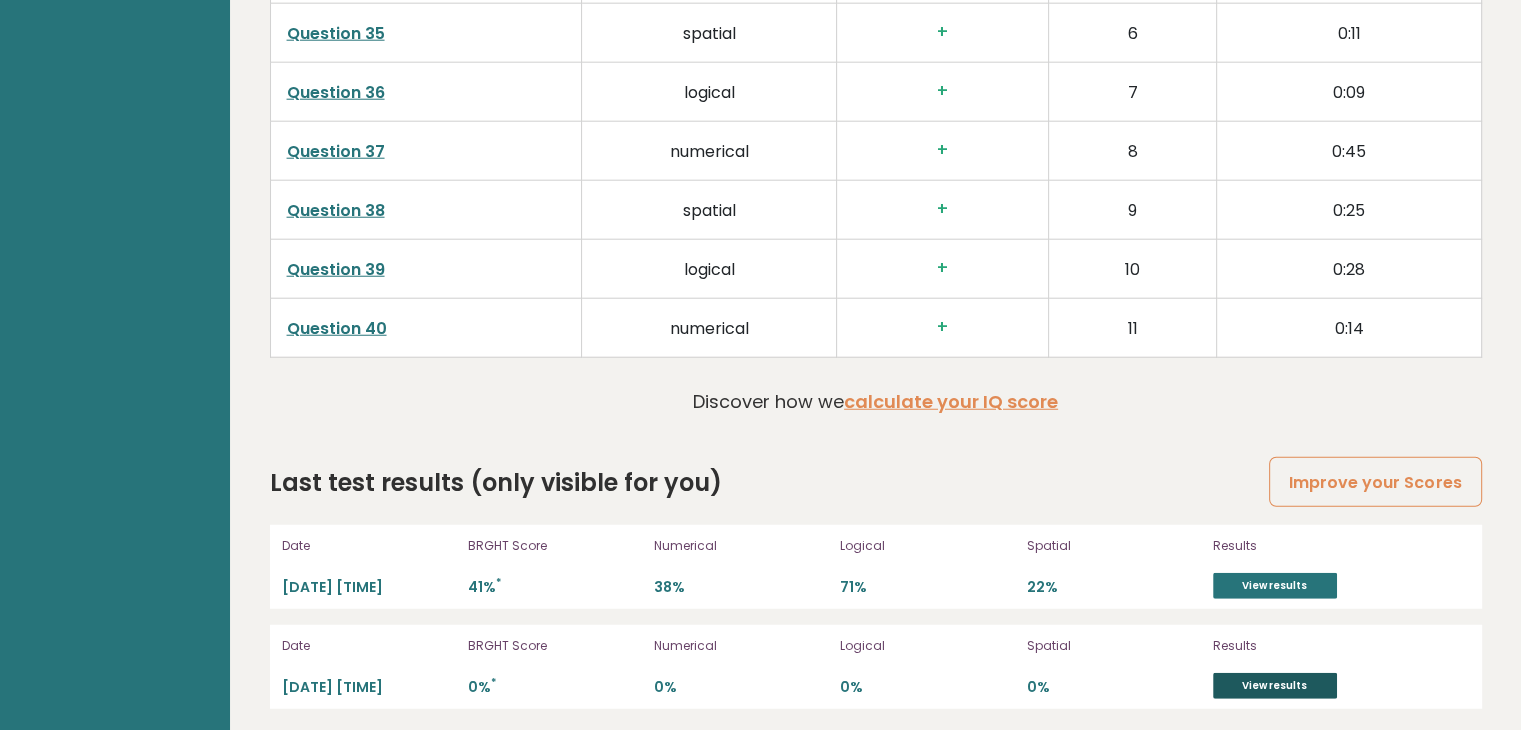 click on "View results" at bounding box center [1275, 686] 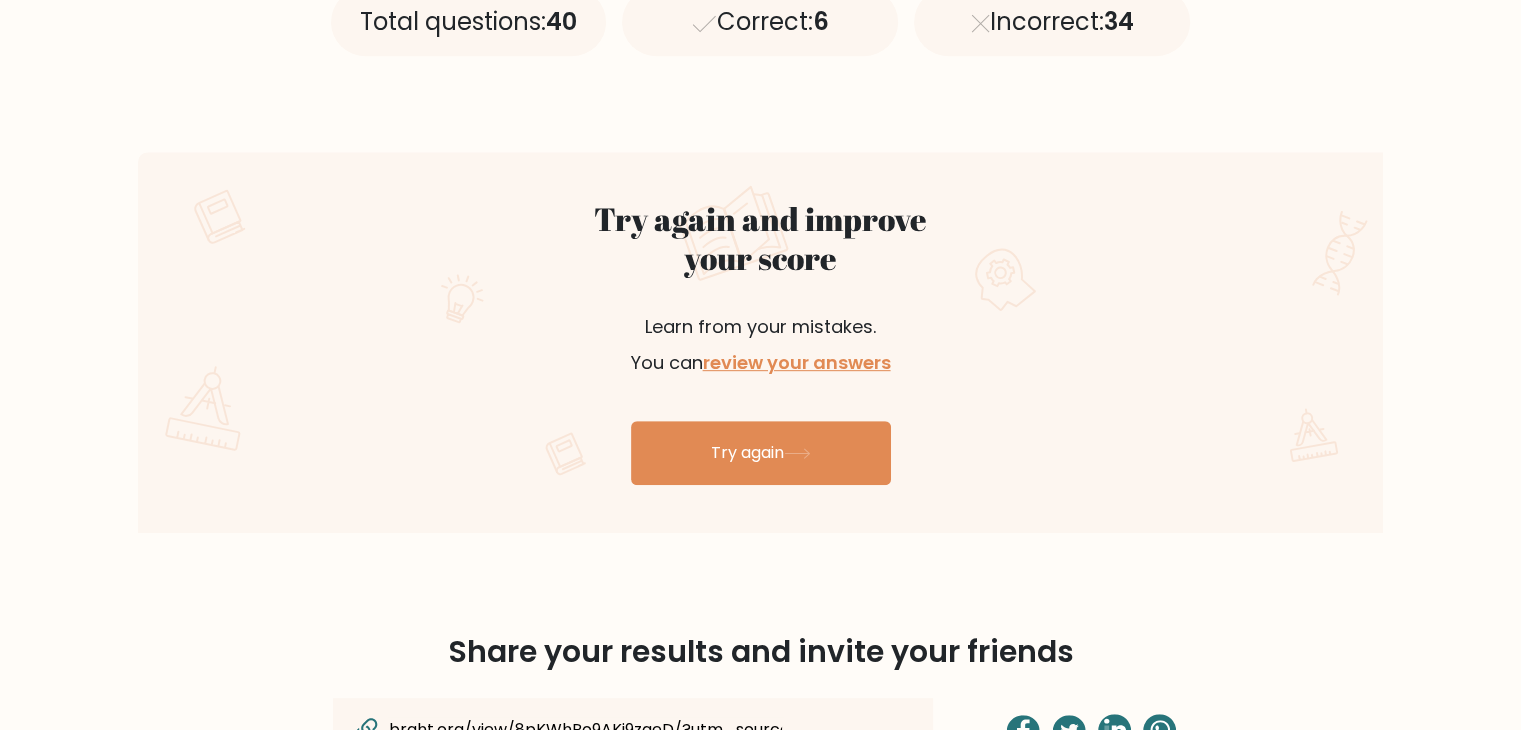 scroll, scrollTop: 1000, scrollLeft: 0, axis: vertical 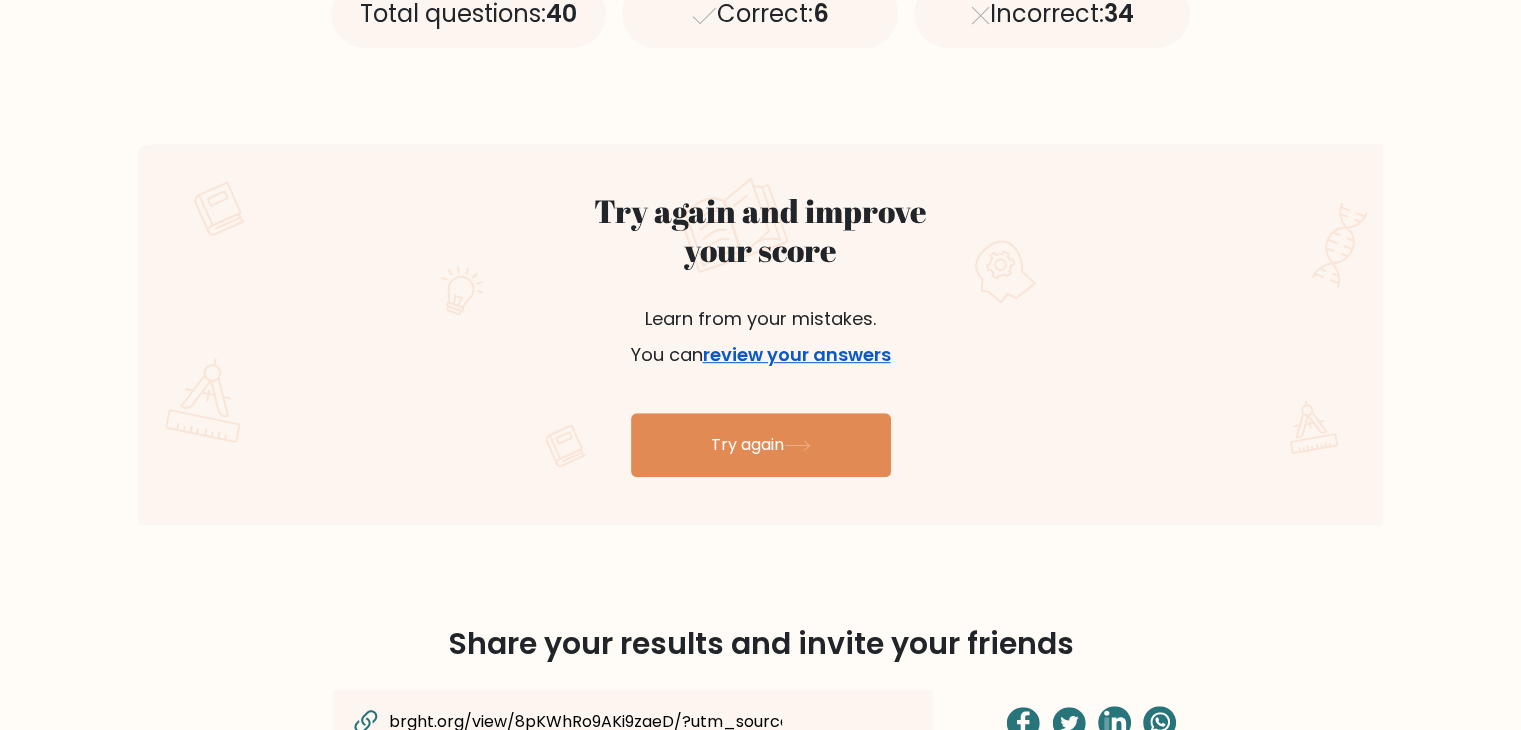 click on "review your answers" at bounding box center (797, 354) 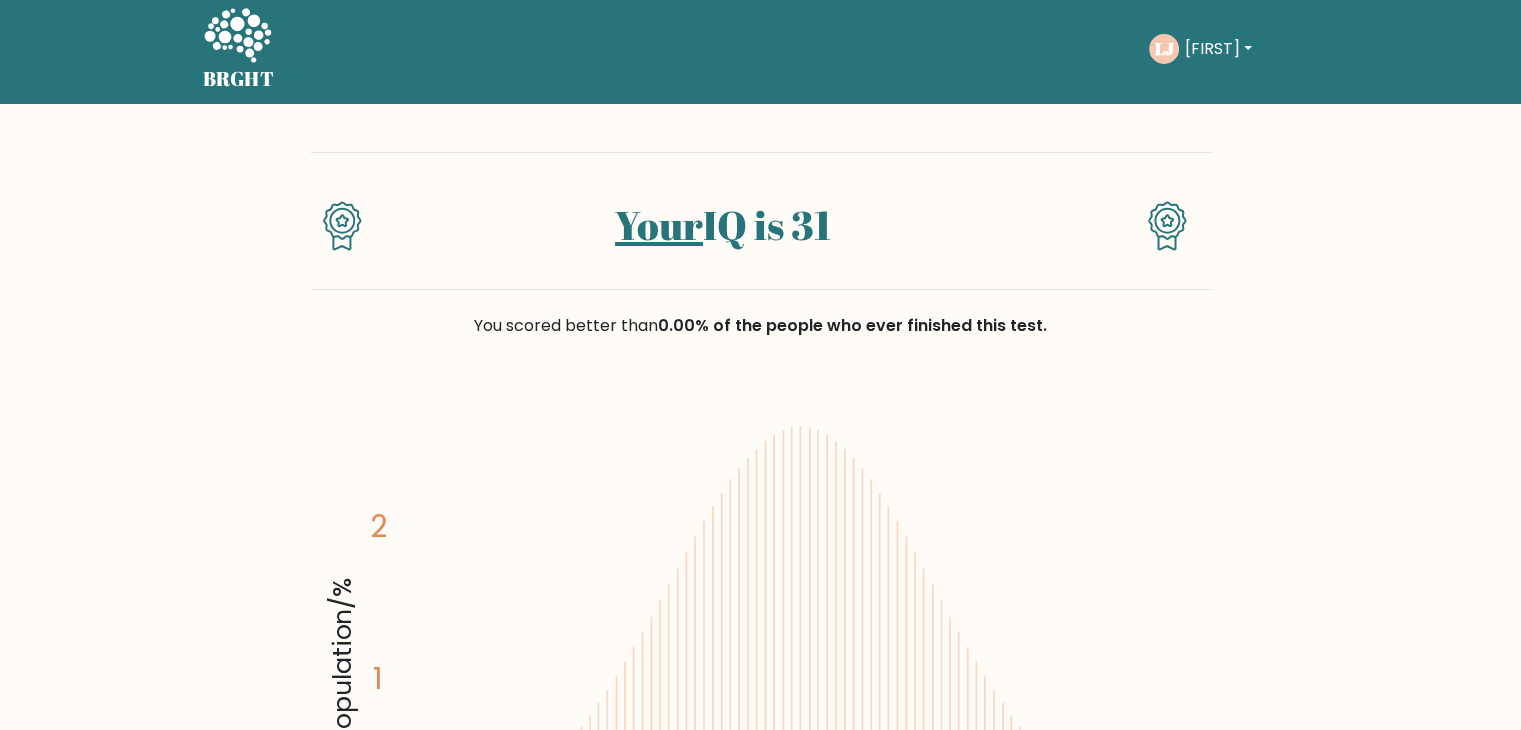 scroll, scrollTop: 0, scrollLeft: 0, axis: both 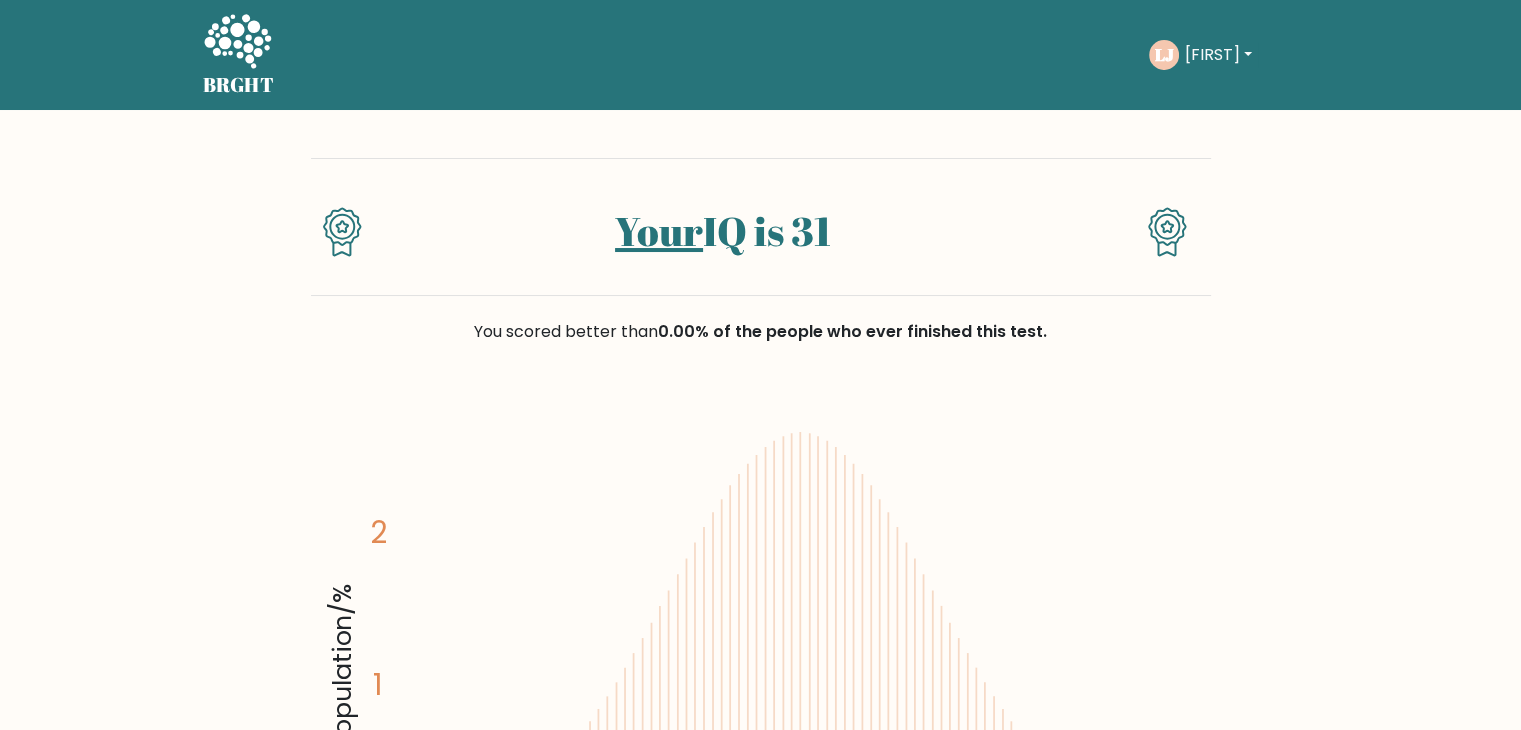 click on "[LAST]" at bounding box center [1218, 55] 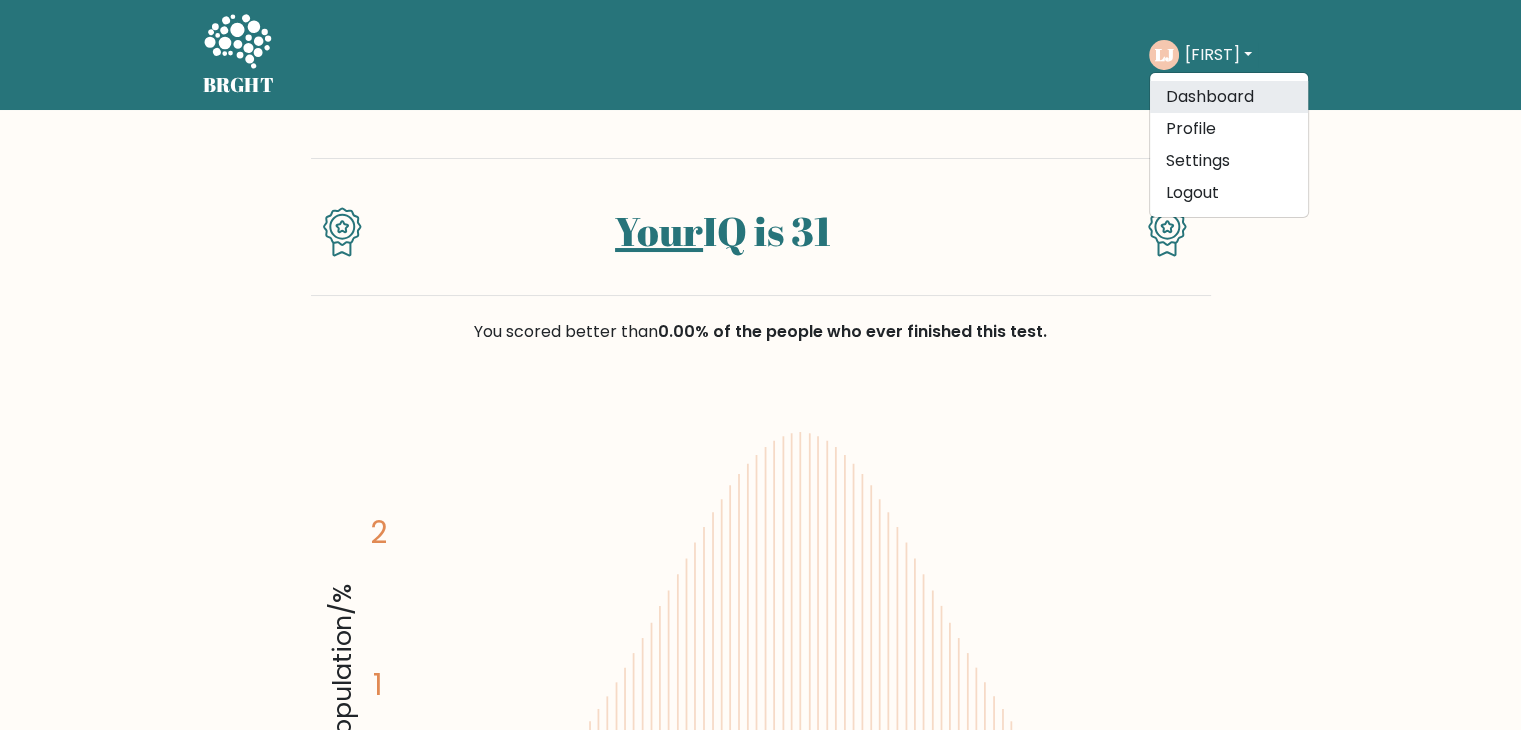 click on "Dashboard" at bounding box center [1229, 97] 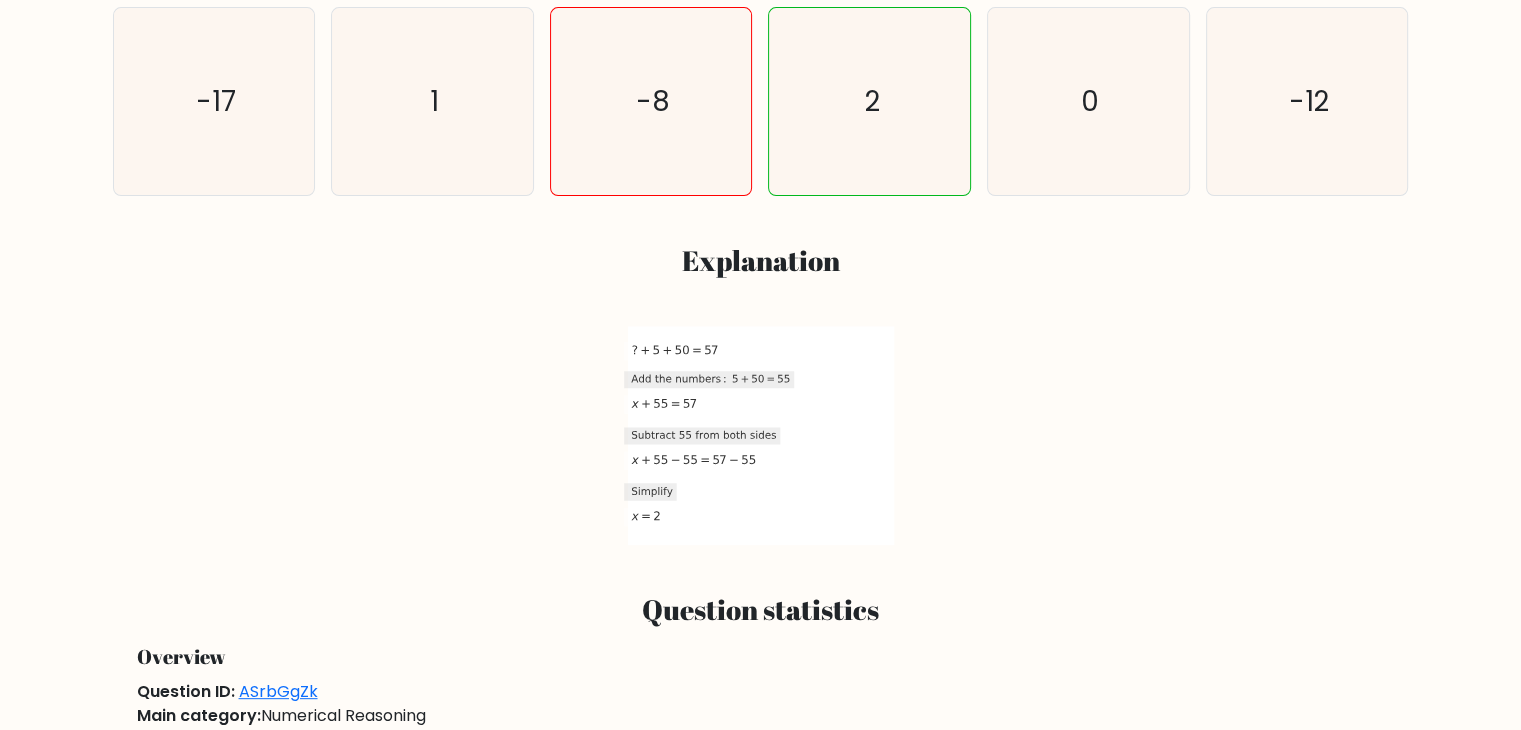 scroll, scrollTop: 0, scrollLeft: 0, axis: both 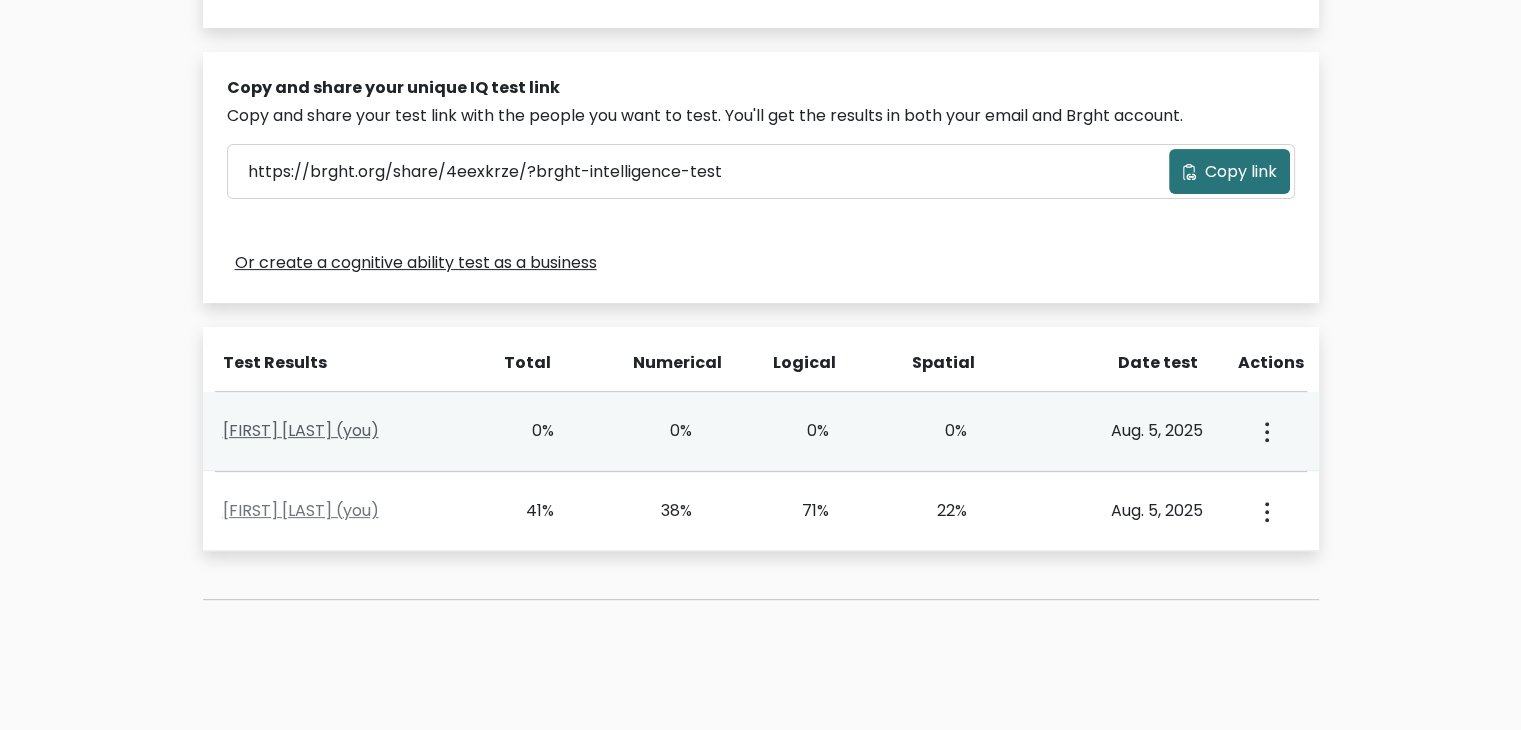 click on "[FIRST] [LAST] (you)" at bounding box center [301, 430] 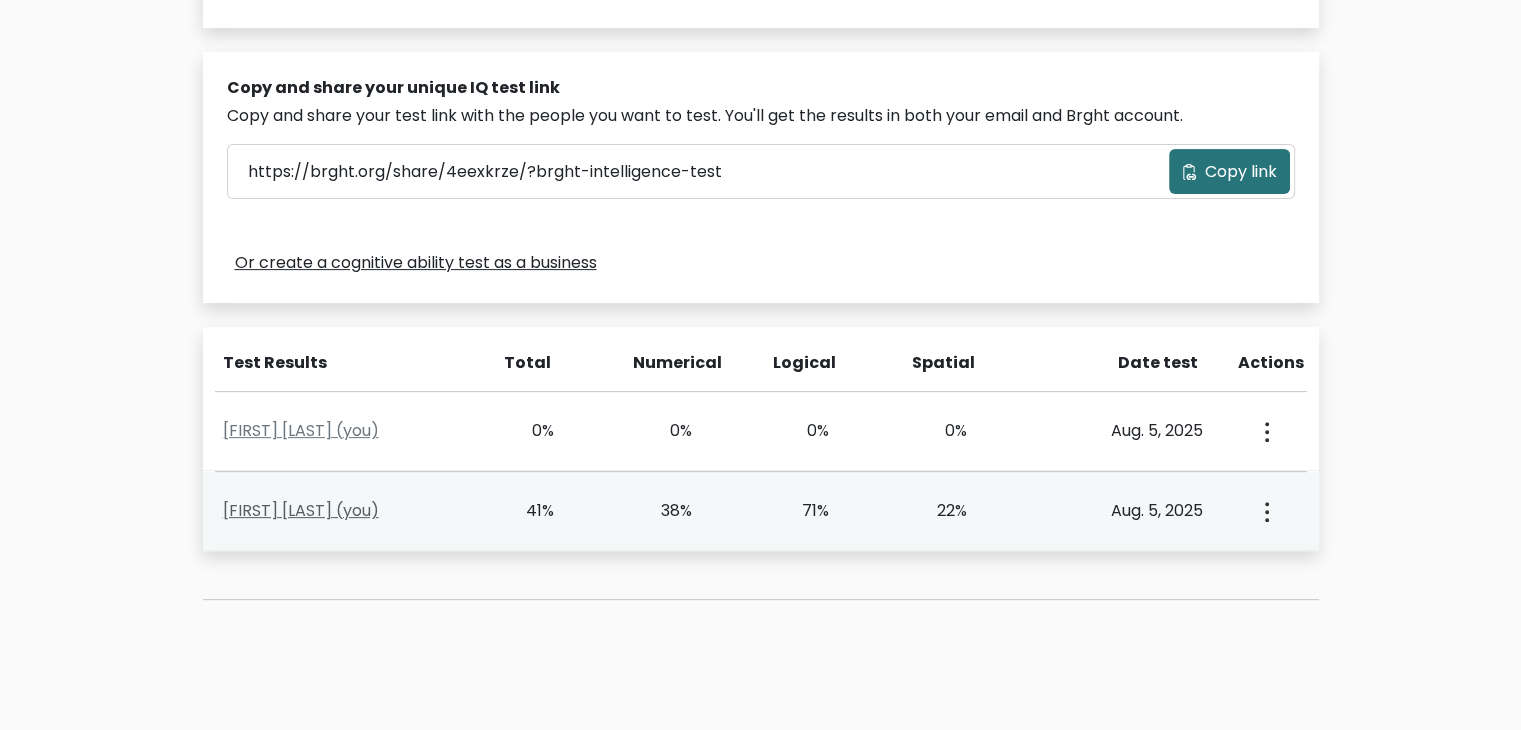 click on "[FIRST] [LAST] (you)" at bounding box center (301, 510) 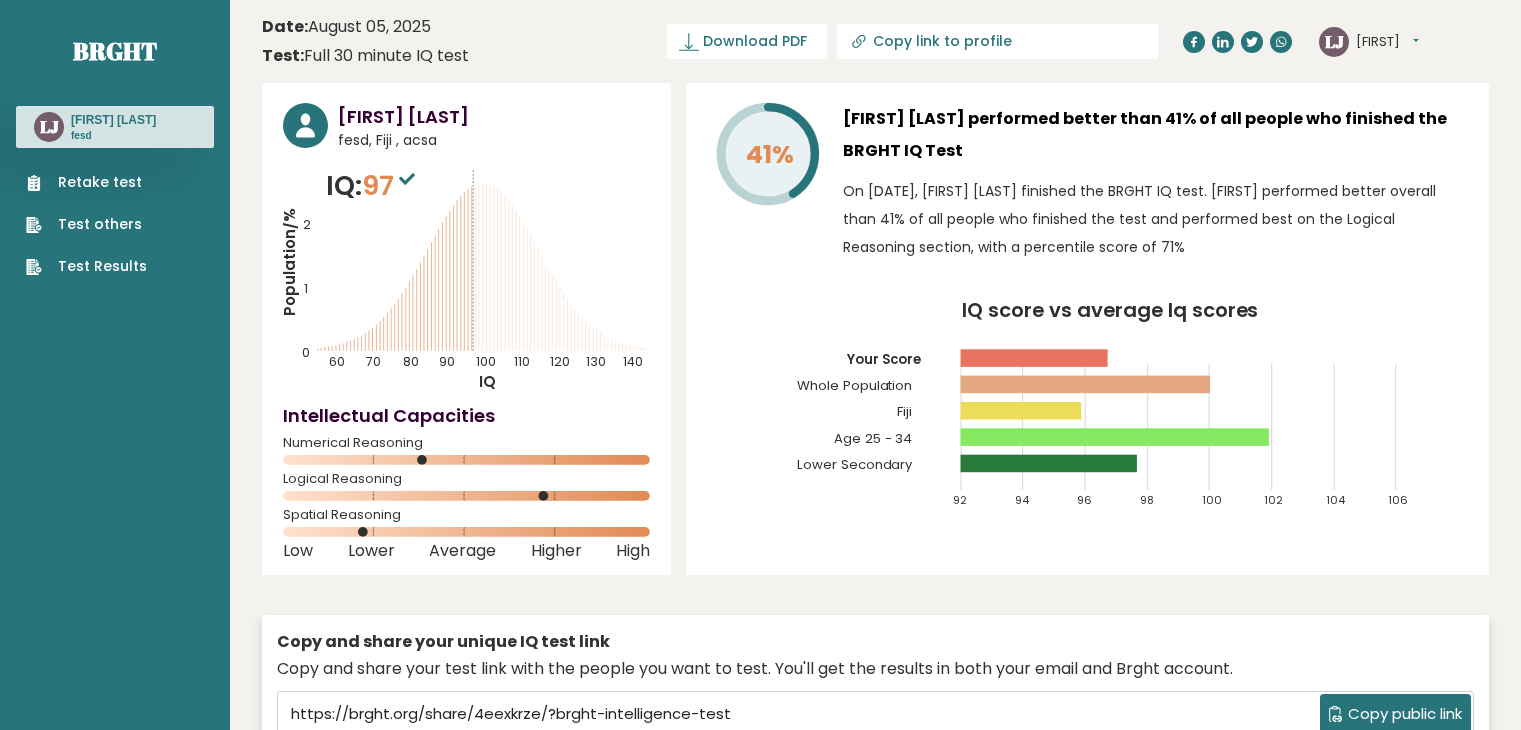 scroll, scrollTop: 0, scrollLeft: 0, axis: both 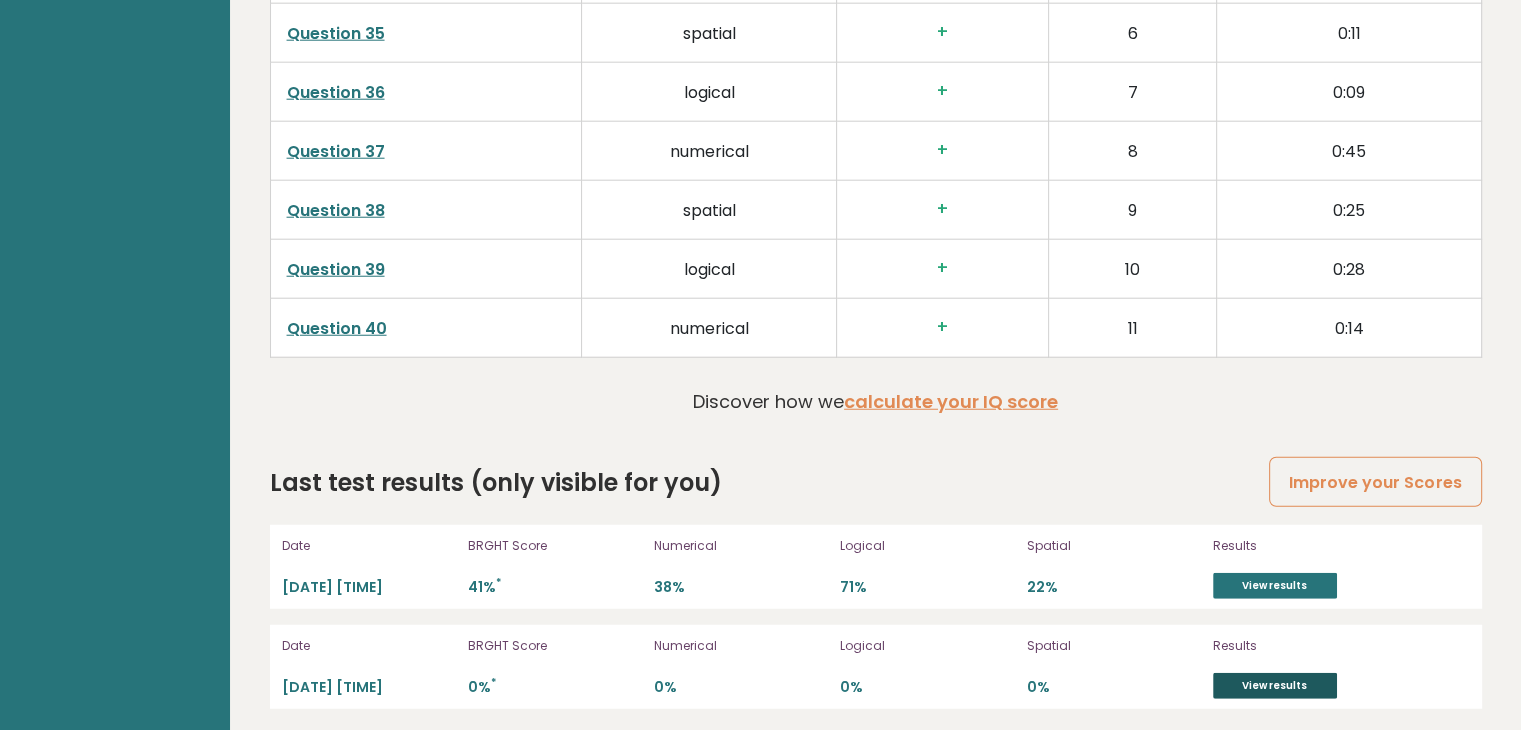 click on "View results" at bounding box center (1275, 686) 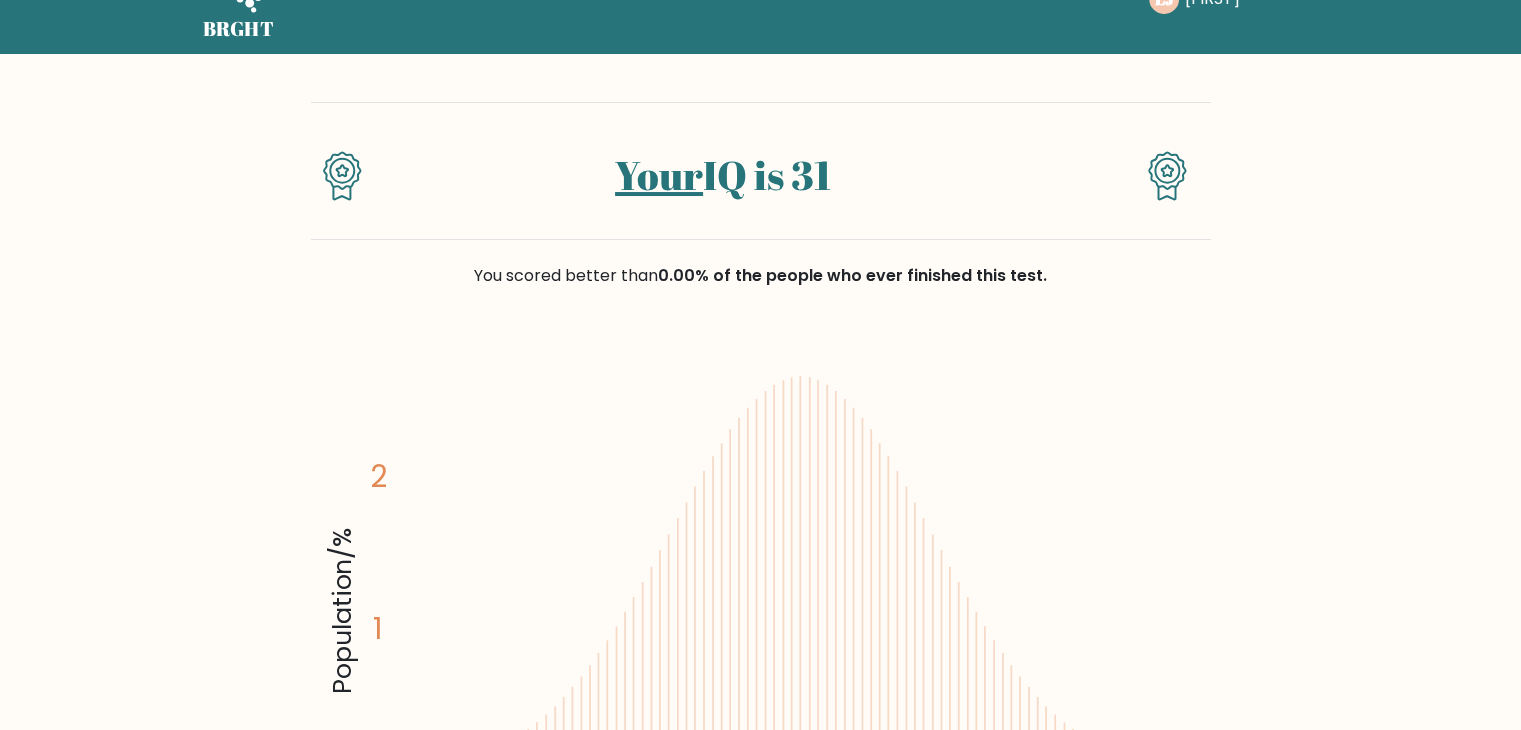 scroll, scrollTop: 0, scrollLeft: 0, axis: both 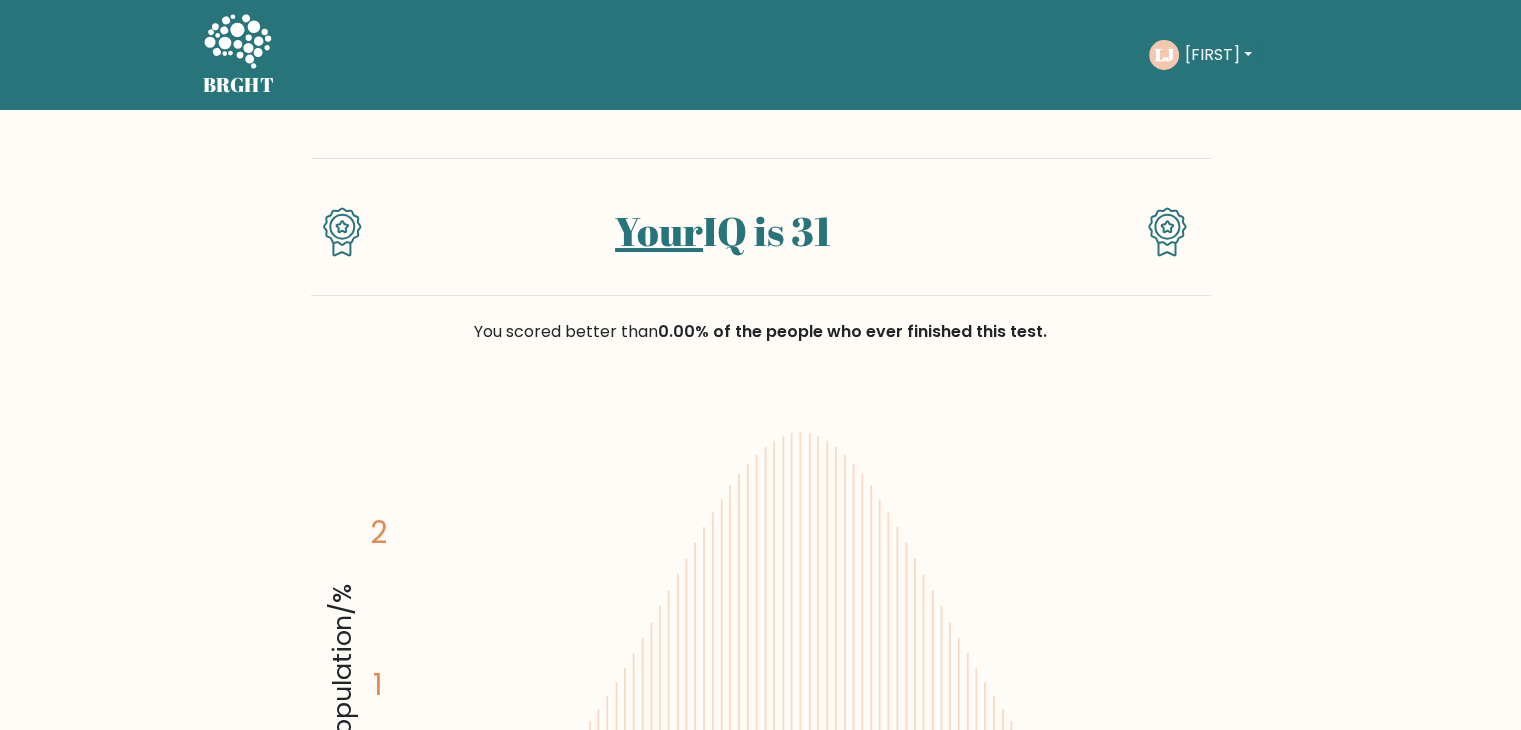 click 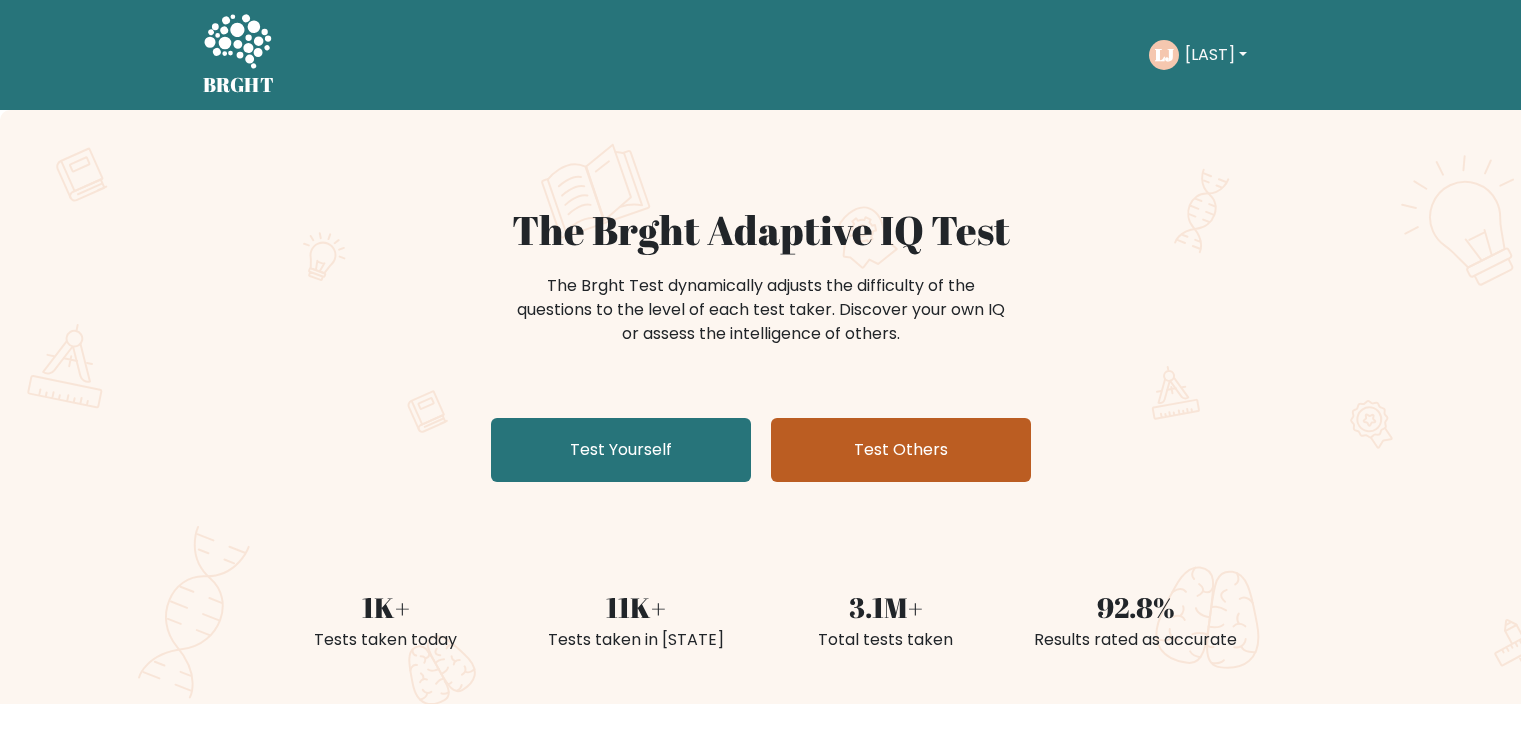 scroll, scrollTop: 0, scrollLeft: 0, axis: both 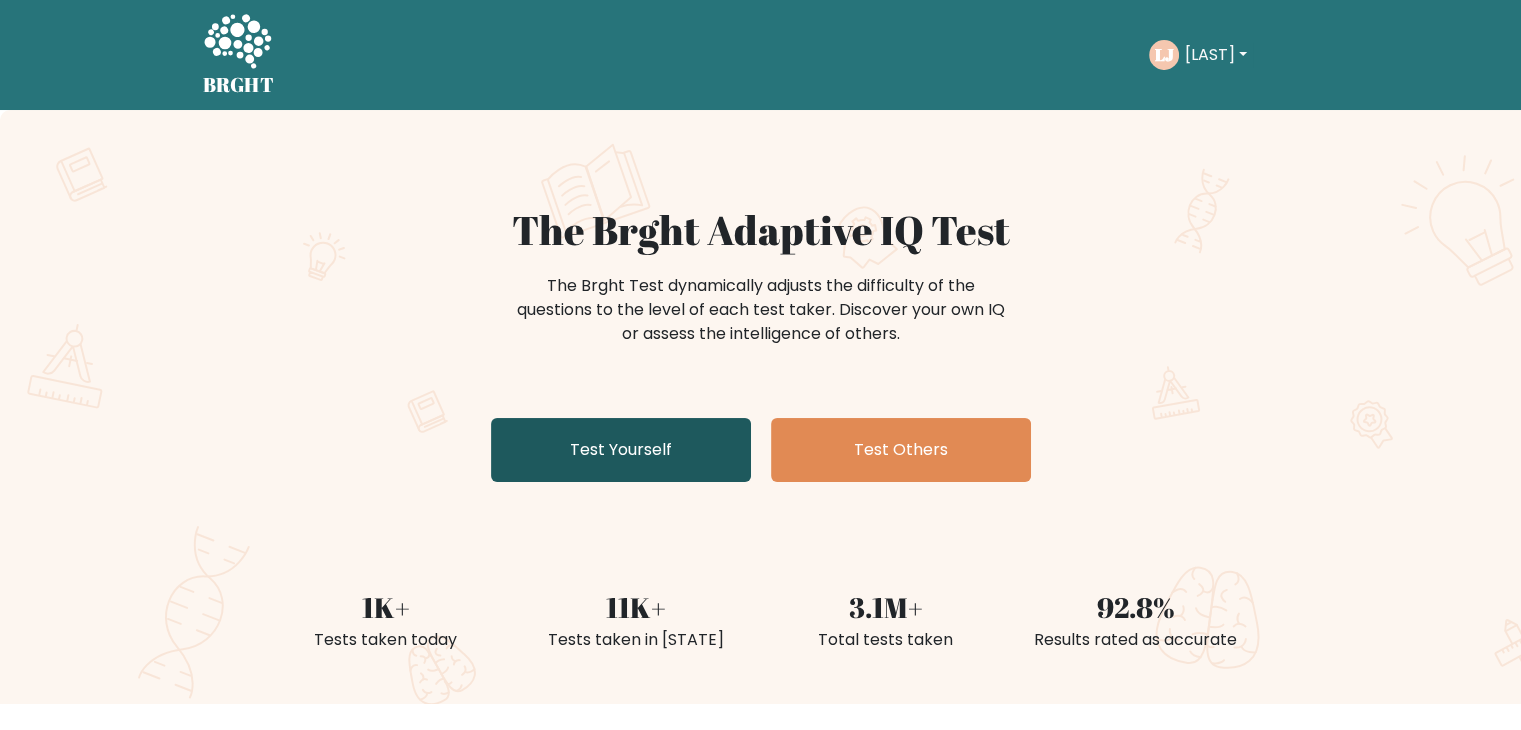 click on "Test Yourself" at bounding box center [621, 450] 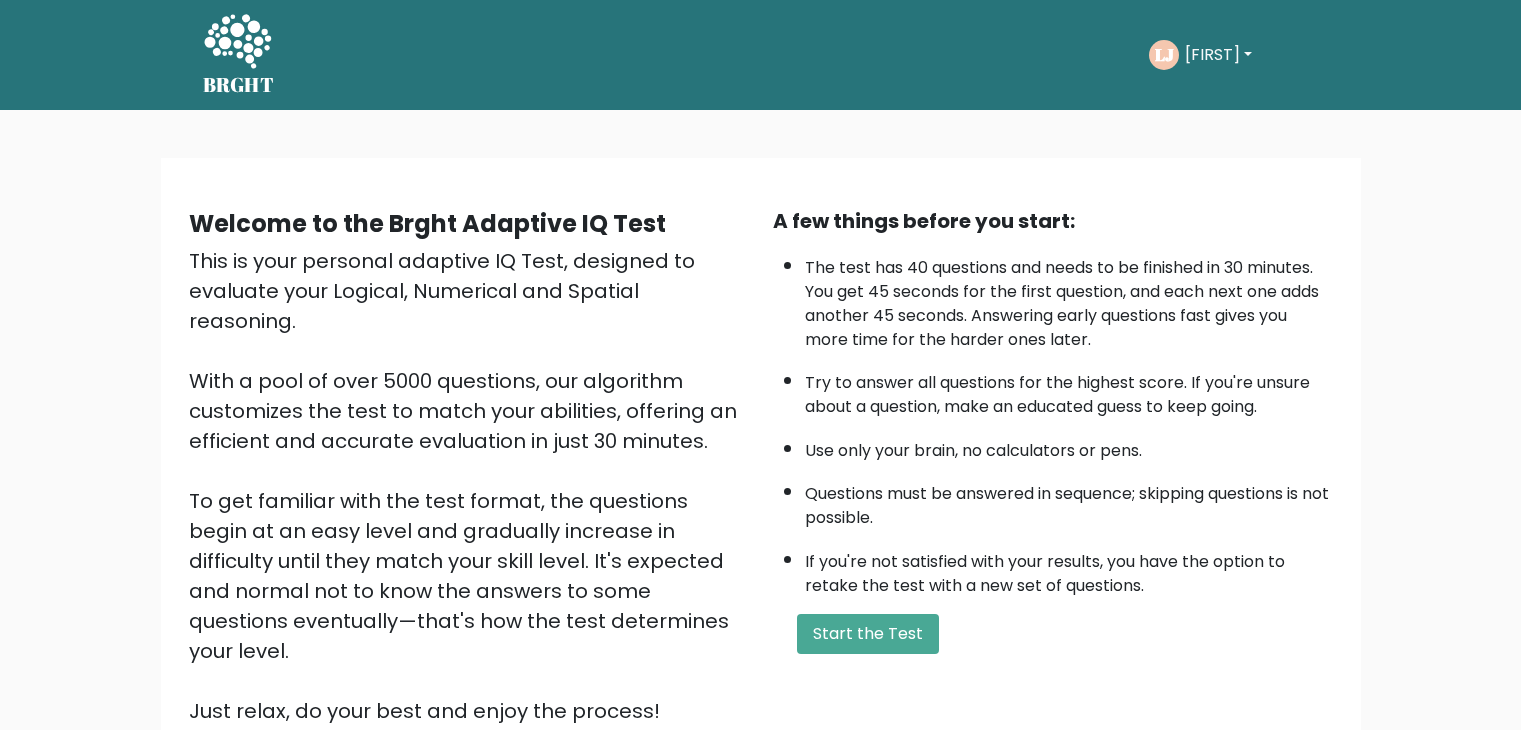 scroll, scrollTop: 0, scrollLeft: 0, axis: both 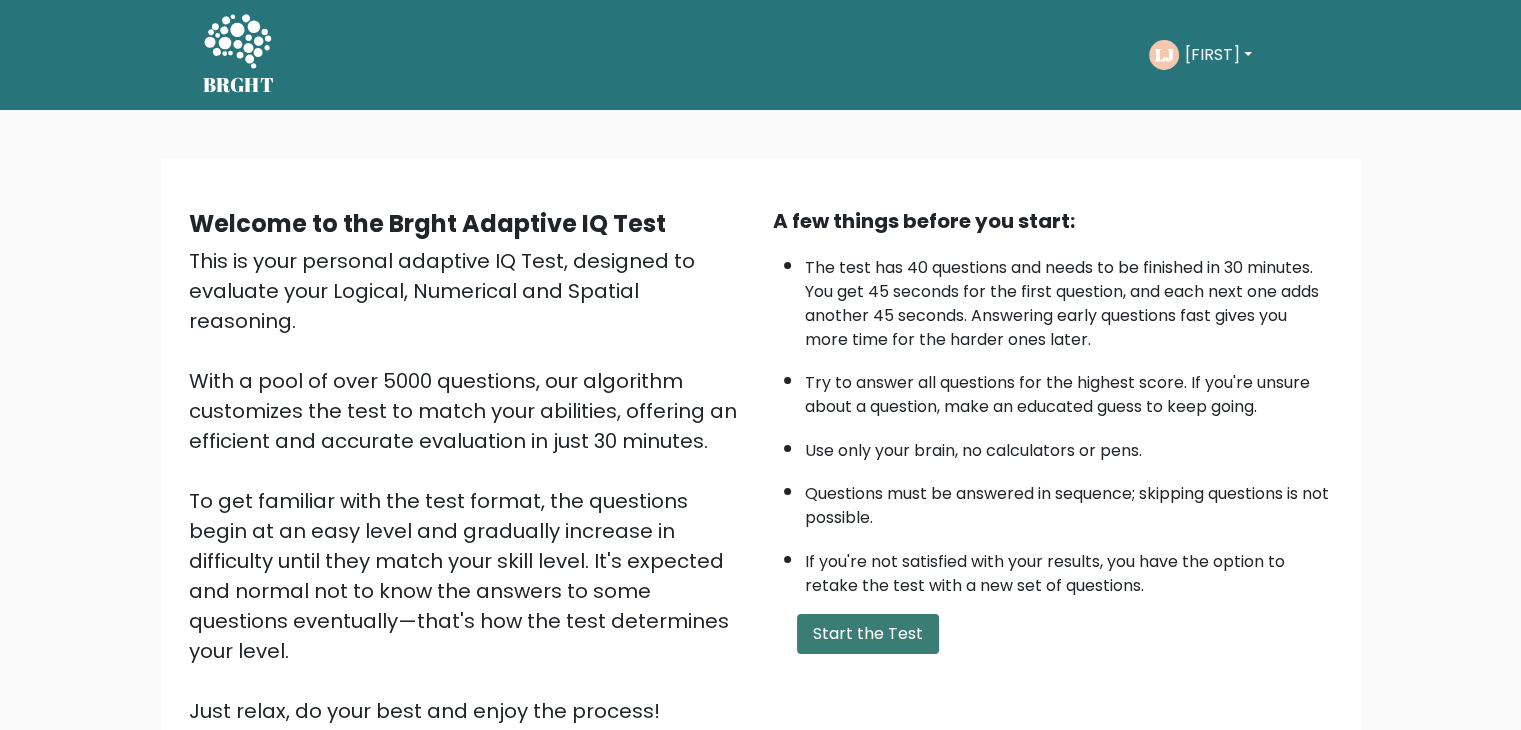 click on "Start the Test" at bounding box center (868, 634) 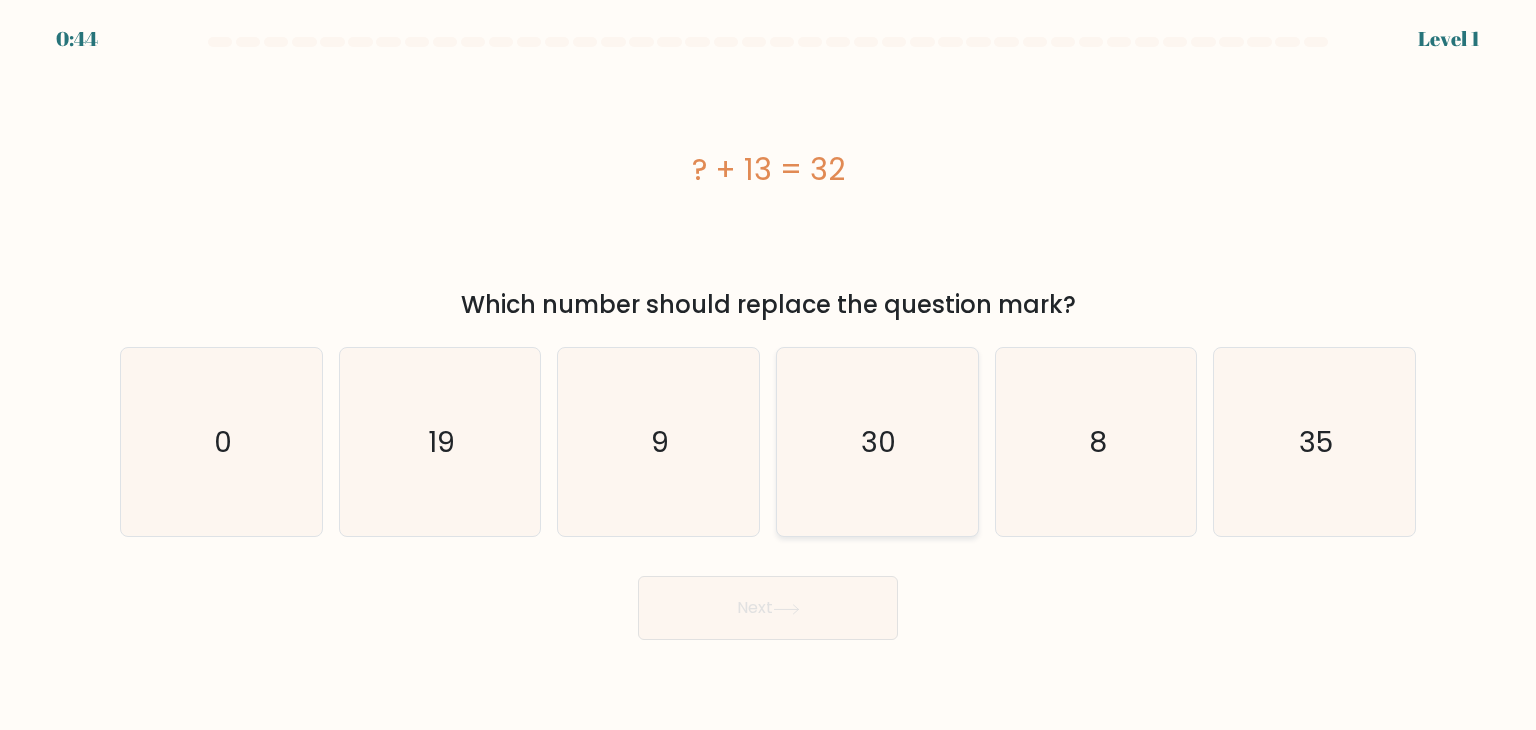 scroll, scrollTop: 0, scrollLeft: 0, axis: both 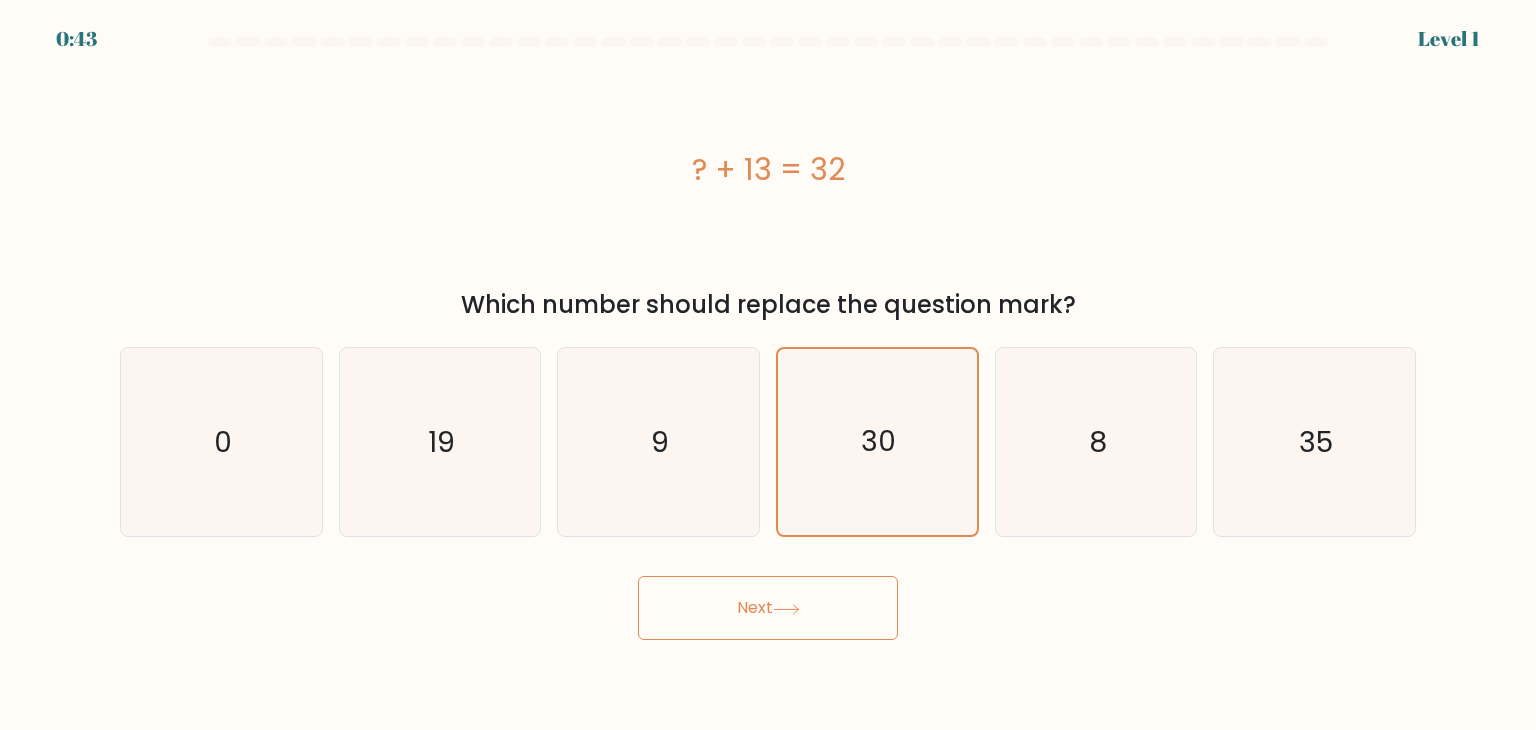 click on "0:43
Level 1
a." at bounding box center (768, 365) 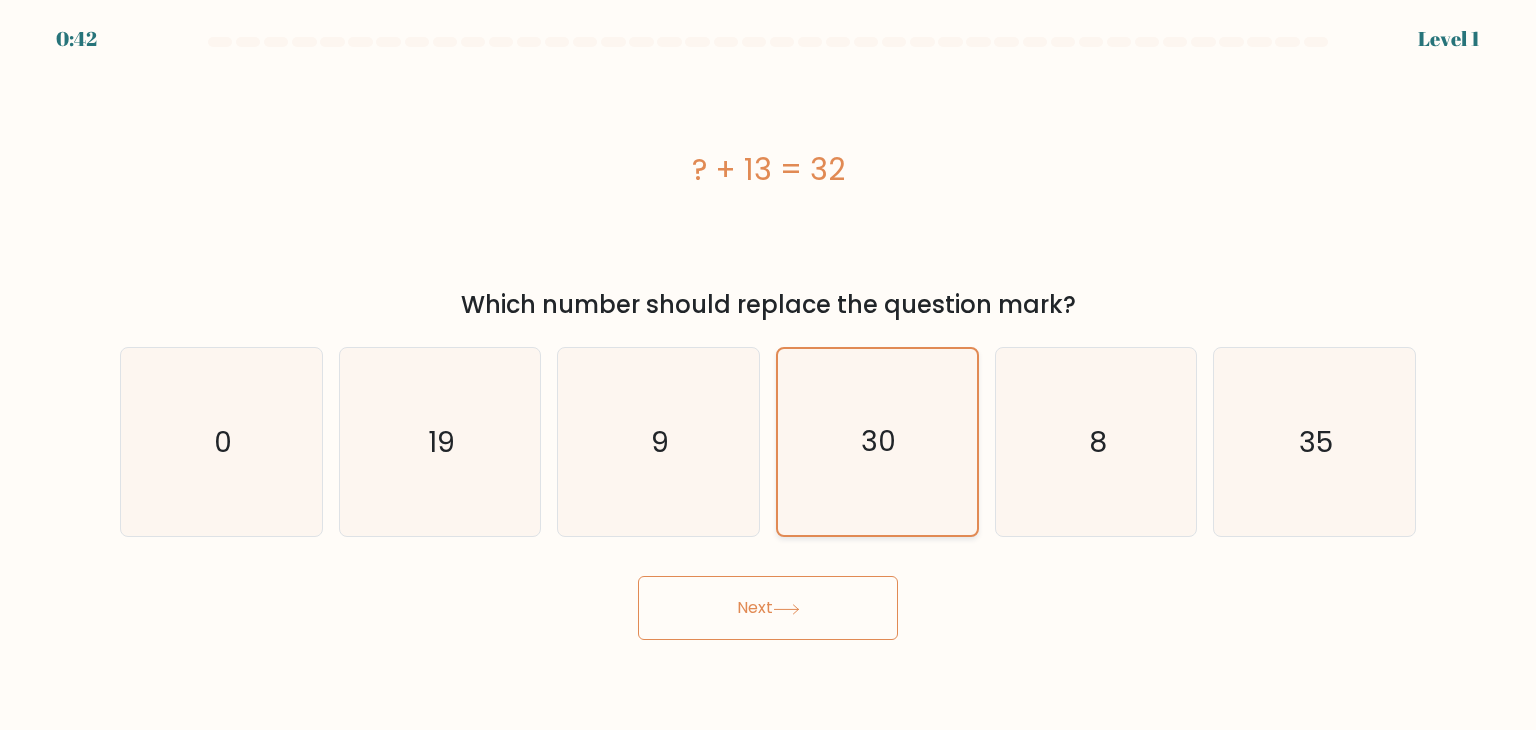 drag, startPoint x: 816, startPoint y: 629, endPoint x: 834, endPoint y: 495, distance: 135.20355 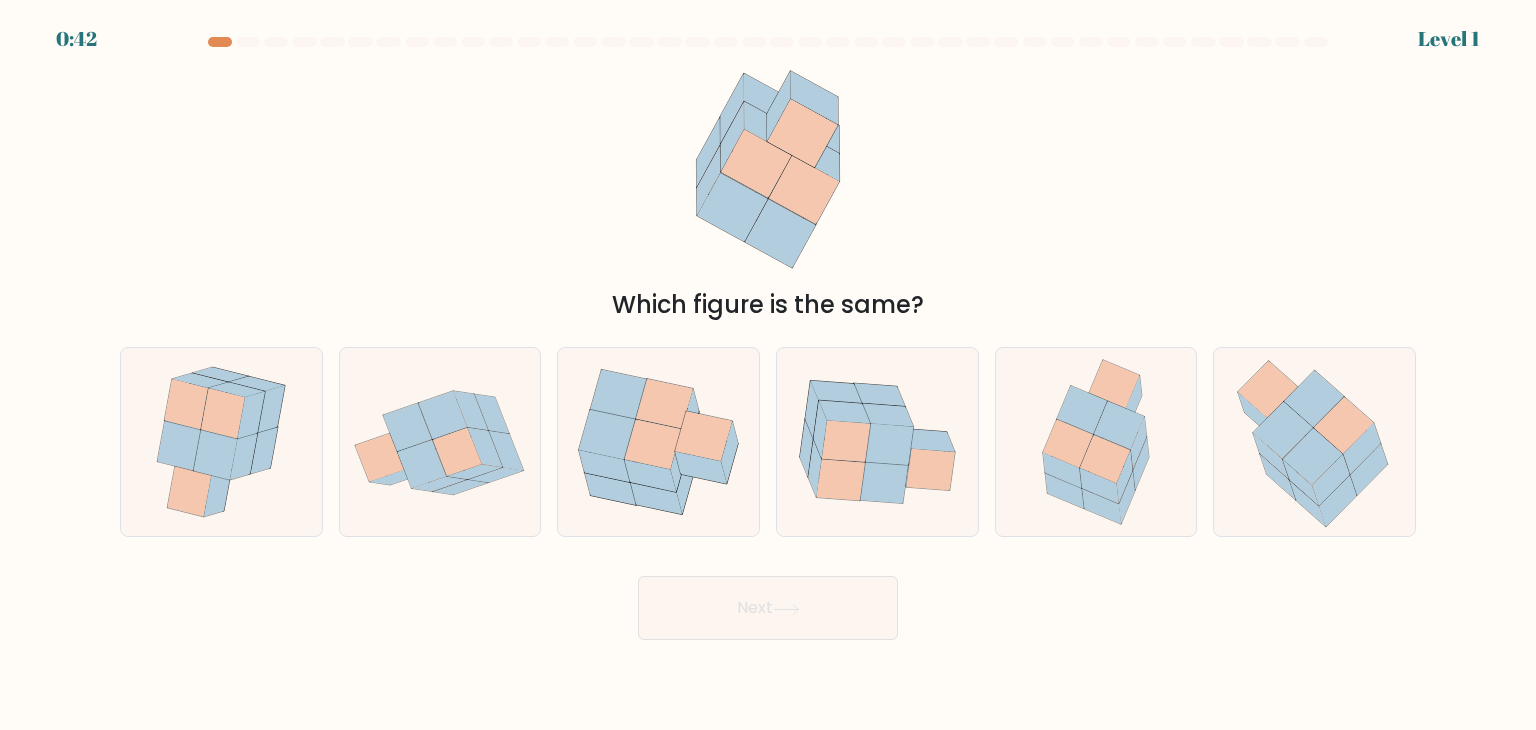 click 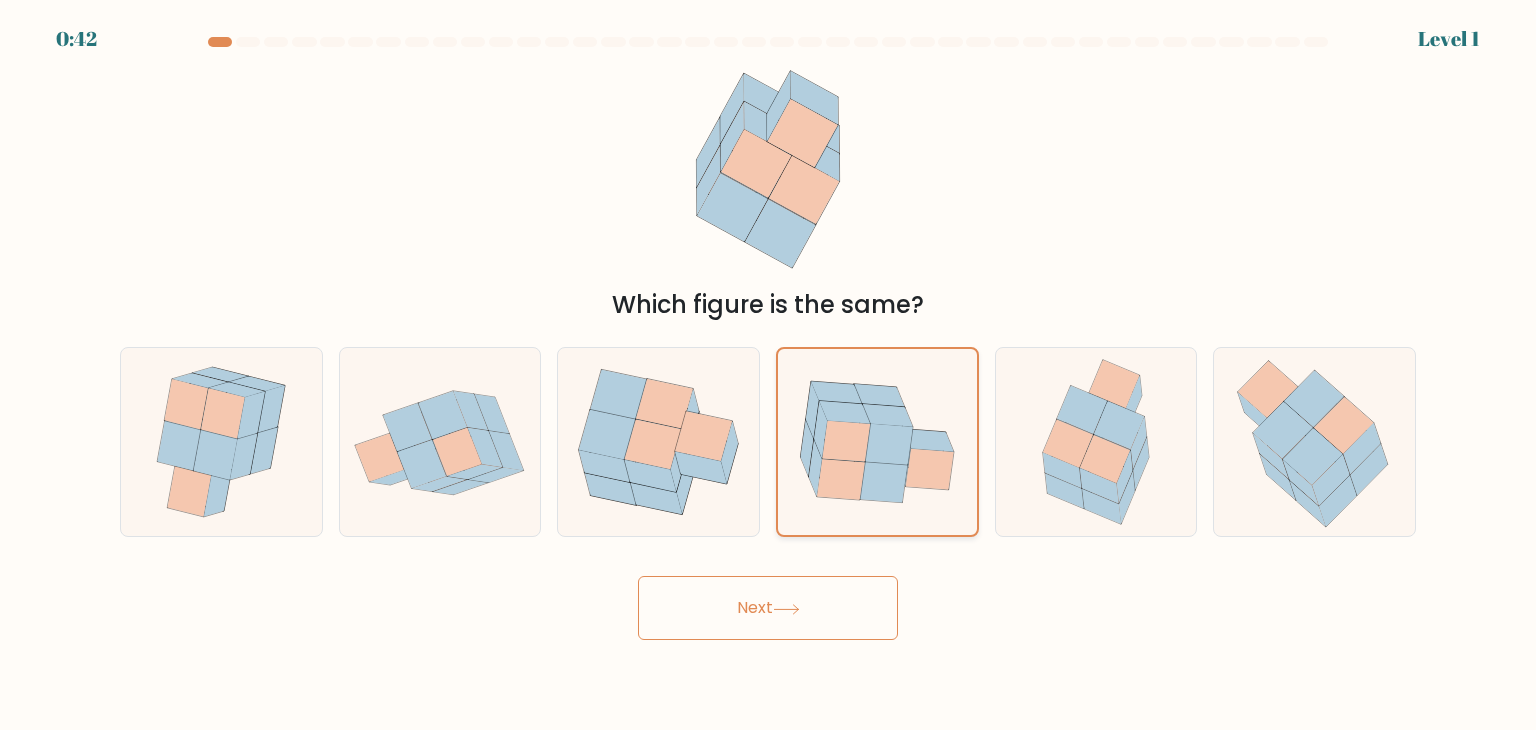 drag, startPoint x: 807, startPoint y: 603, endPoint x: 876, endPoint y: 421, distance: 194.6407 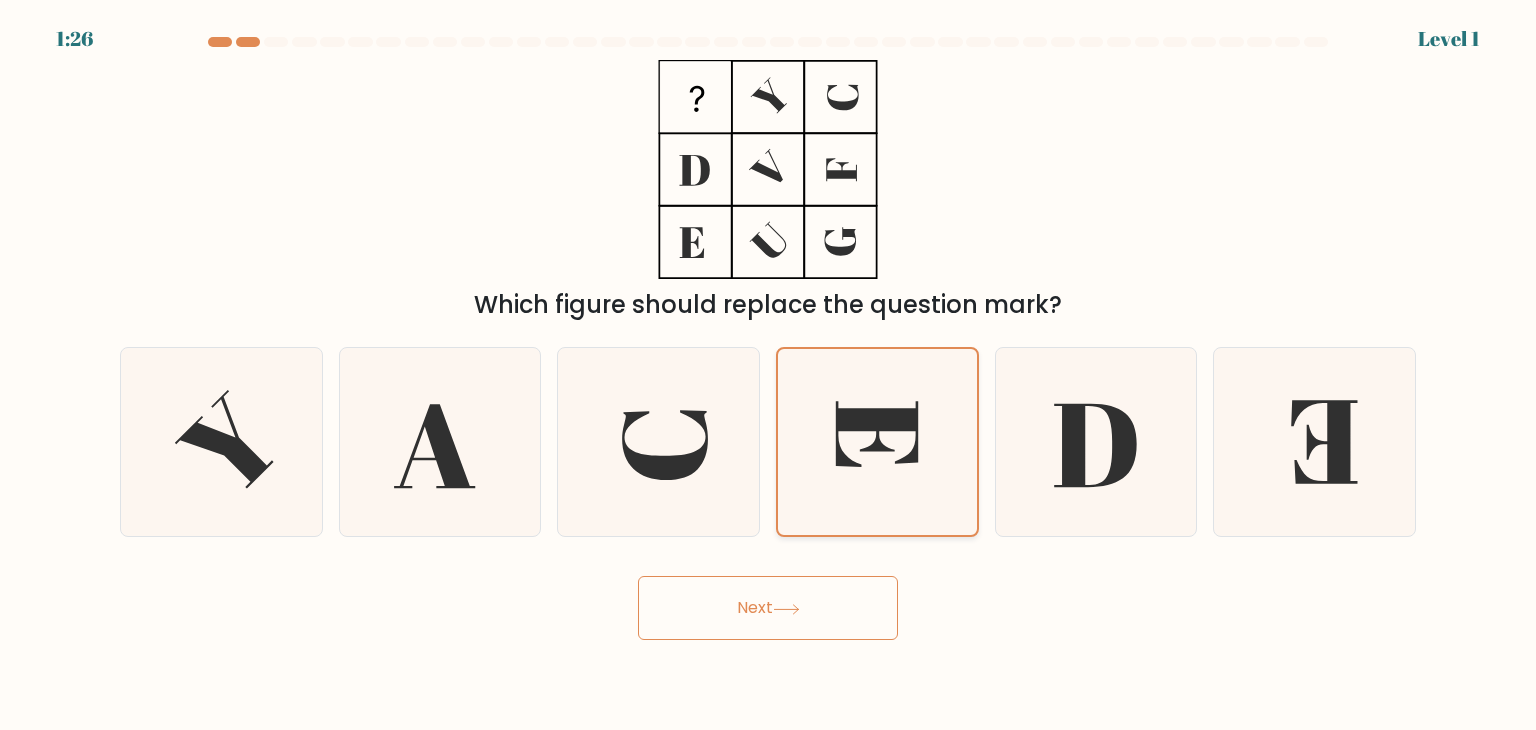 drag, startPoint x: 821, startPoint y: 610, endPoint x: 868, endPoint y: 377, distance: 237.69308 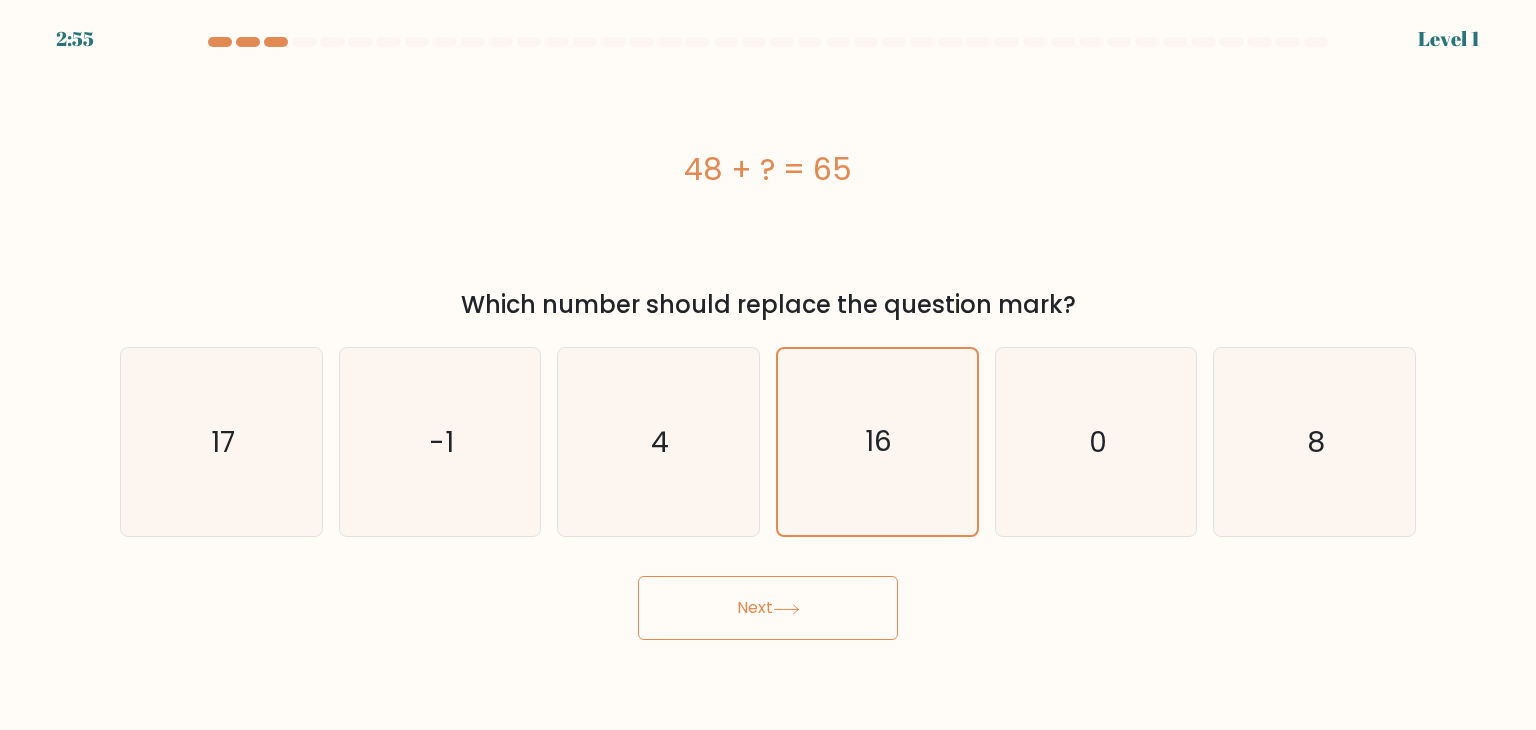 drag, startPoint x: 808, startPoint y: 607, endPoint x: 840, endPoint y: 537, distance: 76.96753 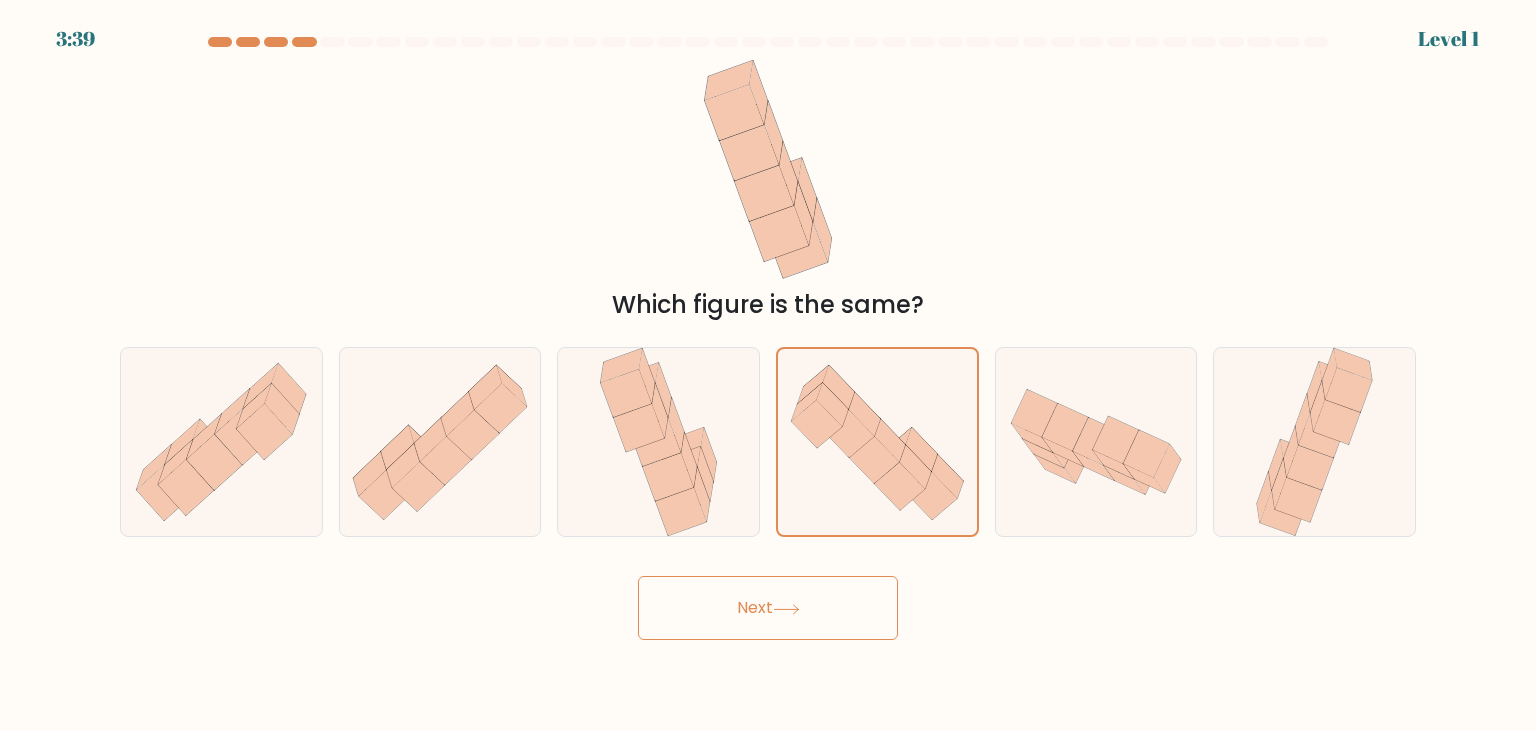 drag, startPoint x: 824, startPoint y: 593, endPoint x: 834, endPoint y: 561, distance: 33.526108 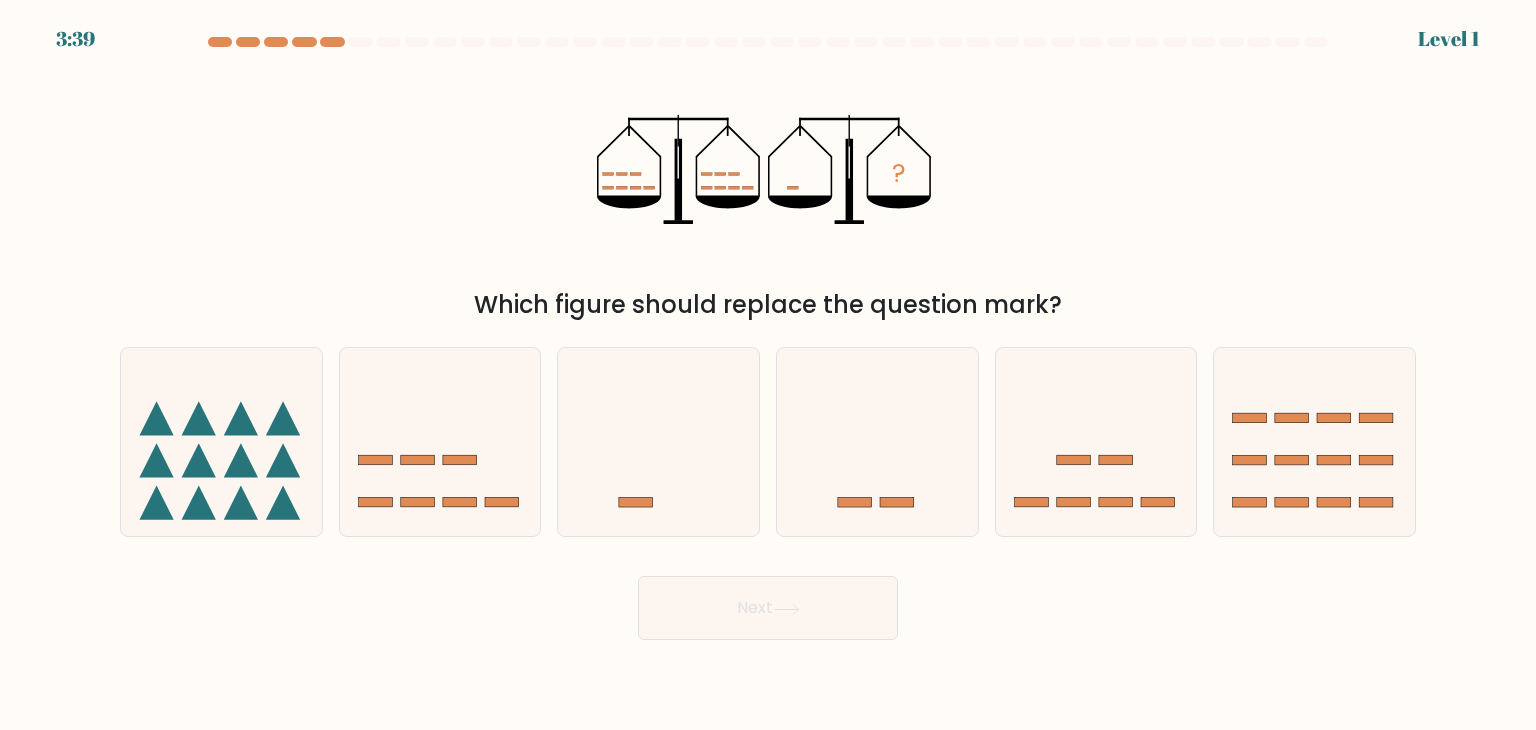drag, startPoint x: 839, startPoint y: 487, endPoint x: 812, endPoint y: 580, distance: 96.84007 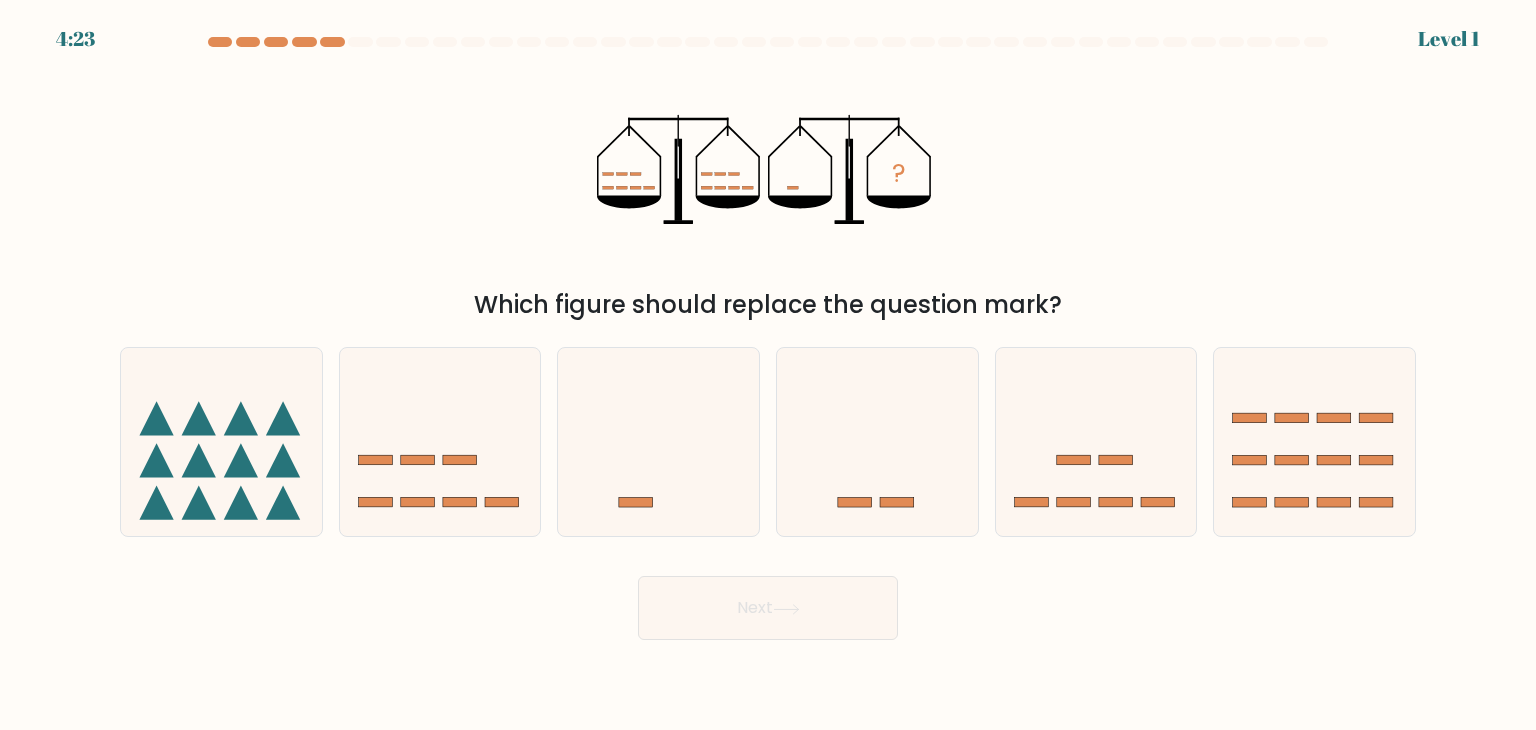 click on "Next" at bounding box center (768, 608) 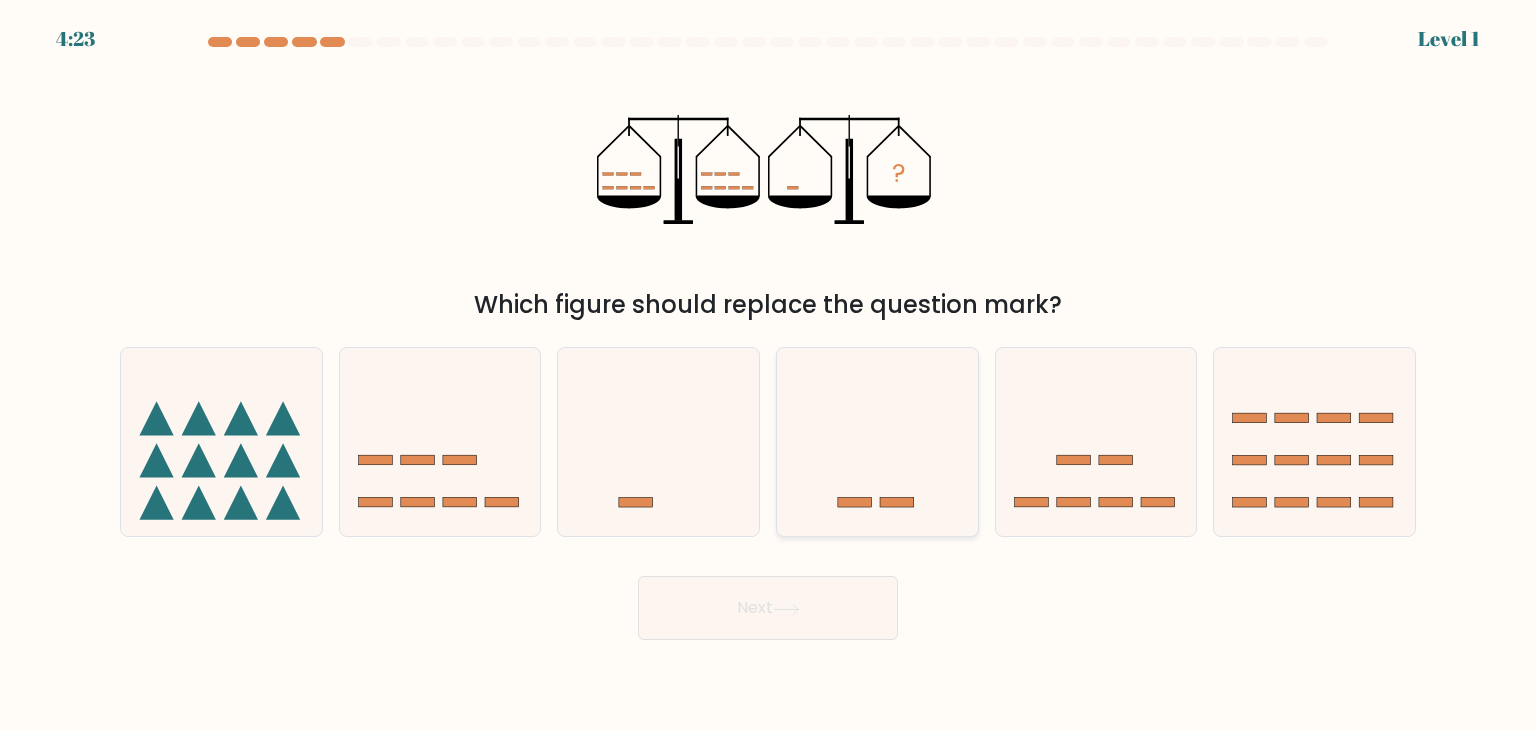 drag, startPoint x: 836, startPoint y: 501, endPoint x: 811, endPoint y: 597, distance: 99.20181 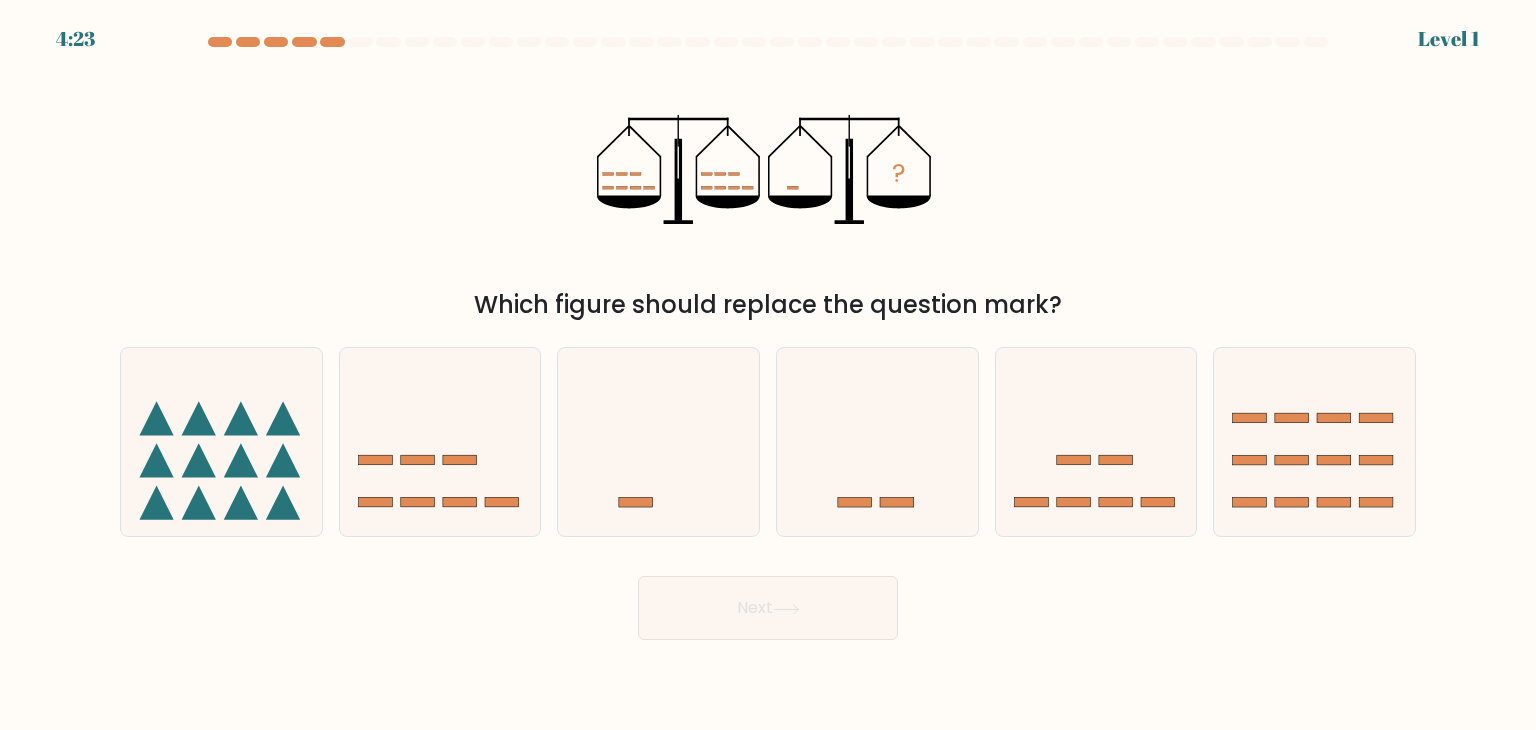click 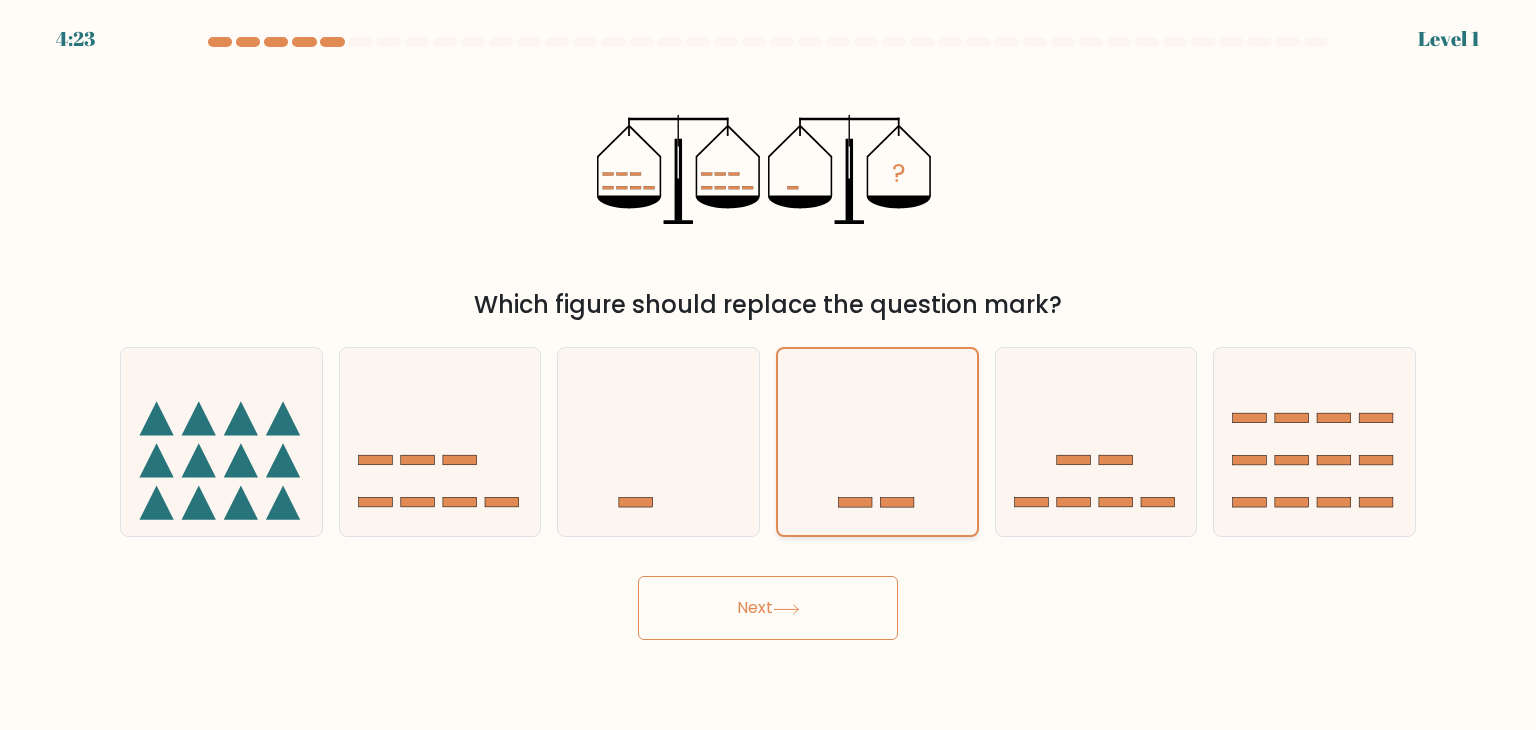 drag, startPoint x: 811, startPoint y: 601, endPoint x: 837, endPoint y: 532, distance: 73.736015 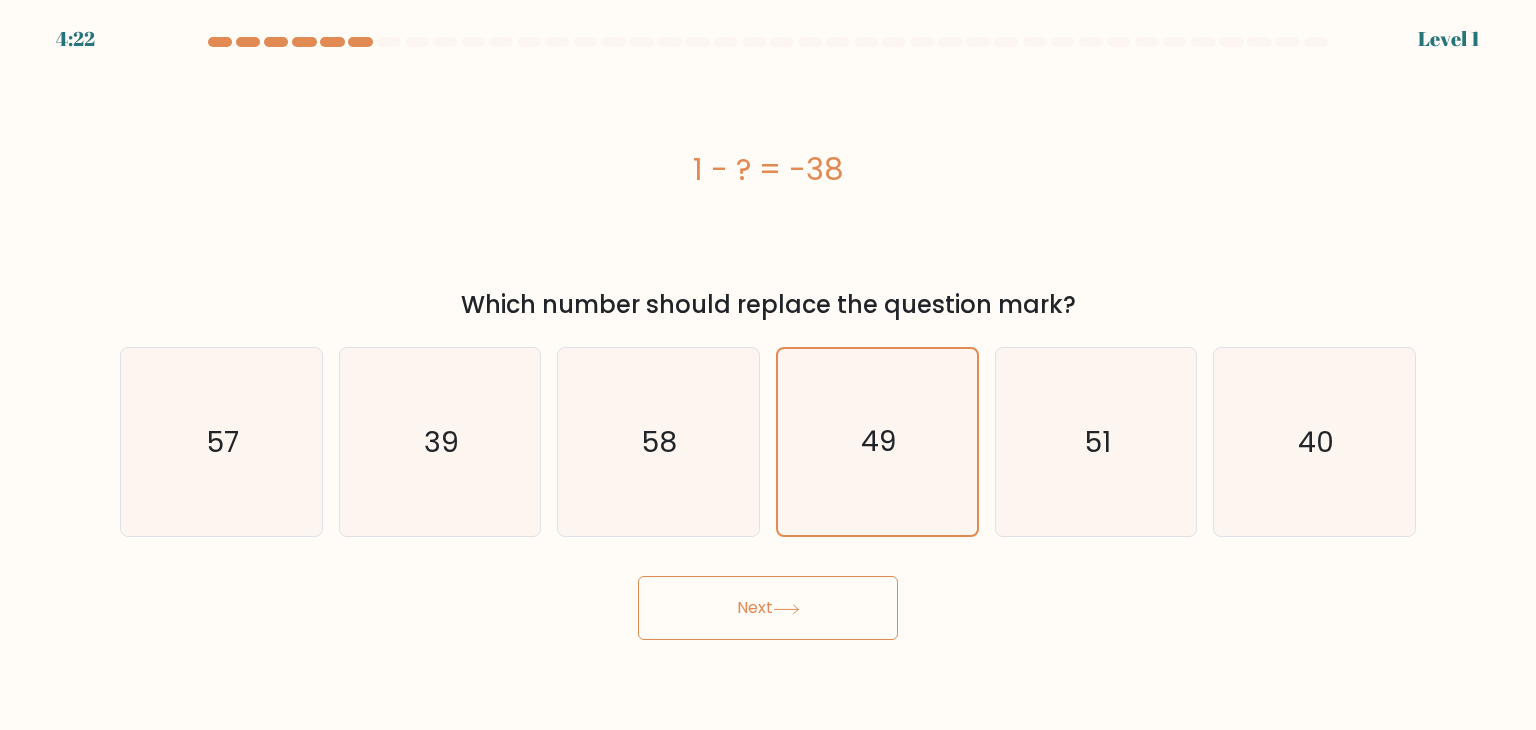 drag, startPoint x: 819, startPoint y: 609, endPoint x: 837, endPoint y: 542, distance: 69.375786 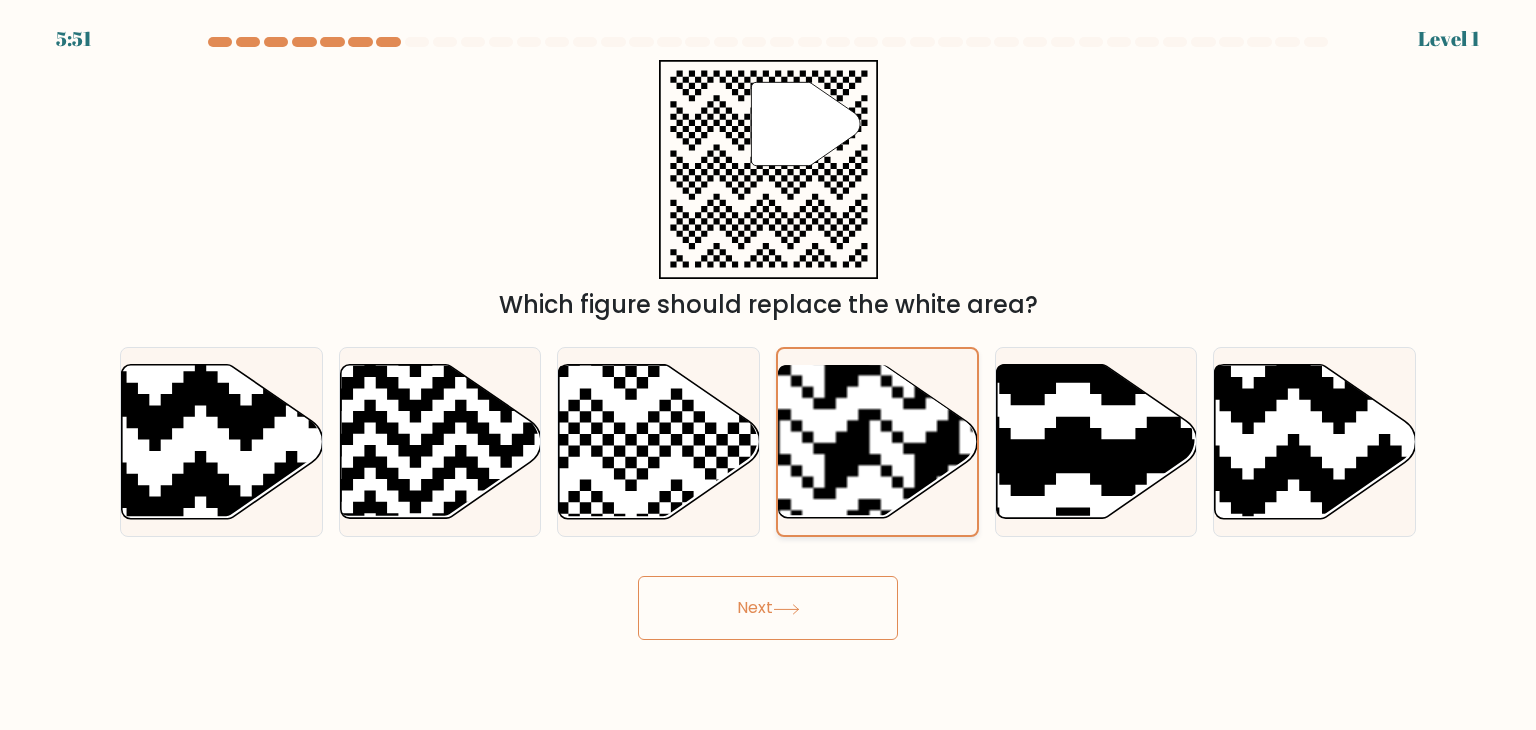 drag, startPoint x: 832, startPoint y: 615, endPoint x: 856, endPoint y: 483, distance: 134.16408 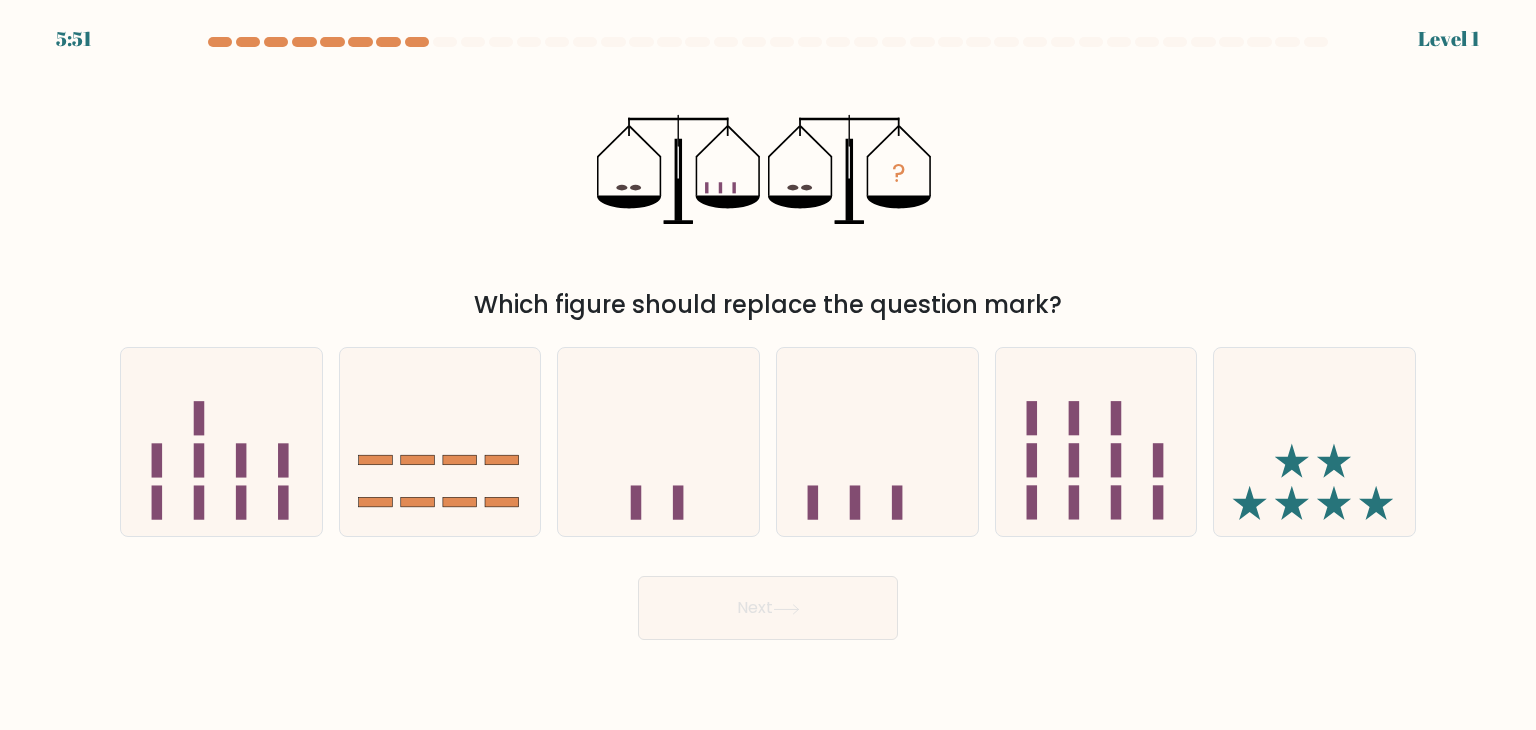 click 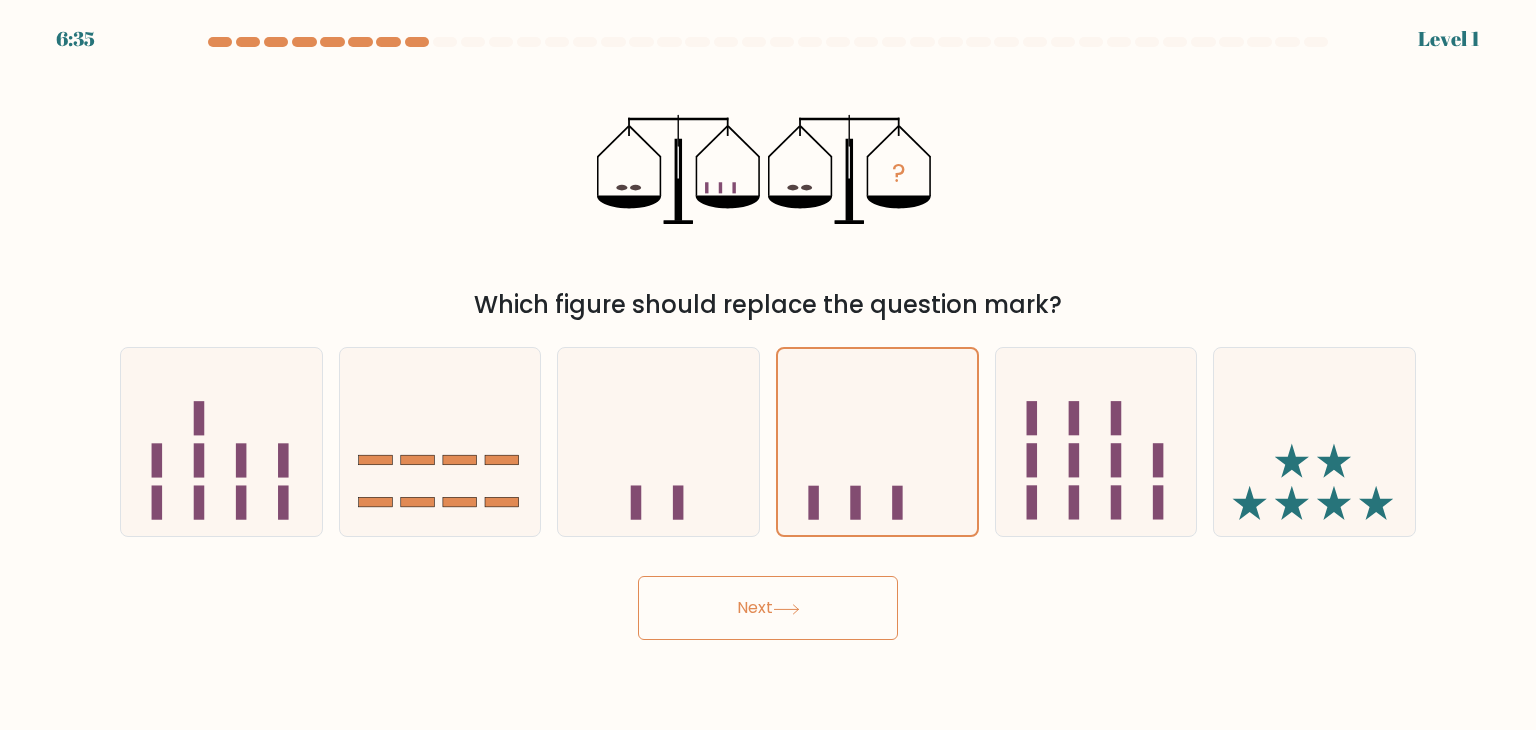 drag, startPoint x: 817, startPoint y: 620, endPoint x: 836, endPoint y: 560, distance: 62.936478 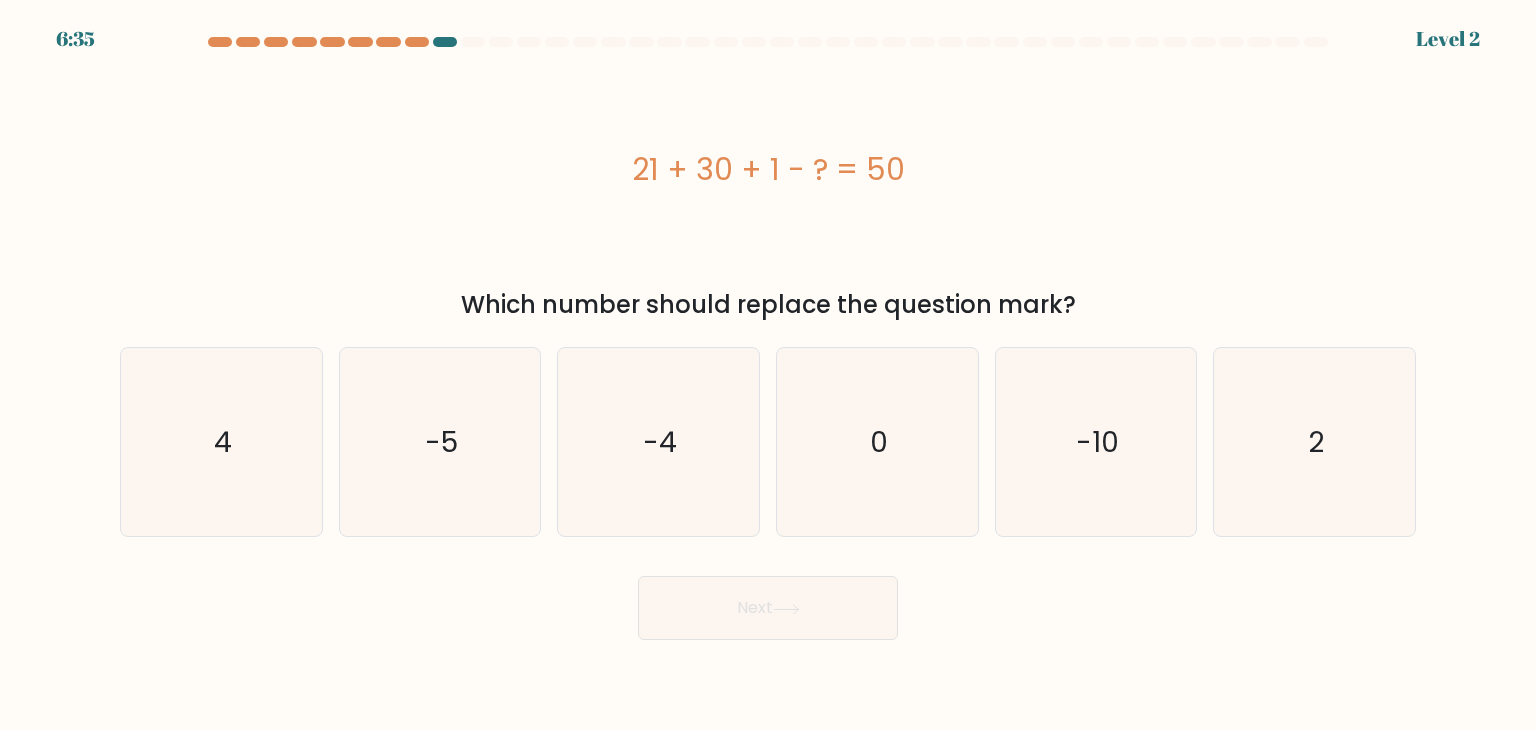 drag, startPoint x: 836, startPoint y: 560, endPoint x: 814, endPoint y: 586, distance: 34.058773 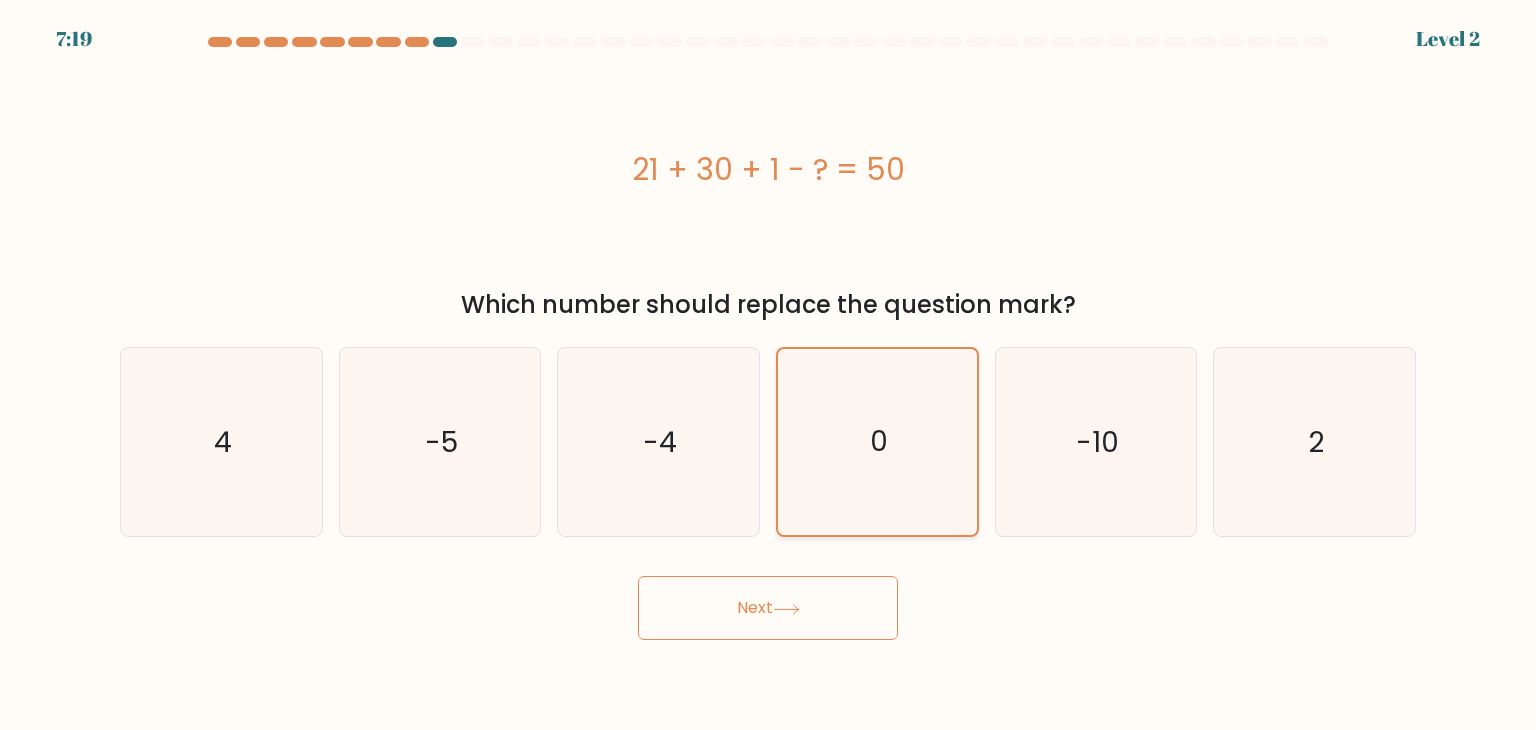 drag, startPoint x: 818, startPoint y: 608, endPoint x: 868, endPoint y: 497, distance: 121.74153 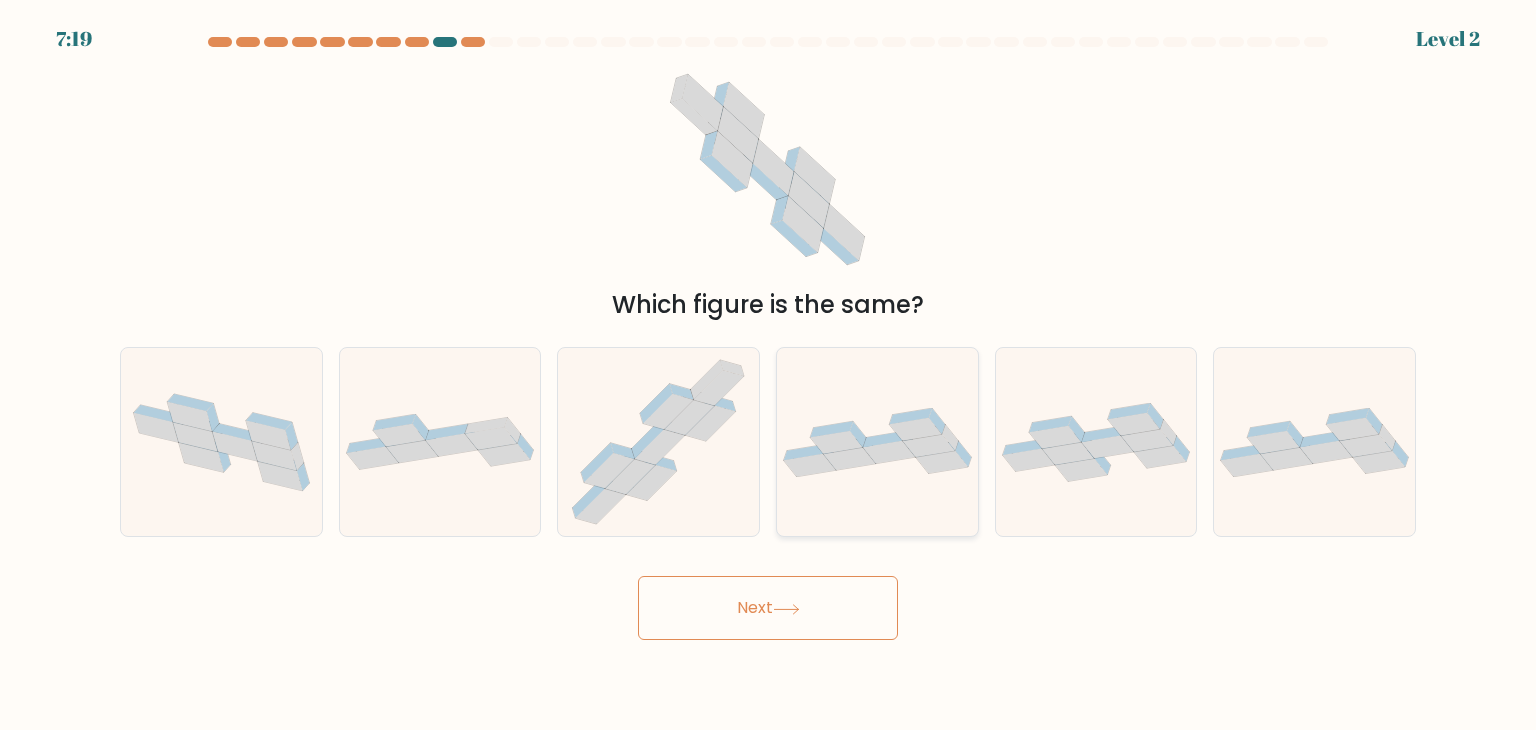 click at bounding box center (877, 442) 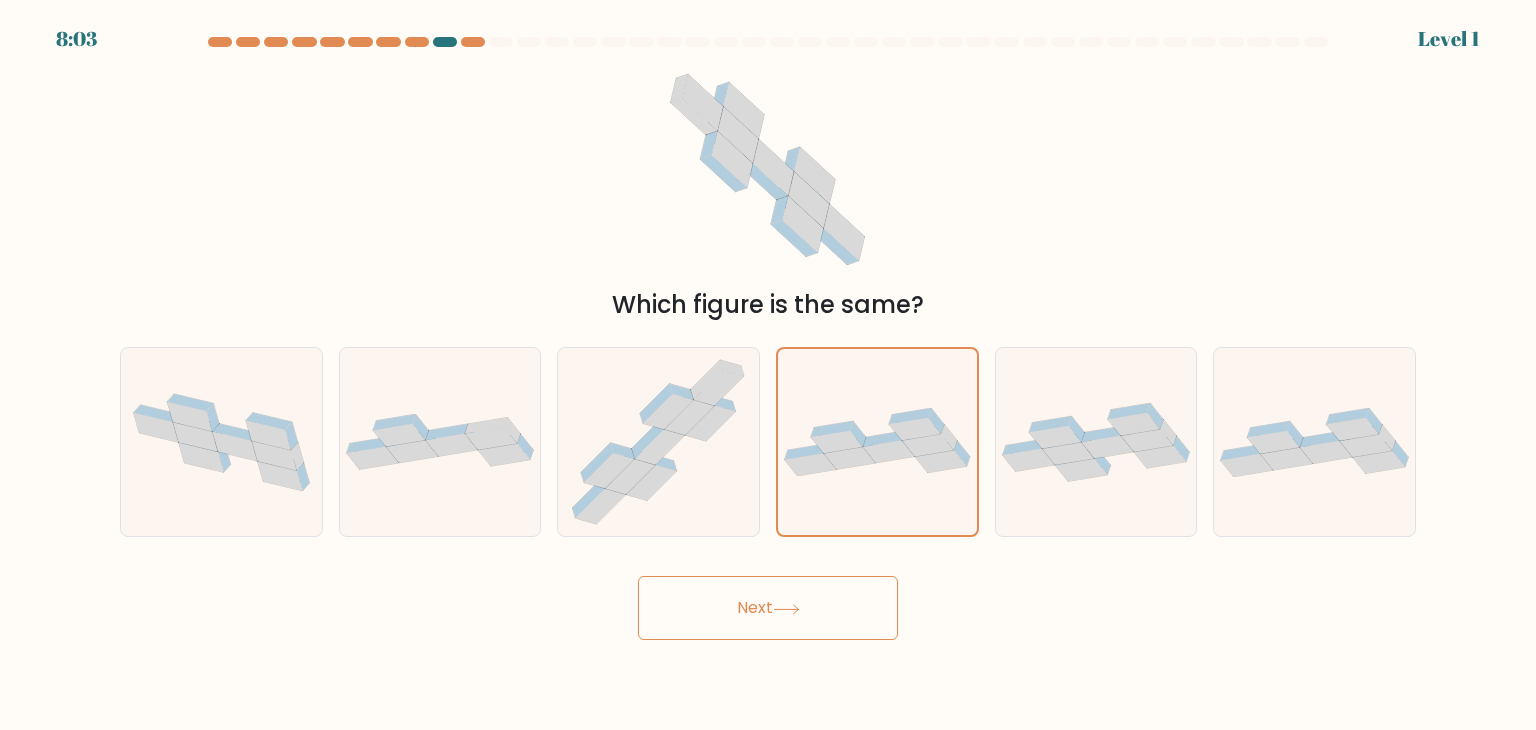 drag, startPoint x: 840, startPoint y: 613, endPoint x: 864, endPoint y: 512, distance: 103.81233 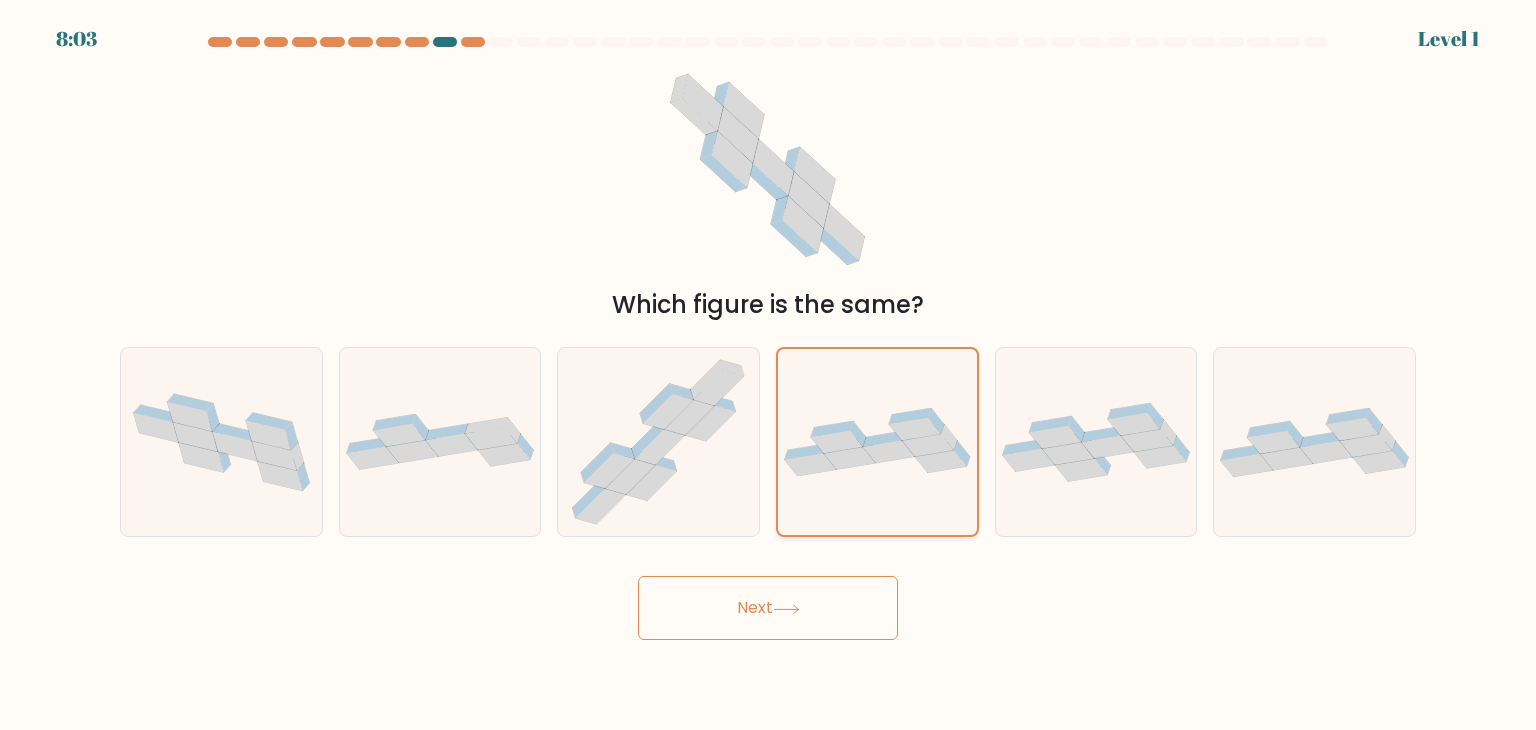 click on "Next" at bounding box center [768, 608] 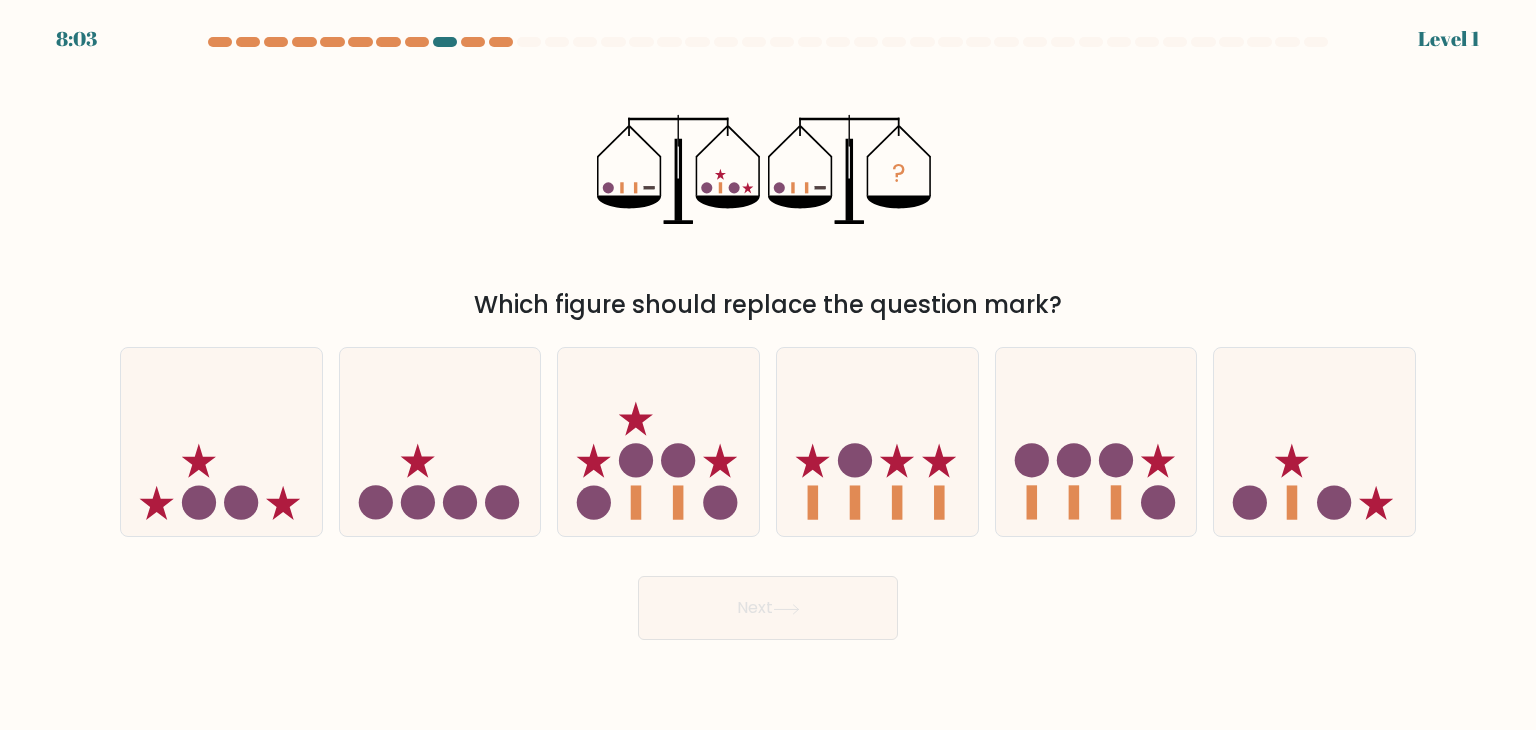 click 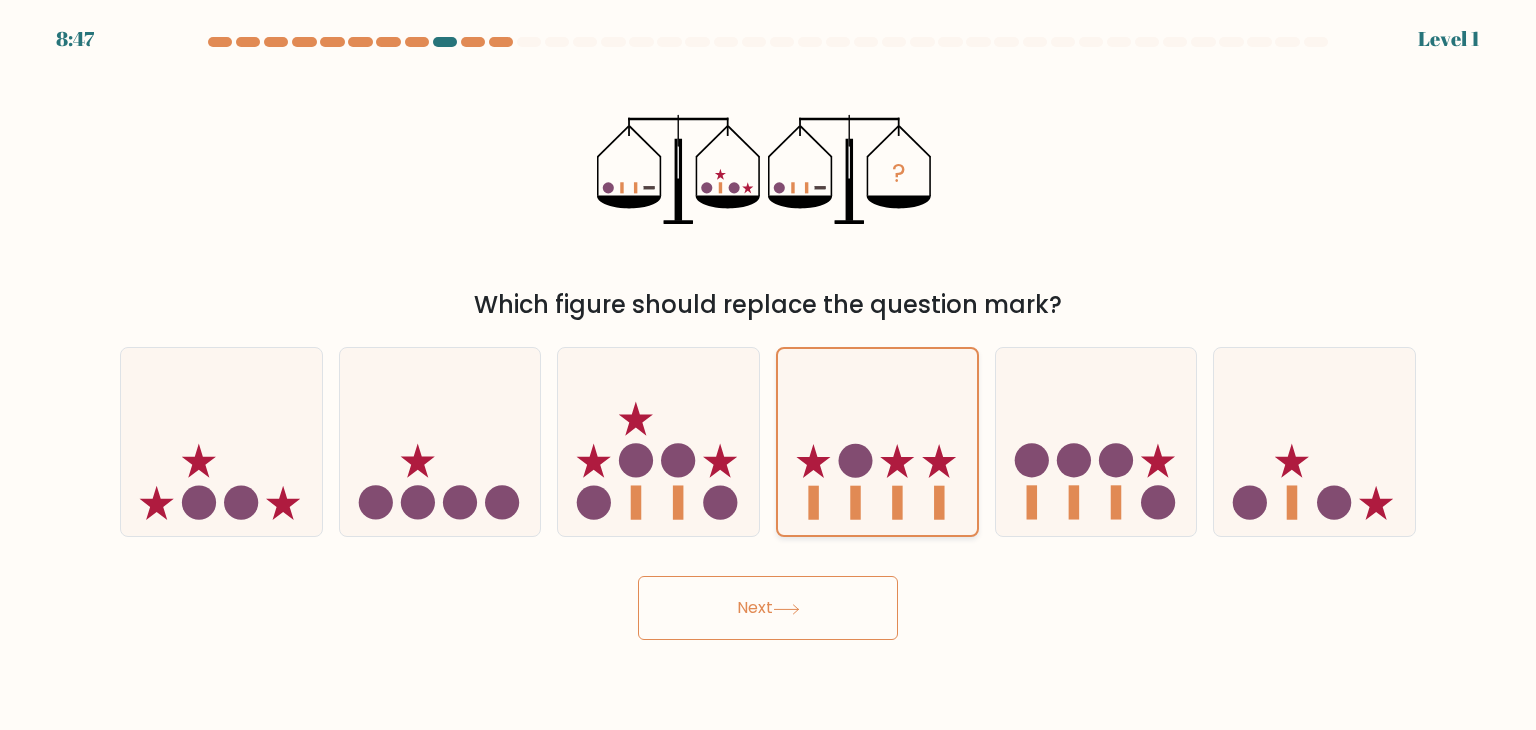 drag, startPoint x: 832, startPoint y: 607, endPoint x: 866, endPoint y: 478, distance: 133.4054 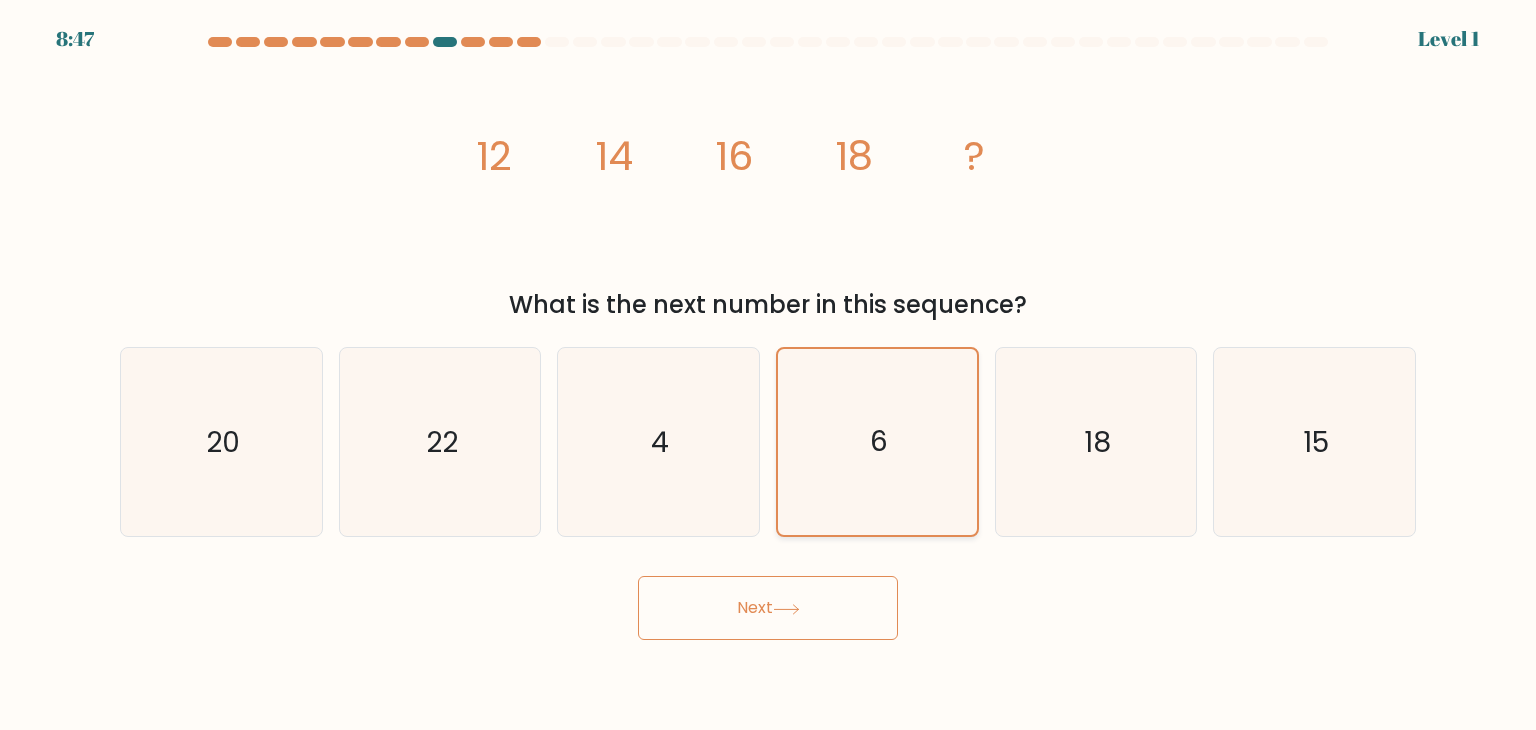 drag, startPoint x: 824, startPoint y: 617, endPoint x: 854, endPoint y: 491, distance: 129.5222 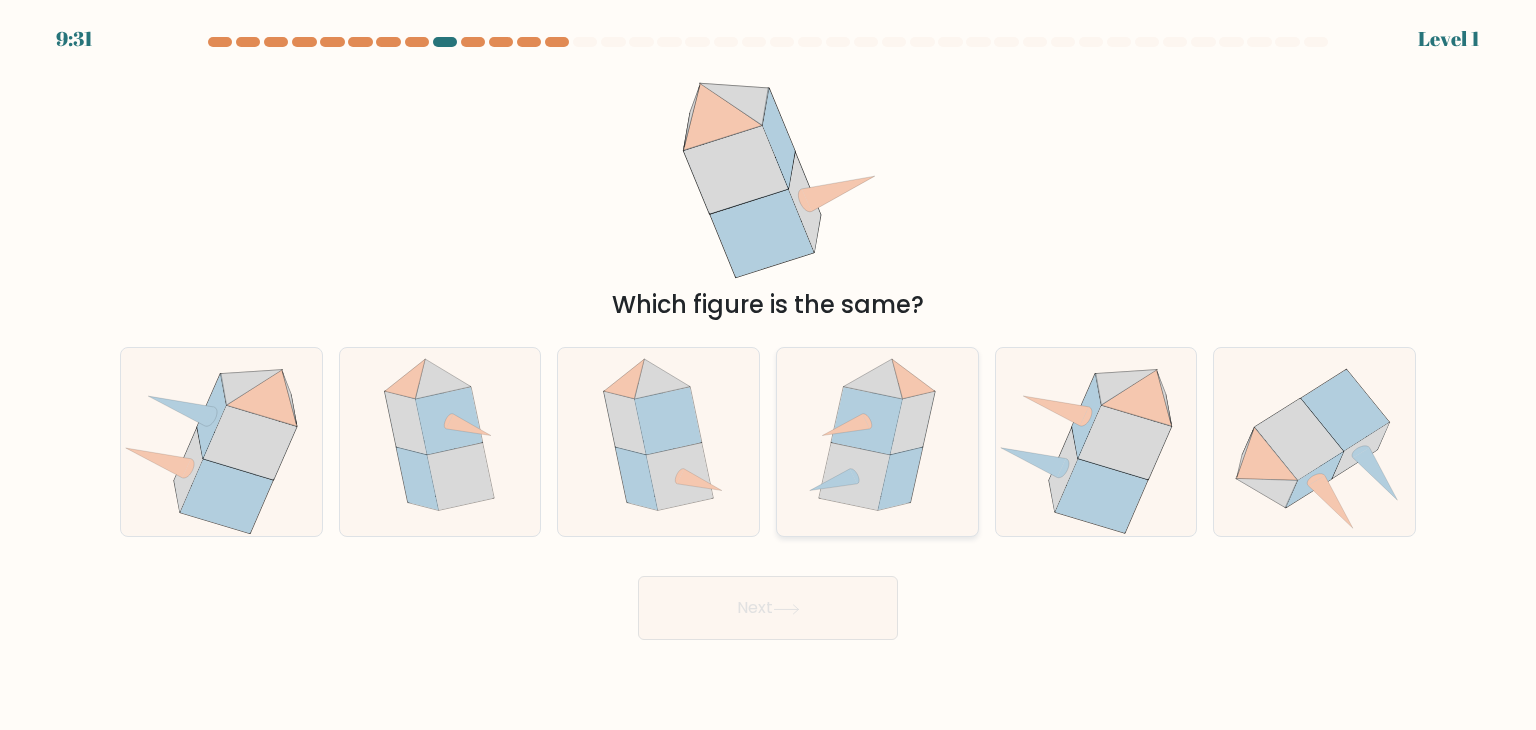drag, startPoint x: 826, startPoint y: 577, endPoint x: 847, endPoint y: 517, distance: 63.56886 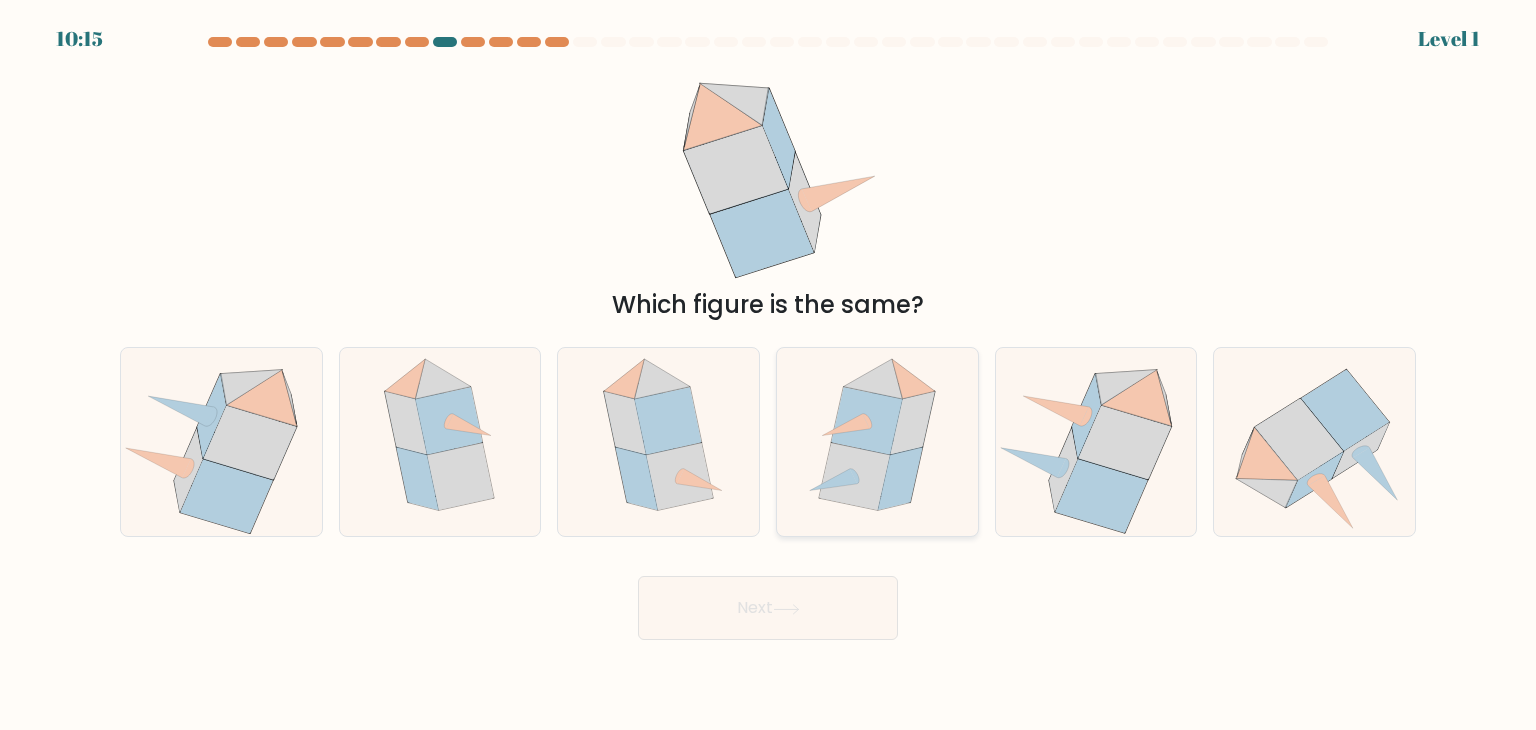 drag, startPoint x: 853, startPoint y: 488, endPoint x: 846, endPoint y: 500, distance: 13.892444 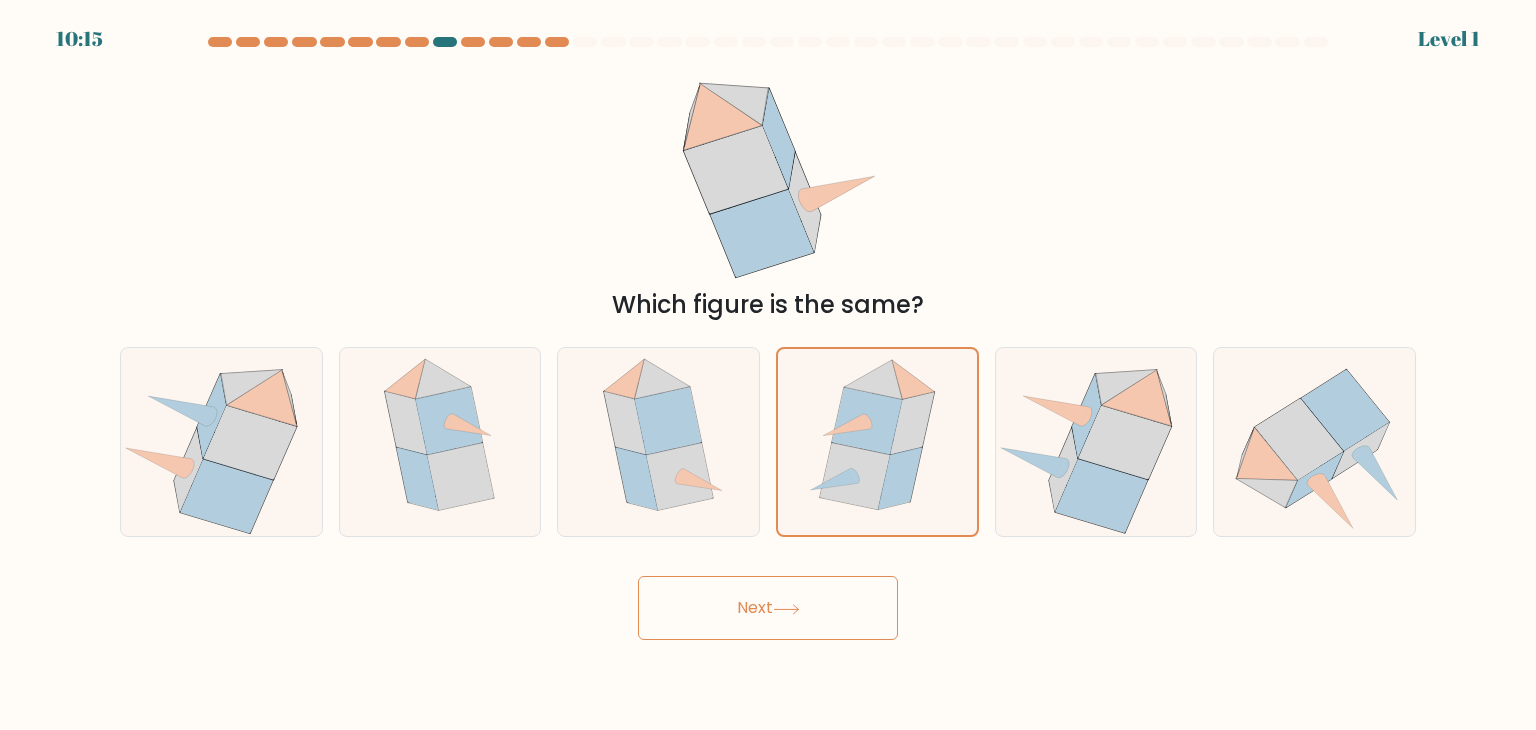 click on "Next" at bounding box center [768, 608] 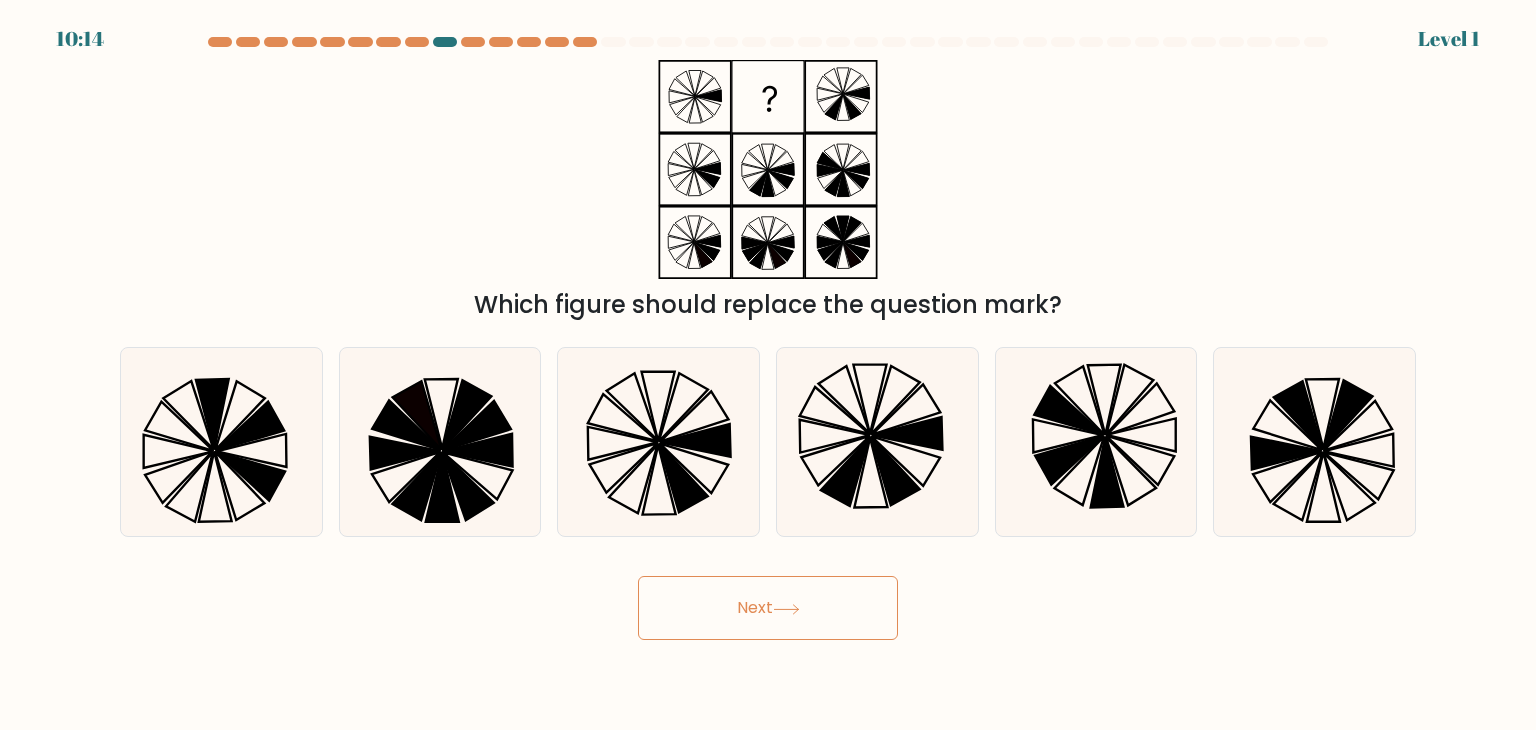 click 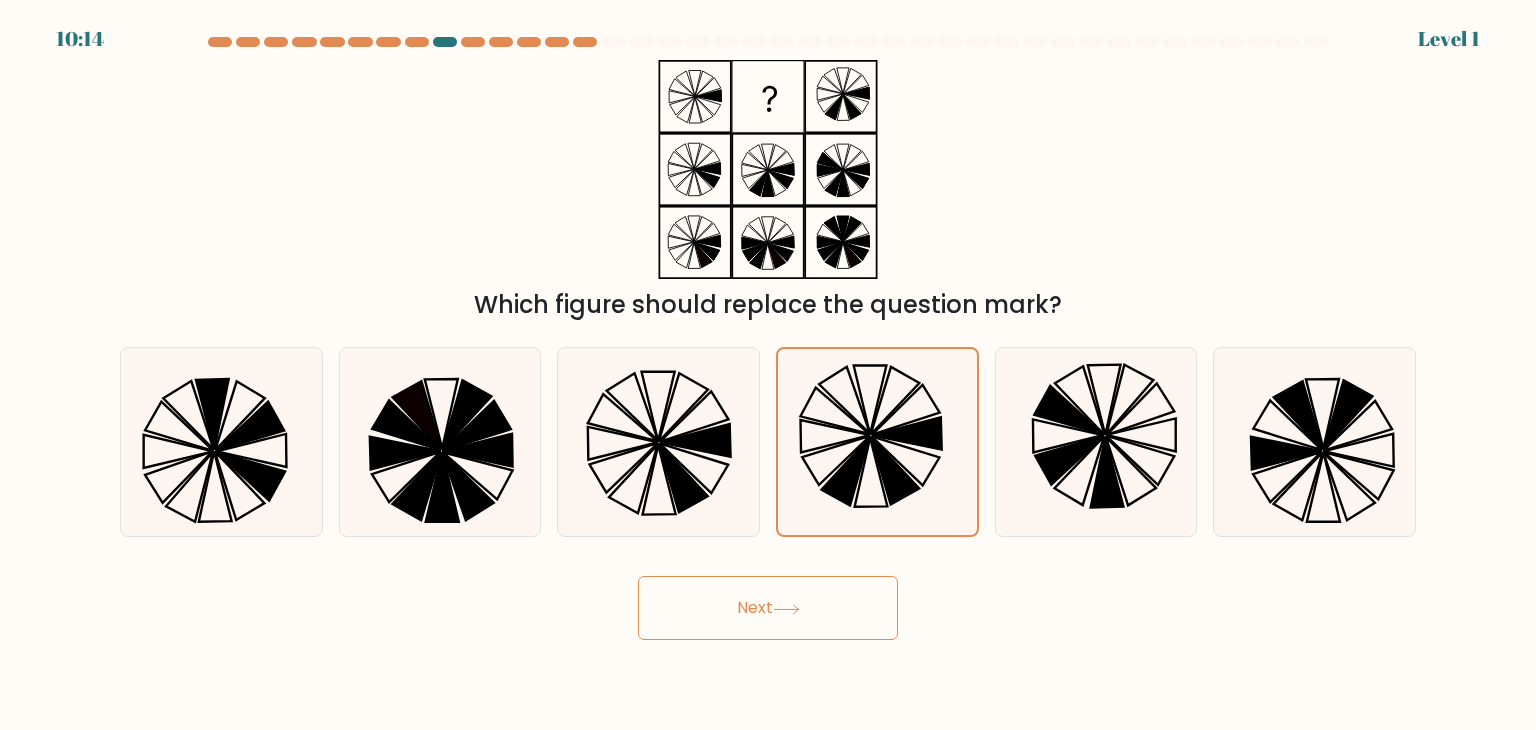 drag, startPoint x: 836, startPoint y: 586, endPoint x: 844, endPoint y: 561, distance: 26.24881 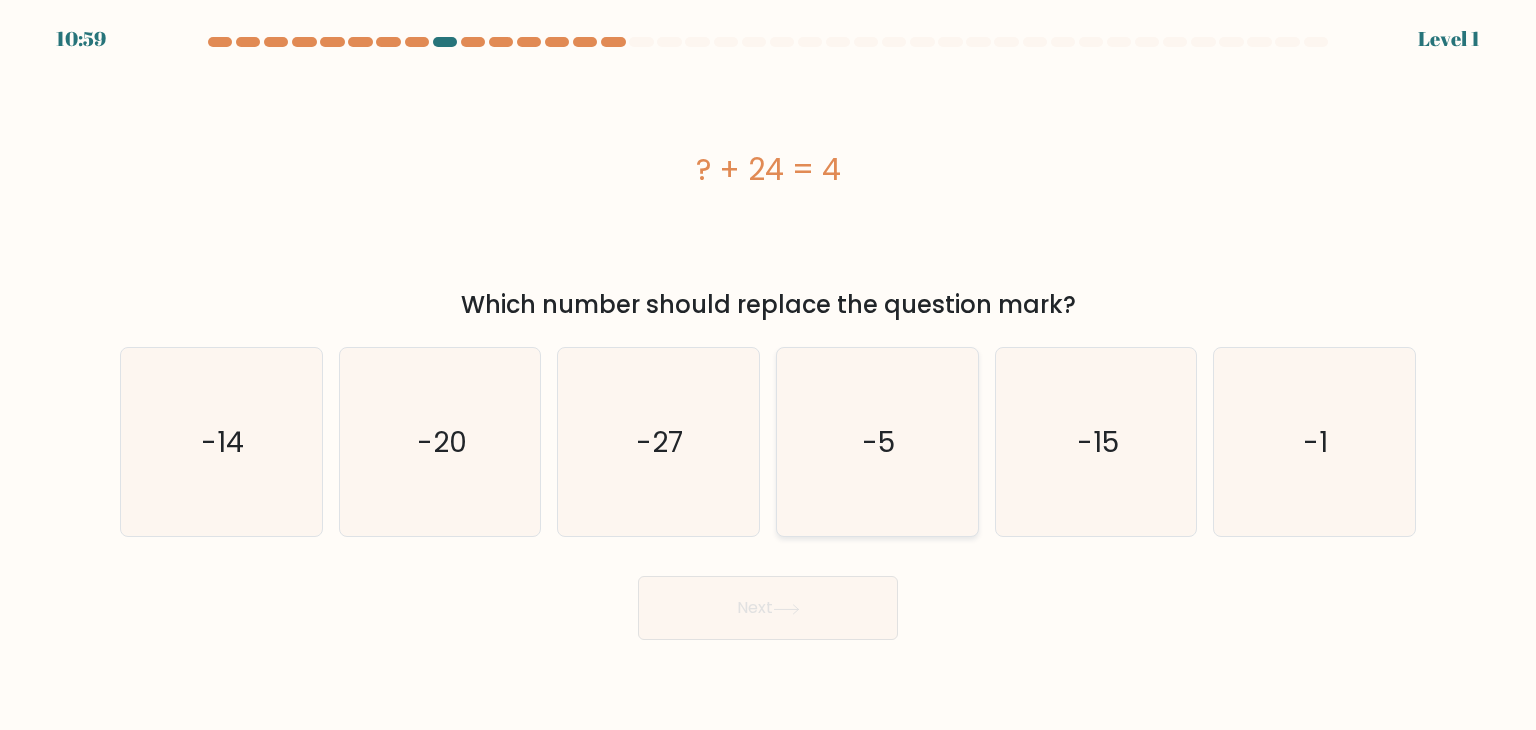 click on "-5" 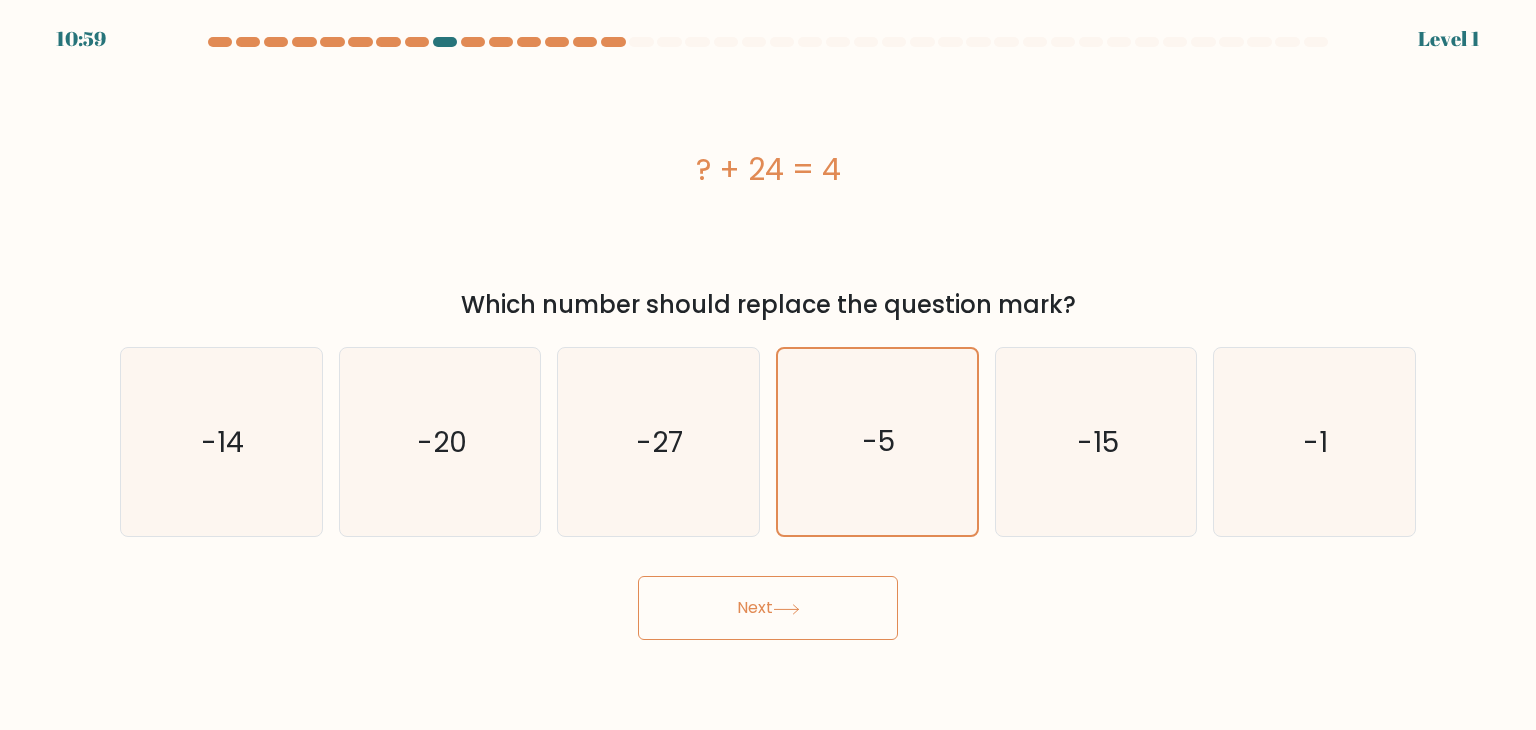 drag, startPoint x: 828, startPoint y: 603, endPoint x: 846, endPoint y: 576, distance: 32.449963 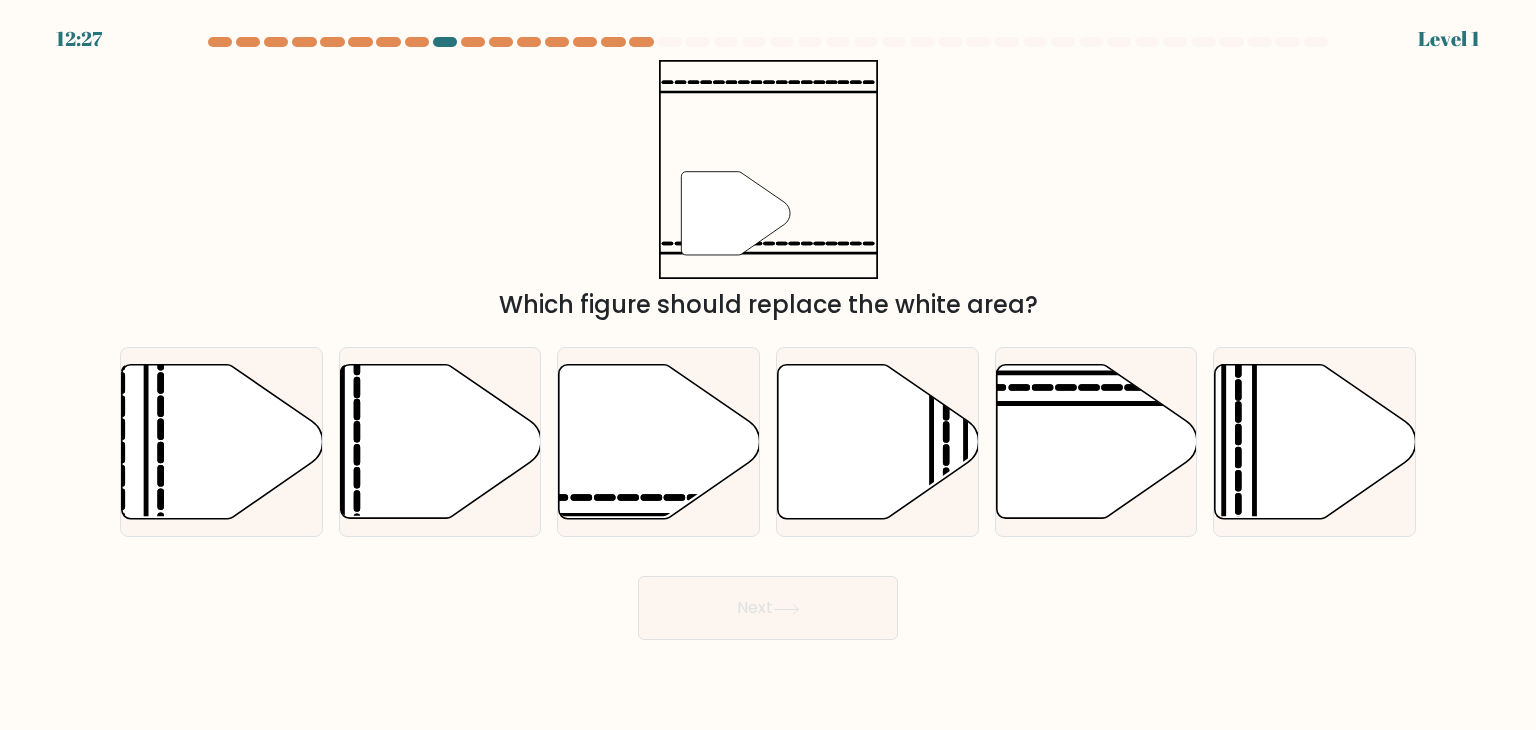 drag, startPoint x: 881, startPoint y: 497, endPoint x: 863, endPoint y: 559, distance: 64.56005 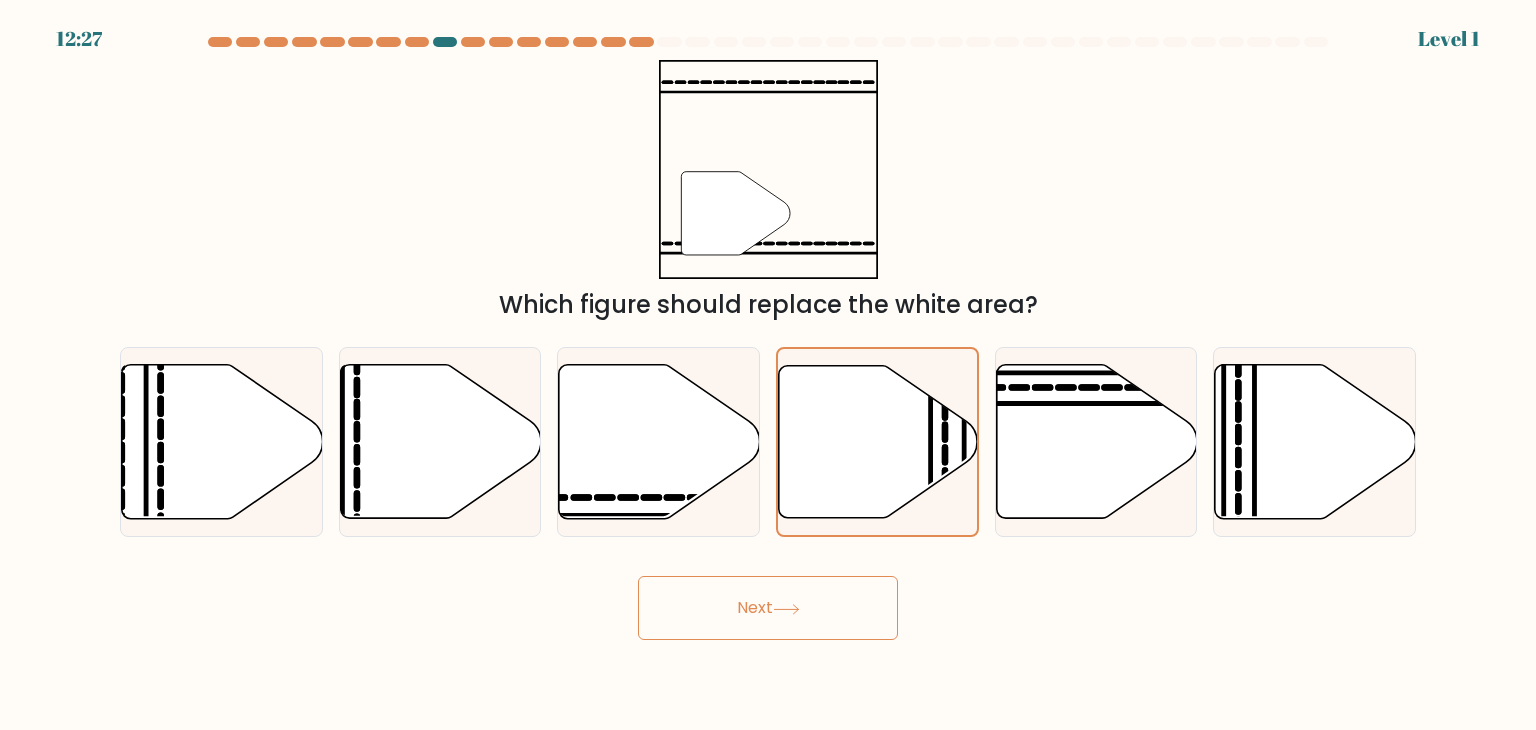 drag, startPoint x: 840, startPoint y: 608, endPoint x: 851, endPoint y: 561, distance: 48.270073 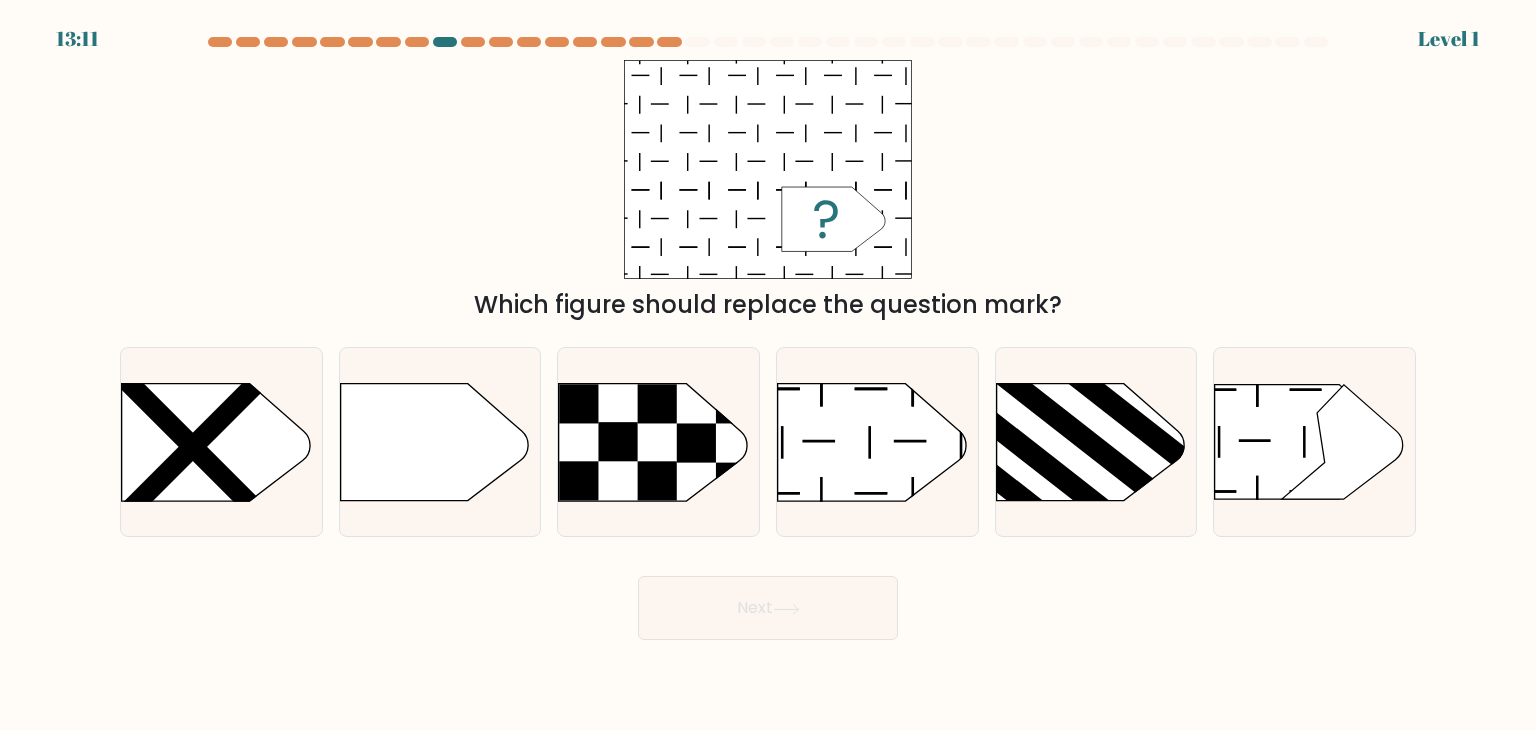click 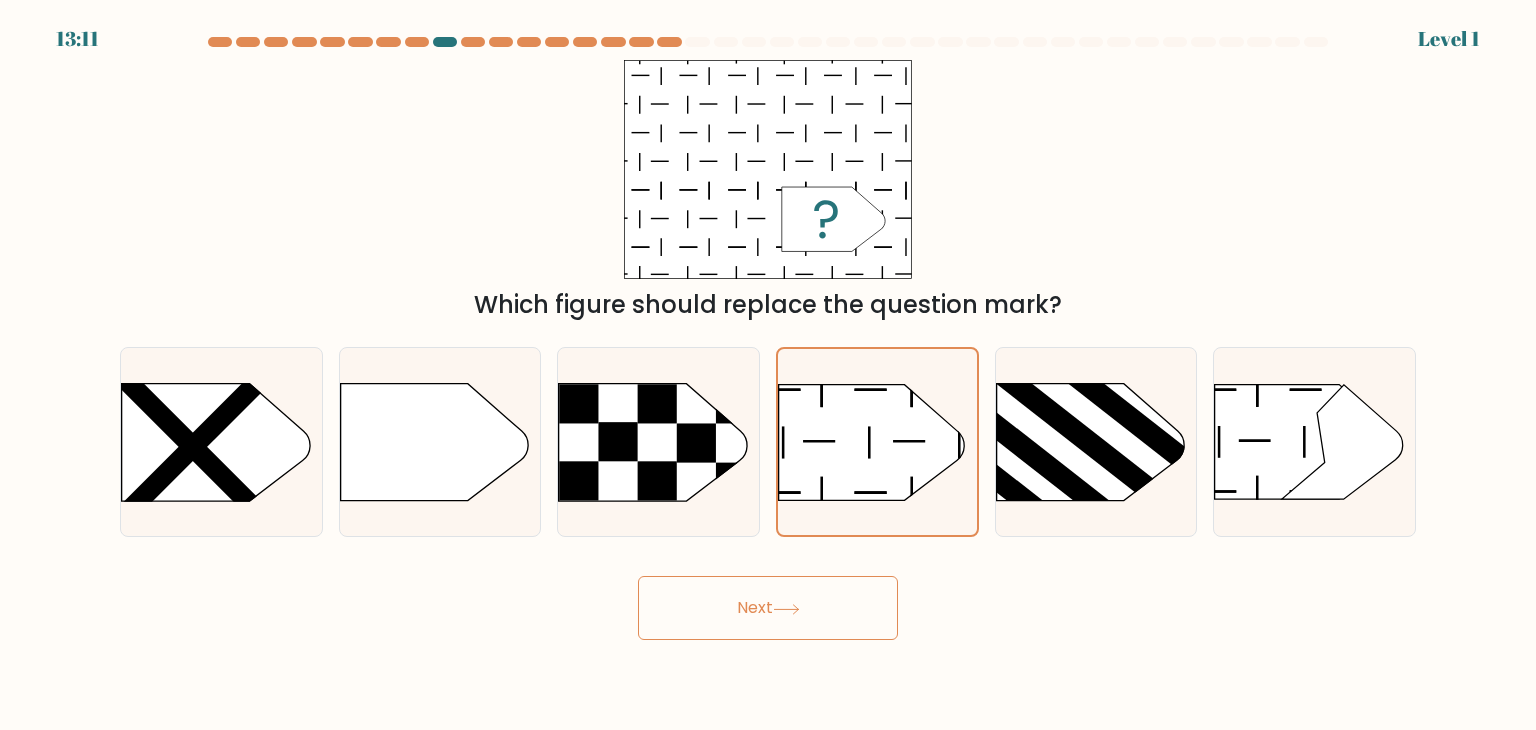 click on "Next" at bounding box center [768, 608] 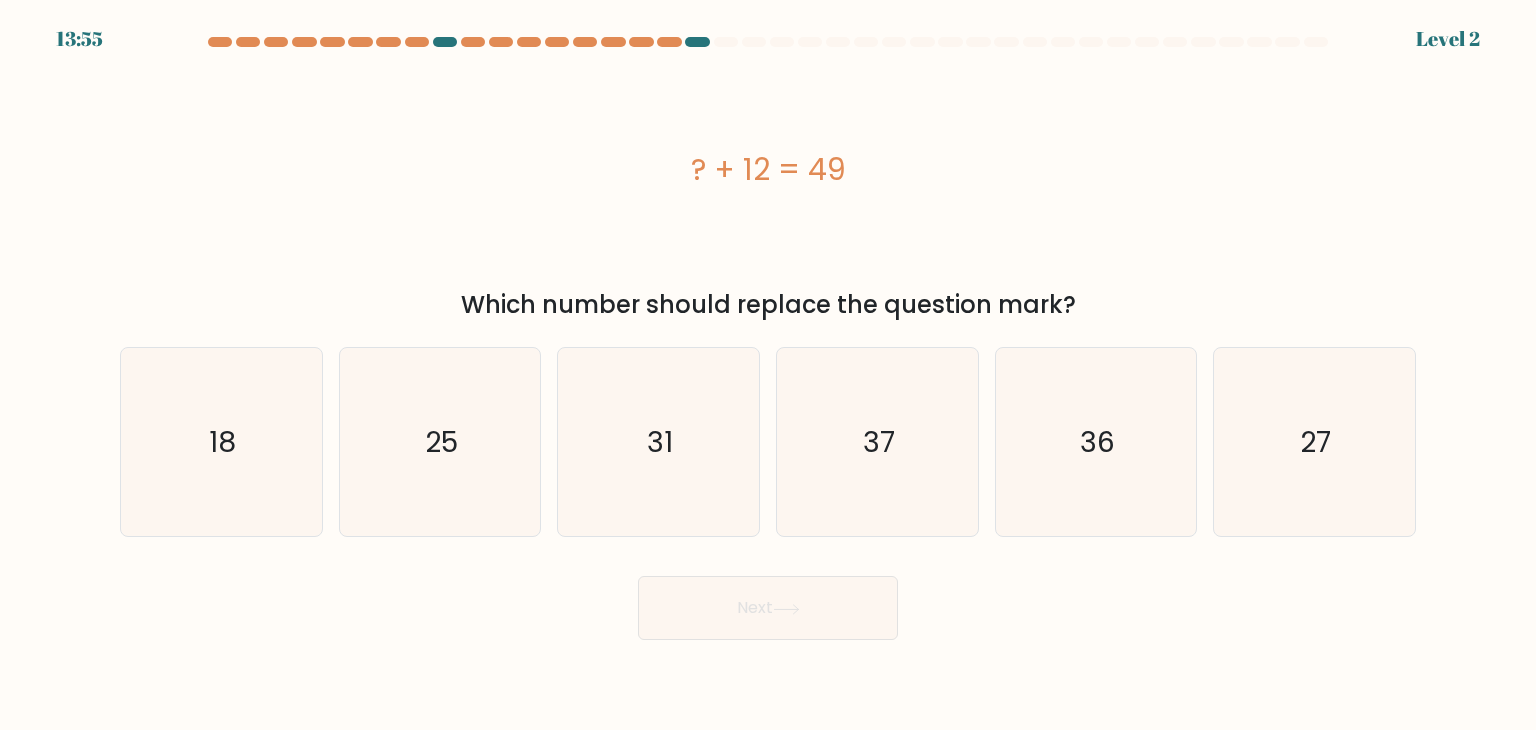 drag, startPoint x: 856, startPoint y: 523, endPoint x: 832, endPoint y: 627, distance: 106.733315 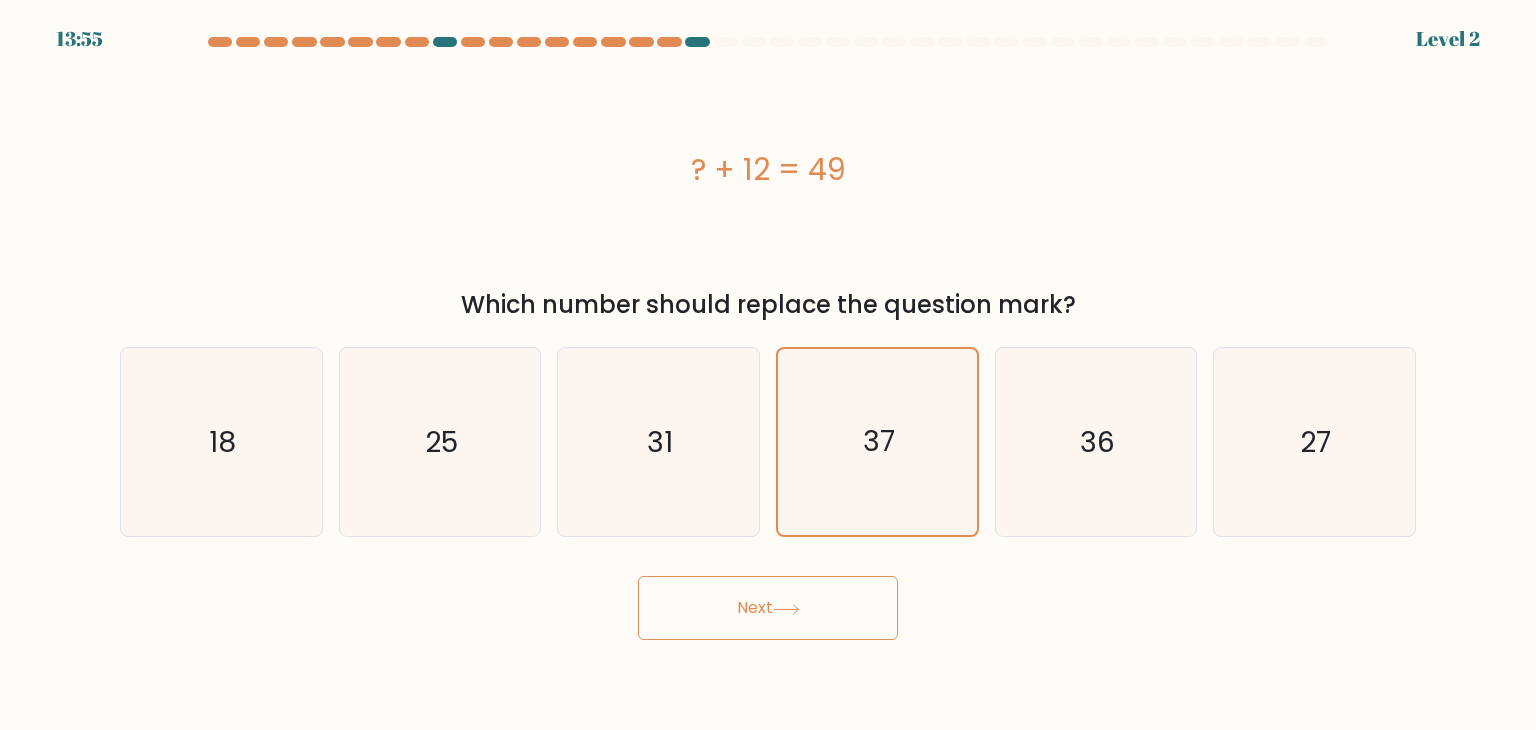 click on "Next" at bounding box center (768, 608) 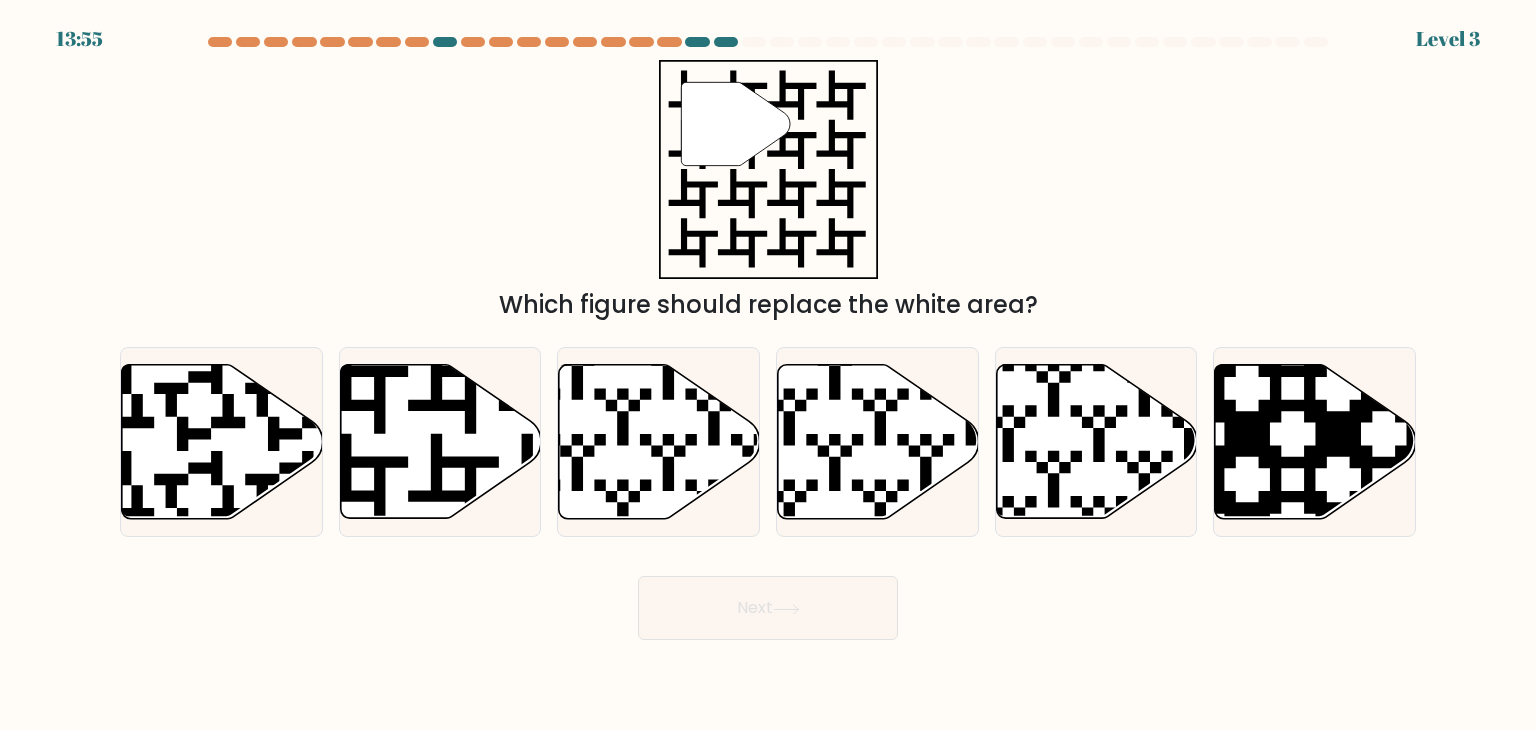 drag, startPoint x: 848, startPoint y: 563, endPoint x: 832, endPoint y: 559, distance: 16.492422 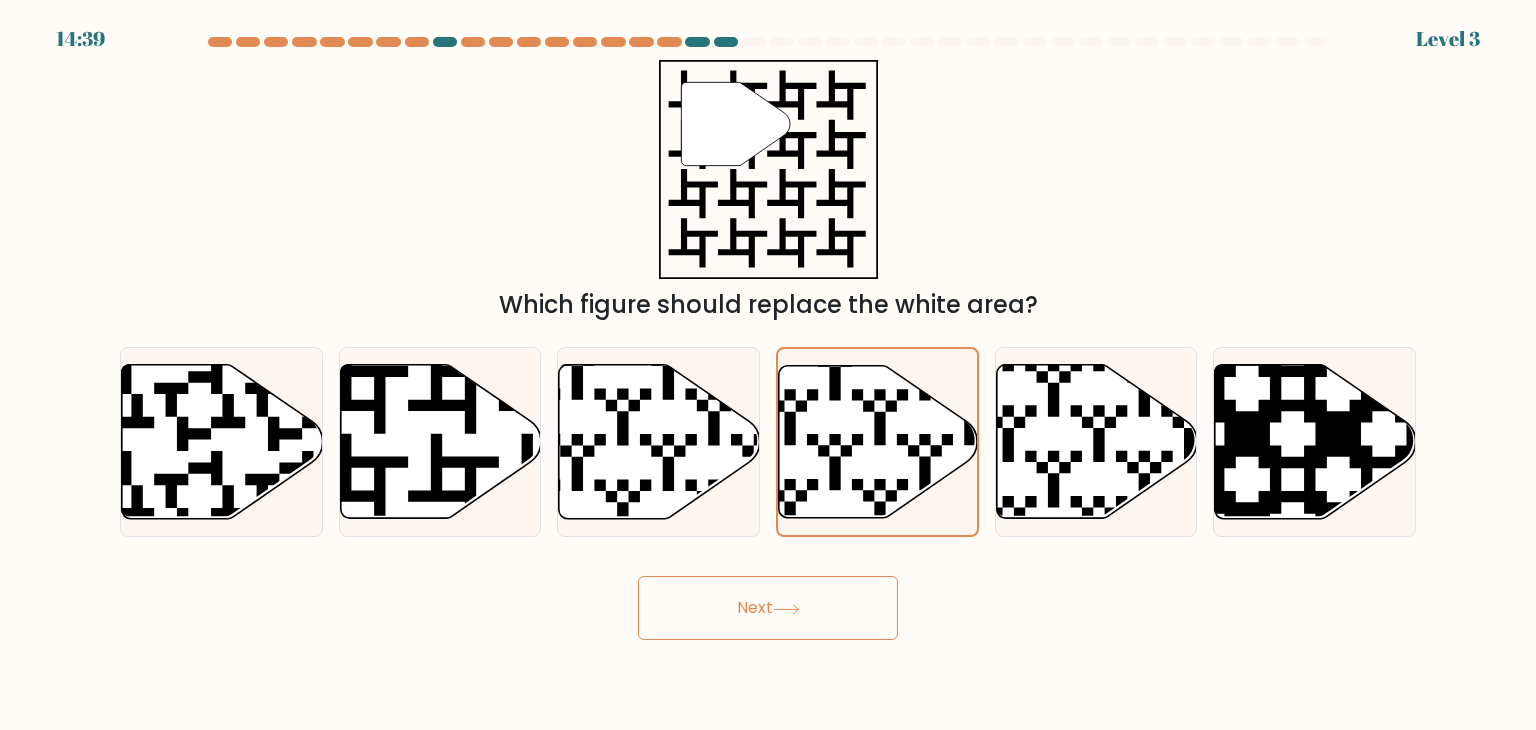 drag, startPoint x: 810, startPoint y: 624, endPoint x: 833, endPoint y: 536, distance: 90.95603 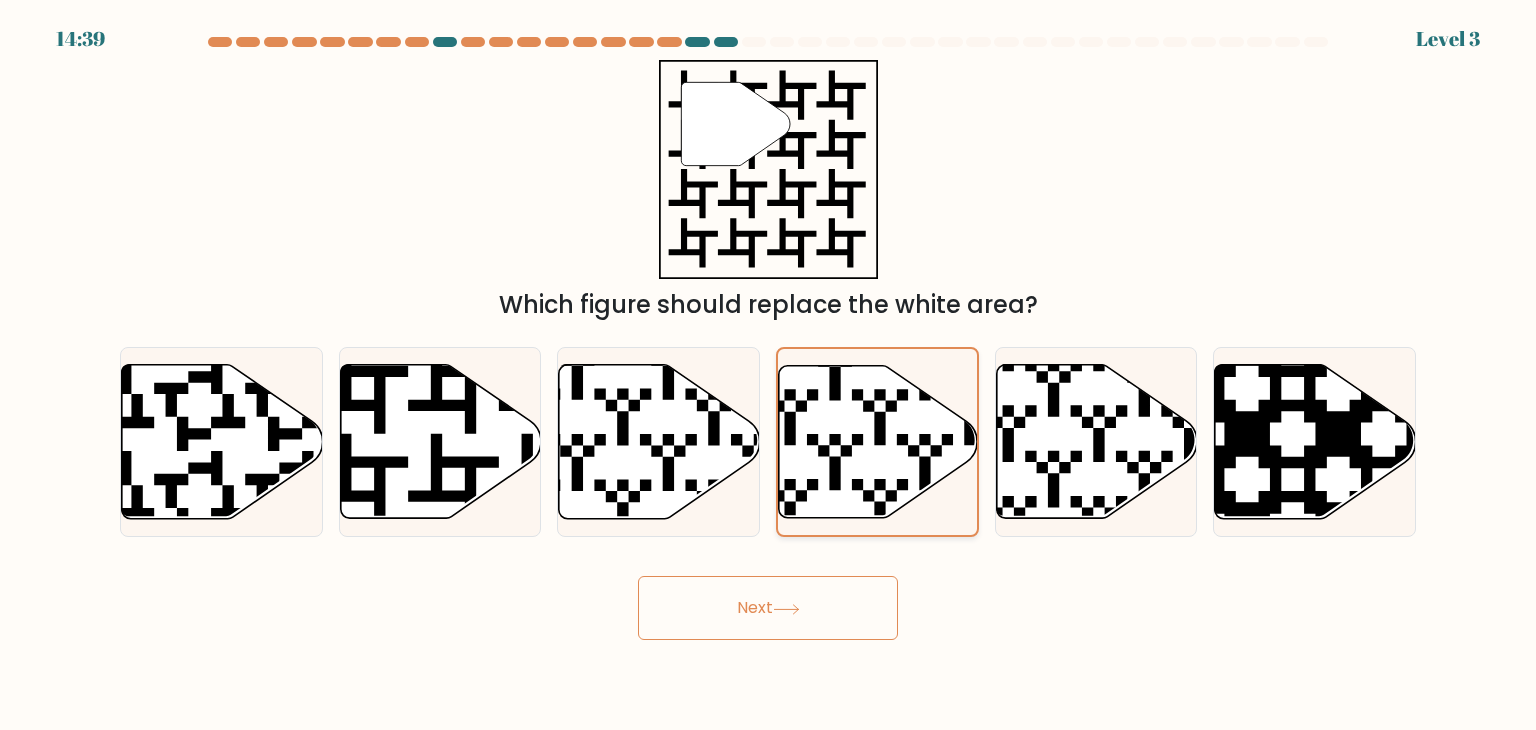 click on "Next" at bounding box center (768, 608) 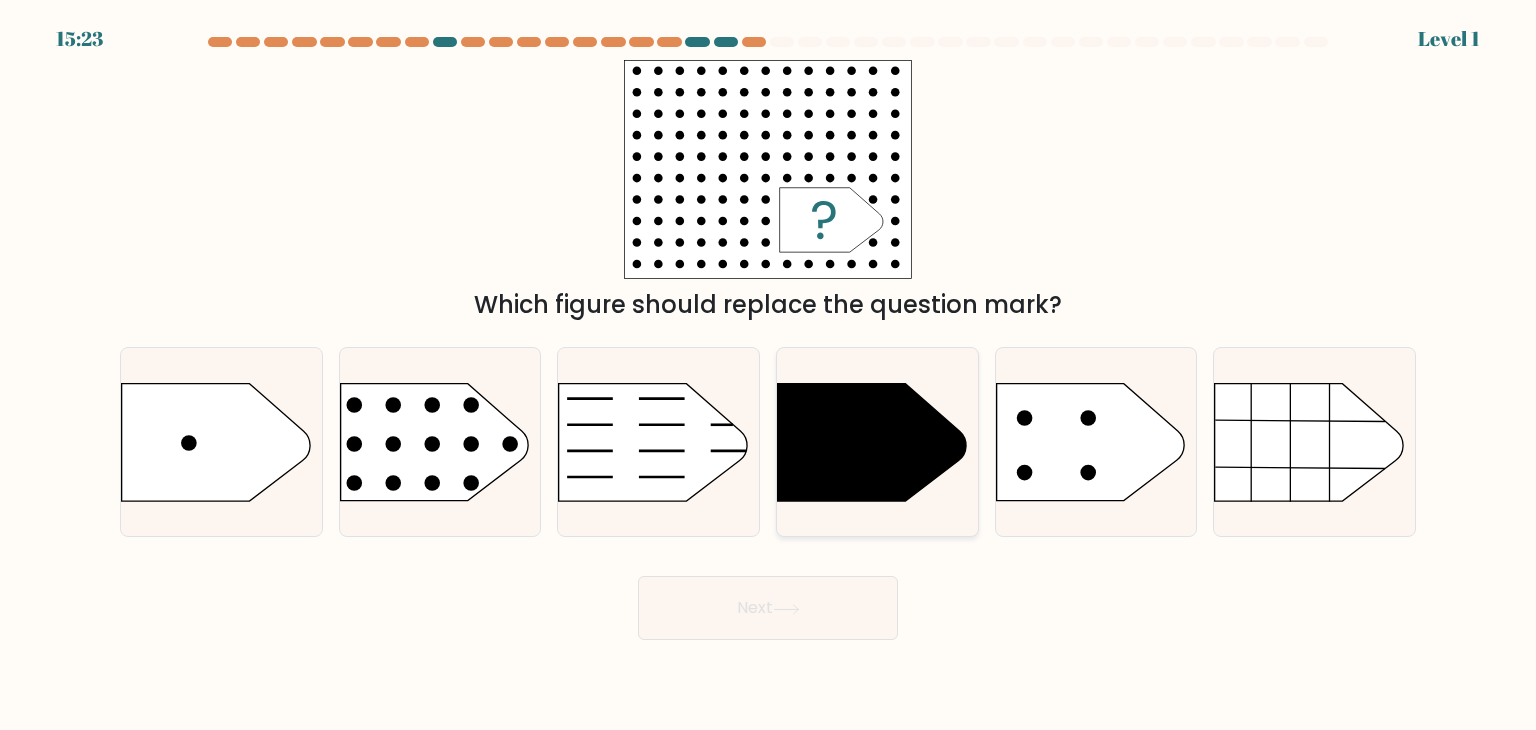 click 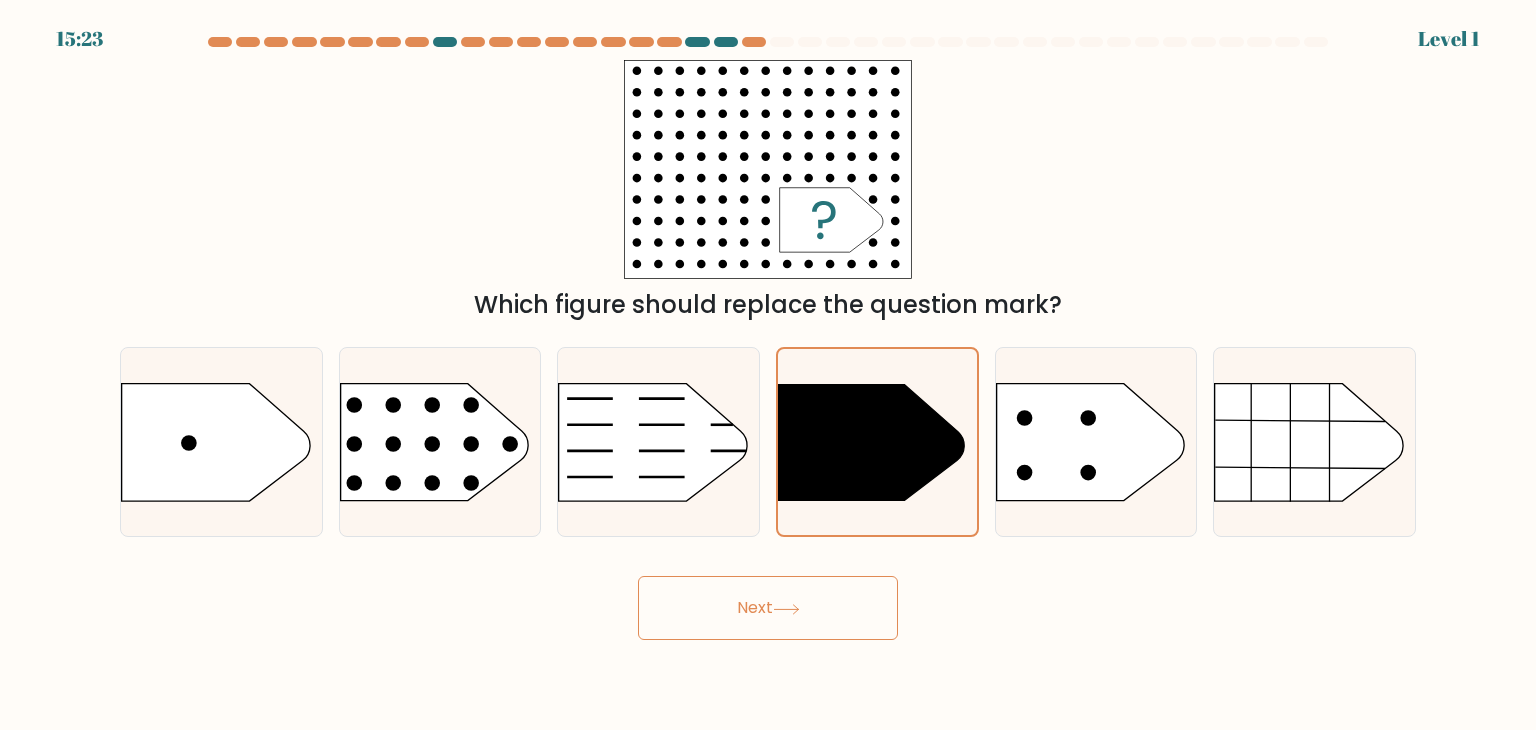drag, startPoint x: 823, startPoint y: 615, endPoint x: 821, endPoint y: 550, distance: 65.03076 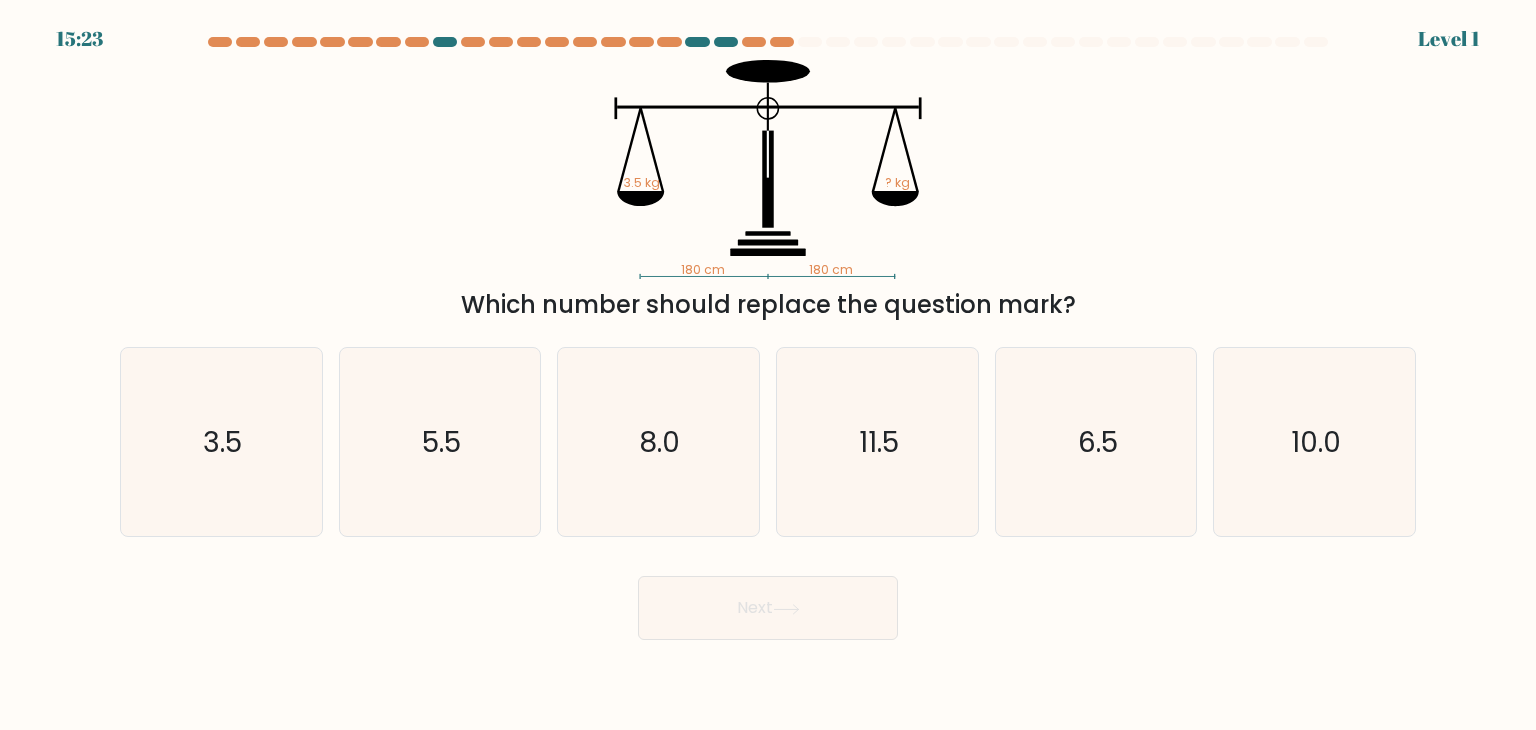 drag, startPoint x: 821, startPoint y: 550, endPoint x: 844, endPoint y: 591, distance: 47.010635 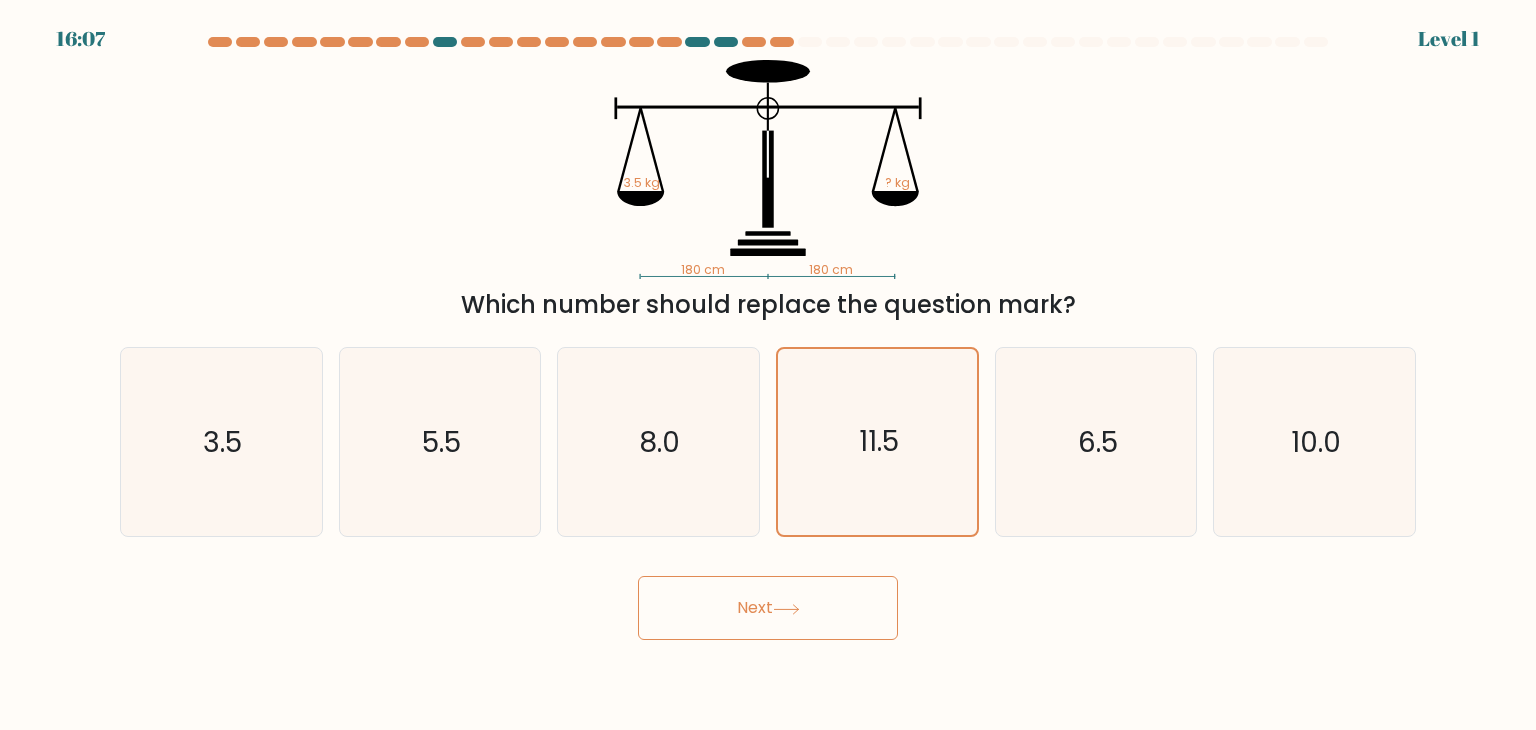 click on "Next" at bounding box center (768, 608) 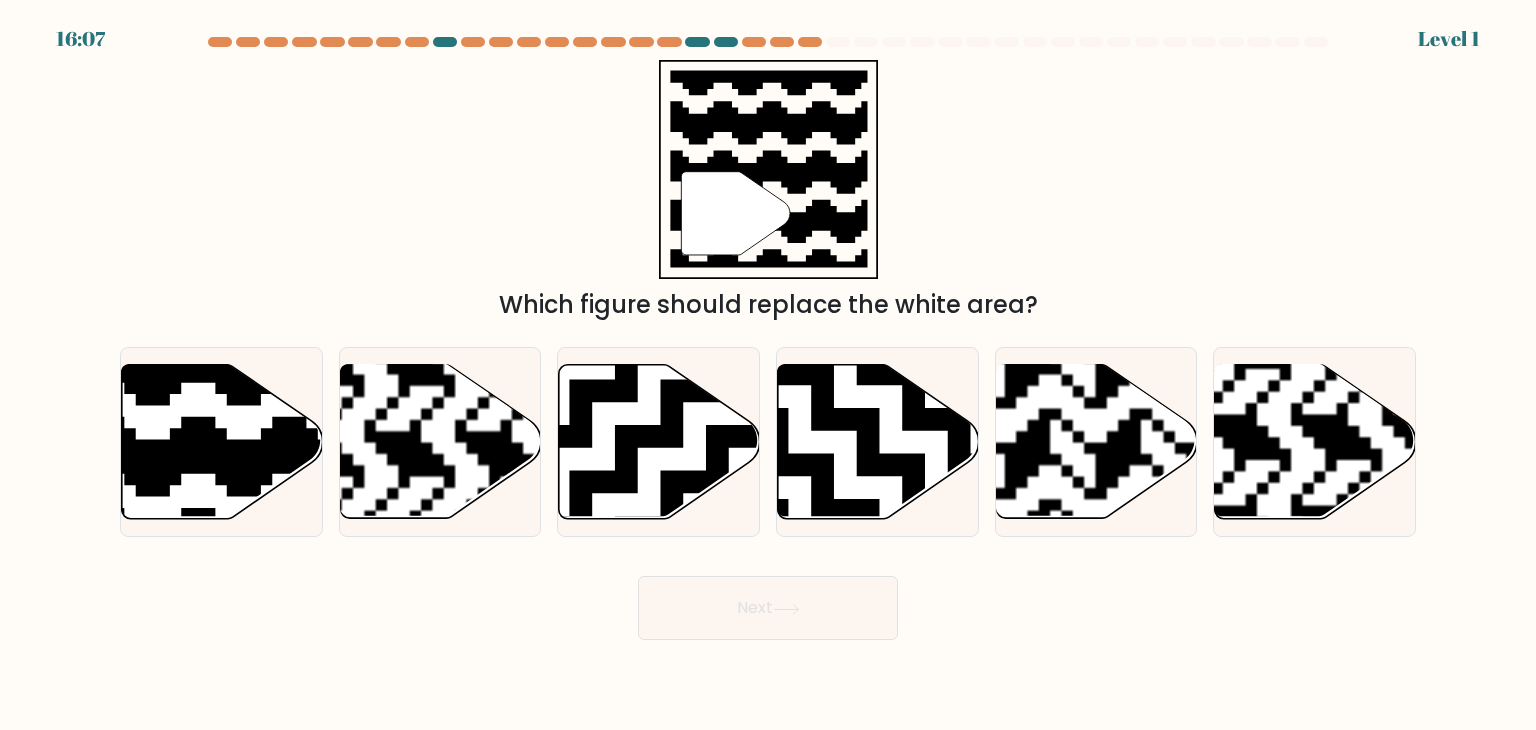 click 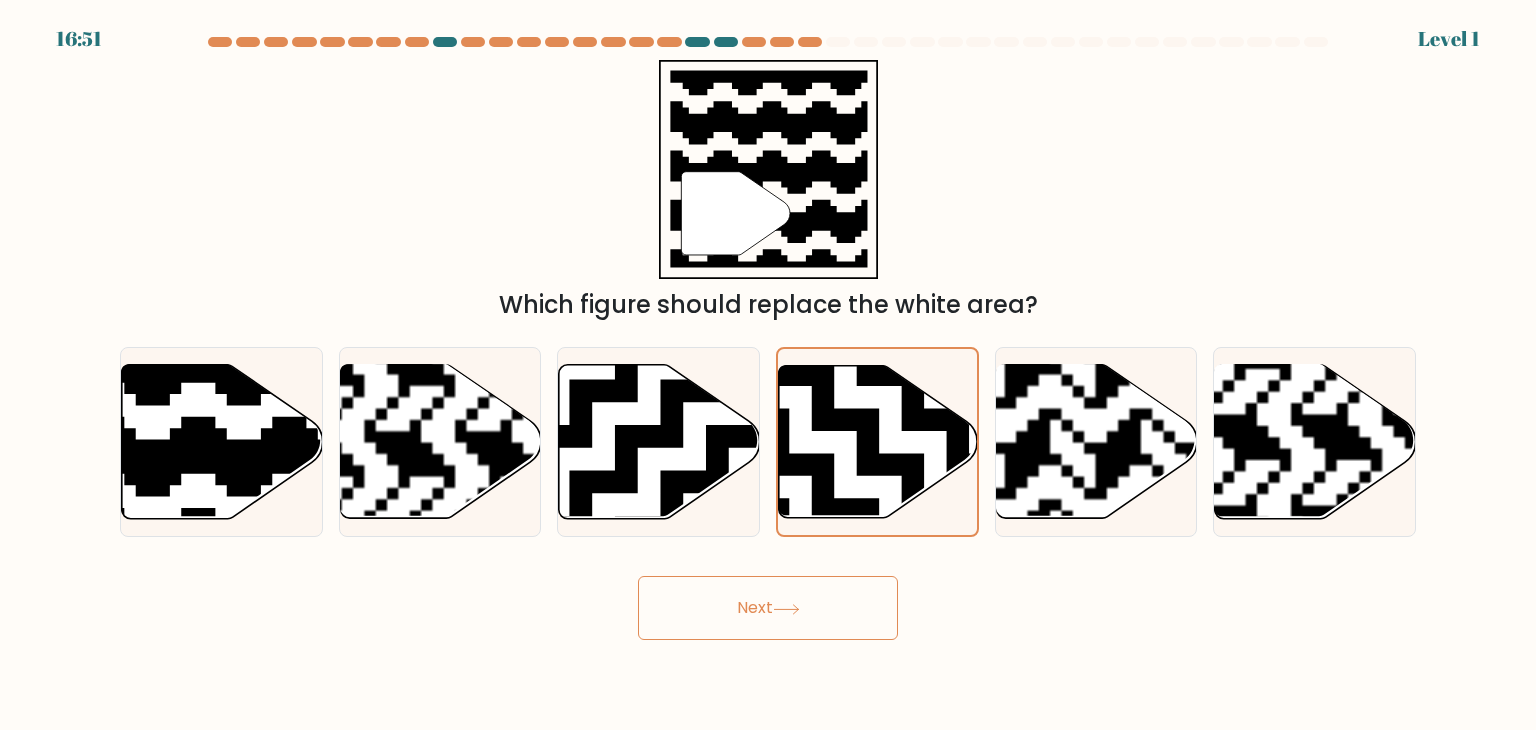 drag, startPoint x: 855, startPoint y: 614, endPoint x: 856, endPoint y: 585, distance: 29.017237 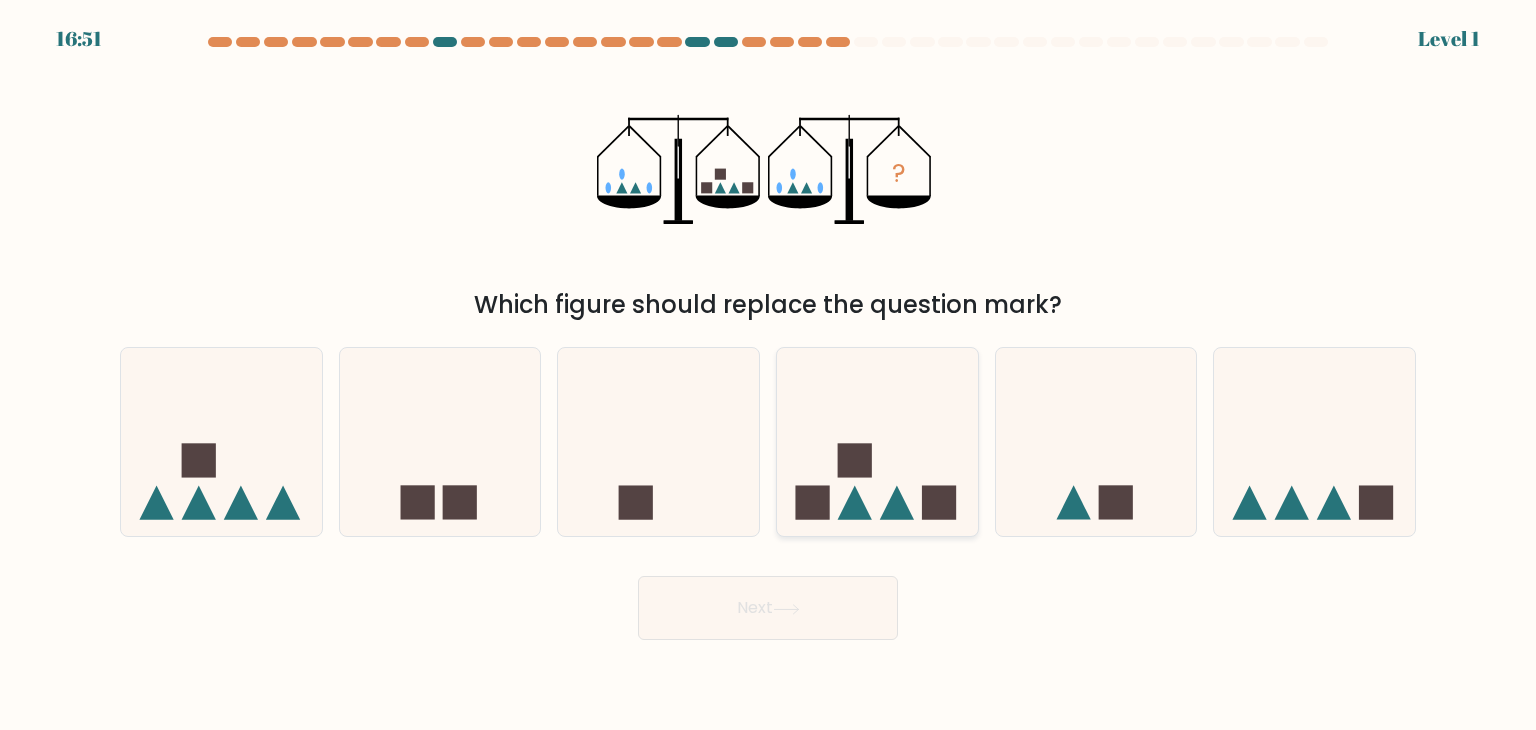 click 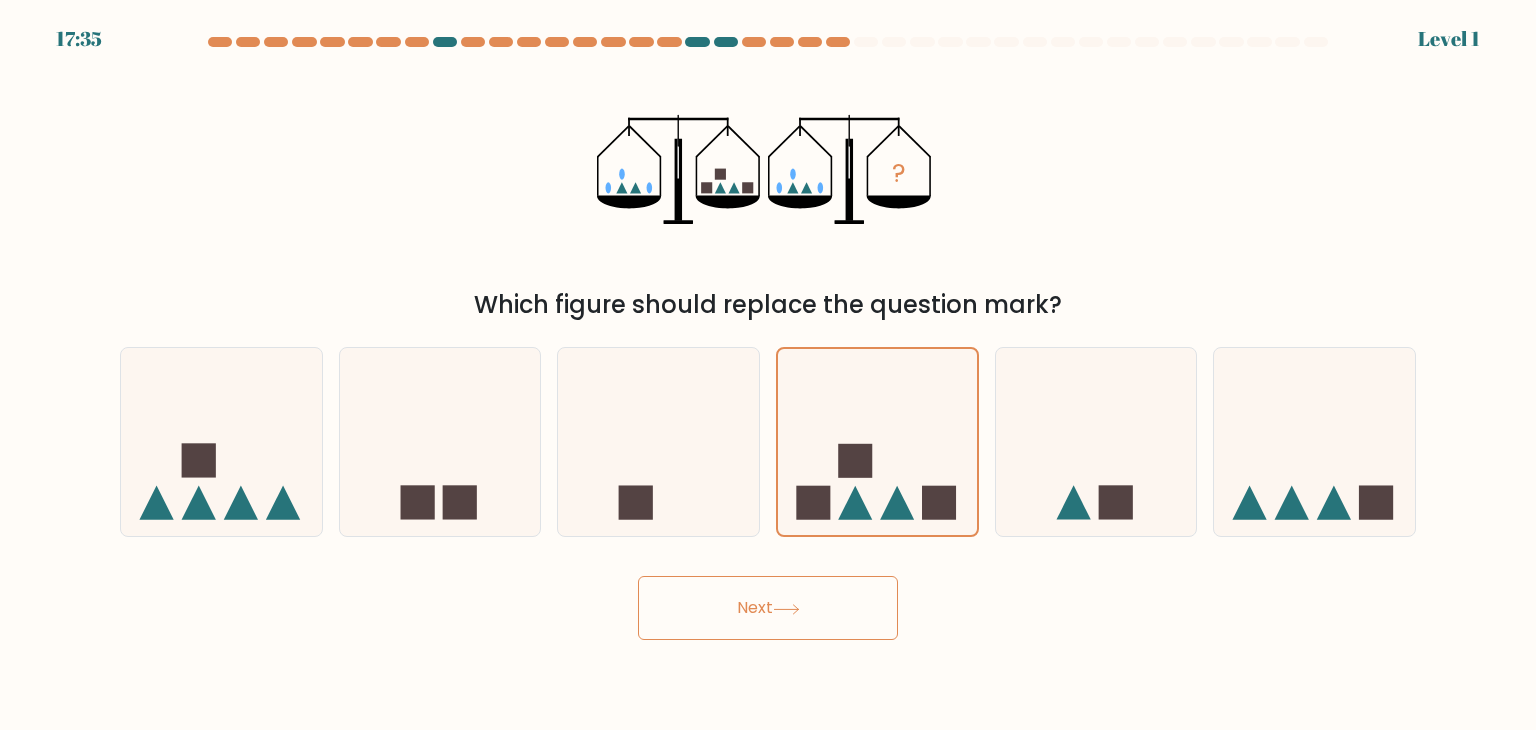 click on "Next" at bounding box center [768, 608] 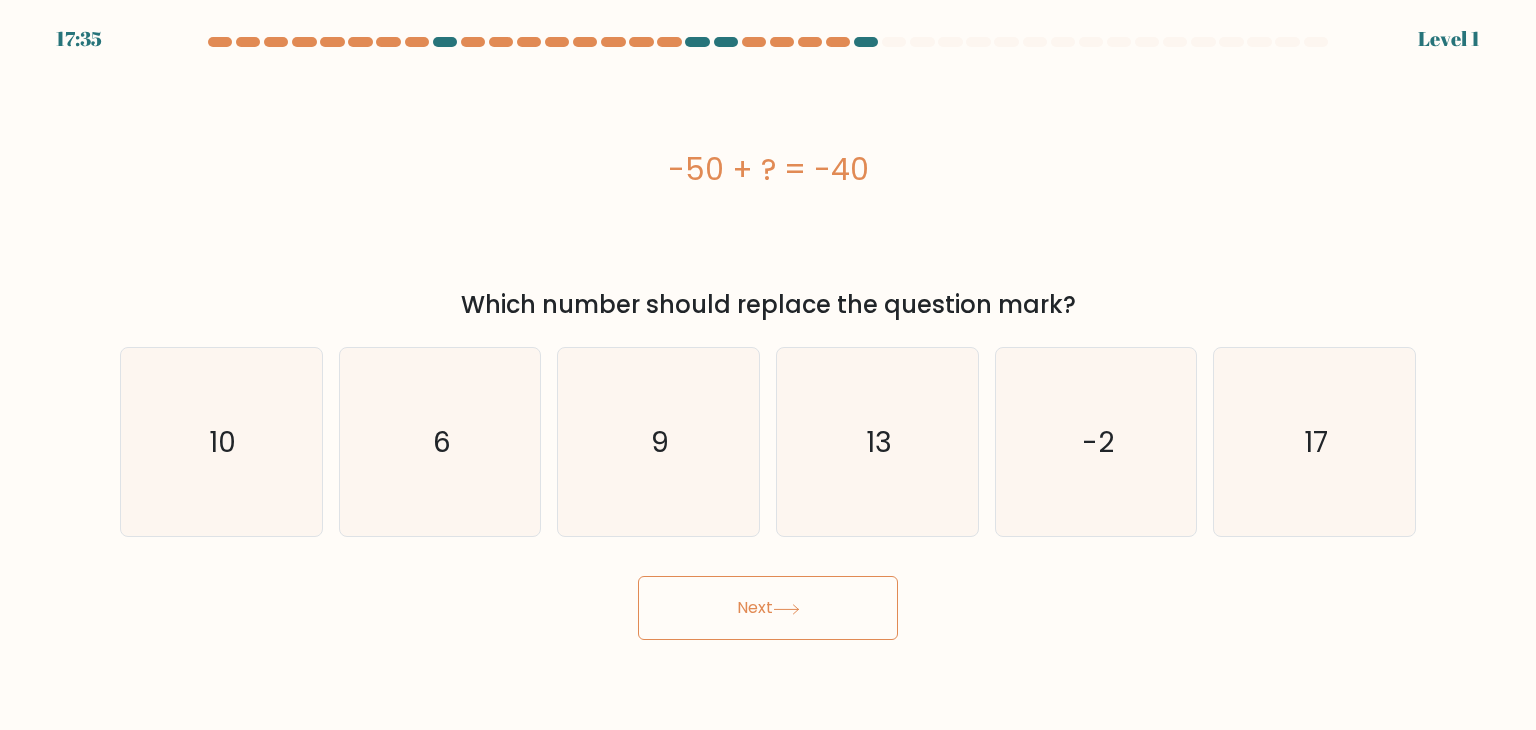 click on "13" 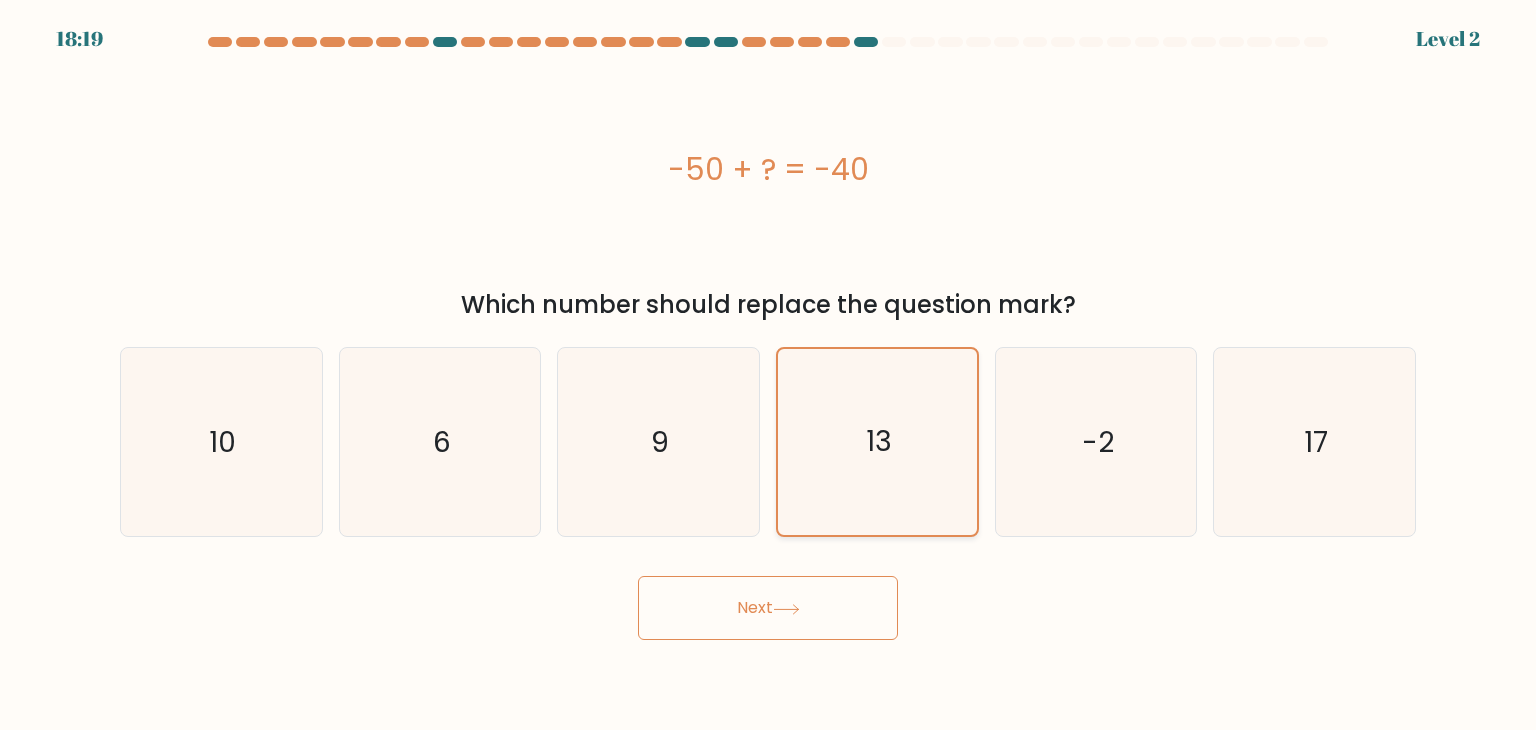drag, startPoint x: 848, startPoint y: 602, endPoint x: 872, endPoint y: 506, distance: 98.95454 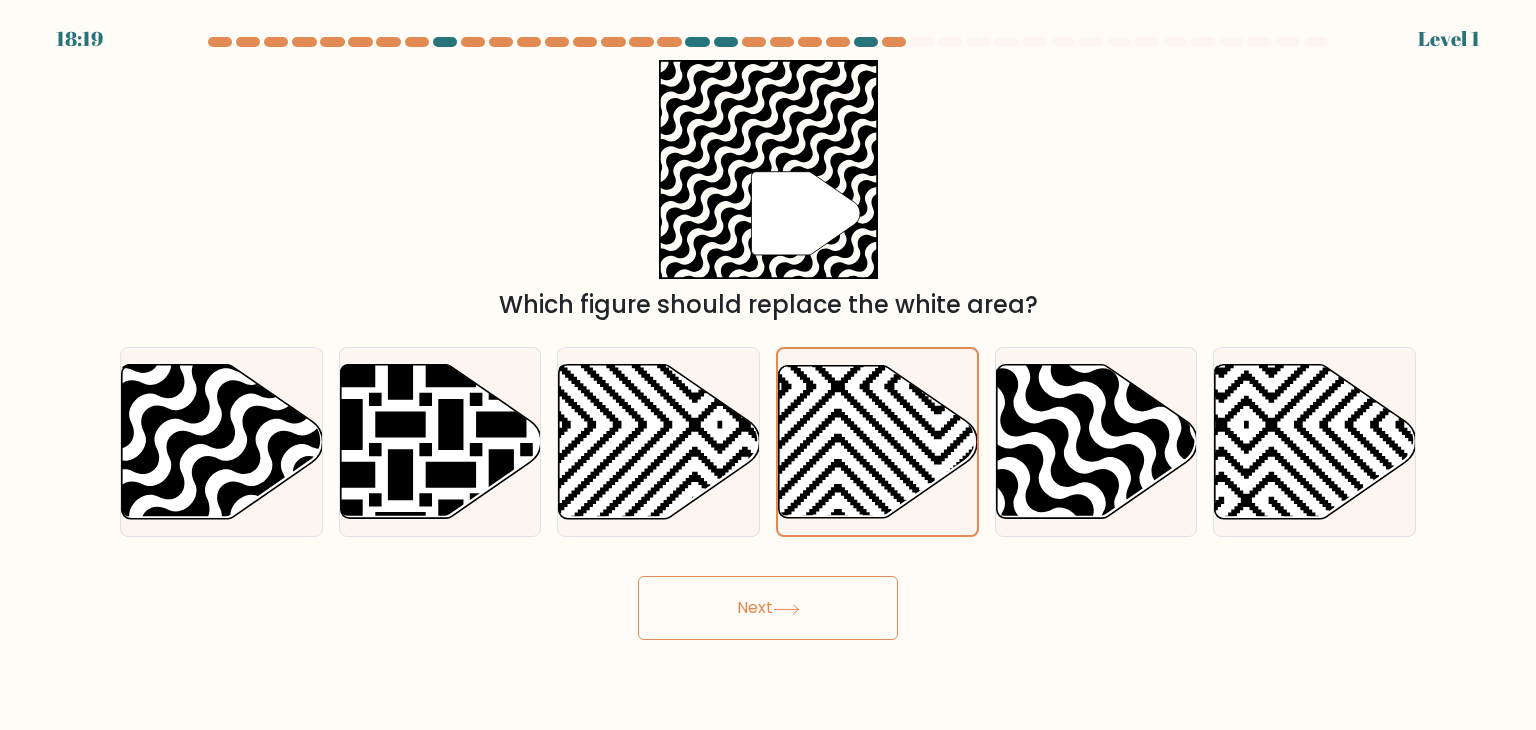 click on "Next" at bounding box center [768, 608] 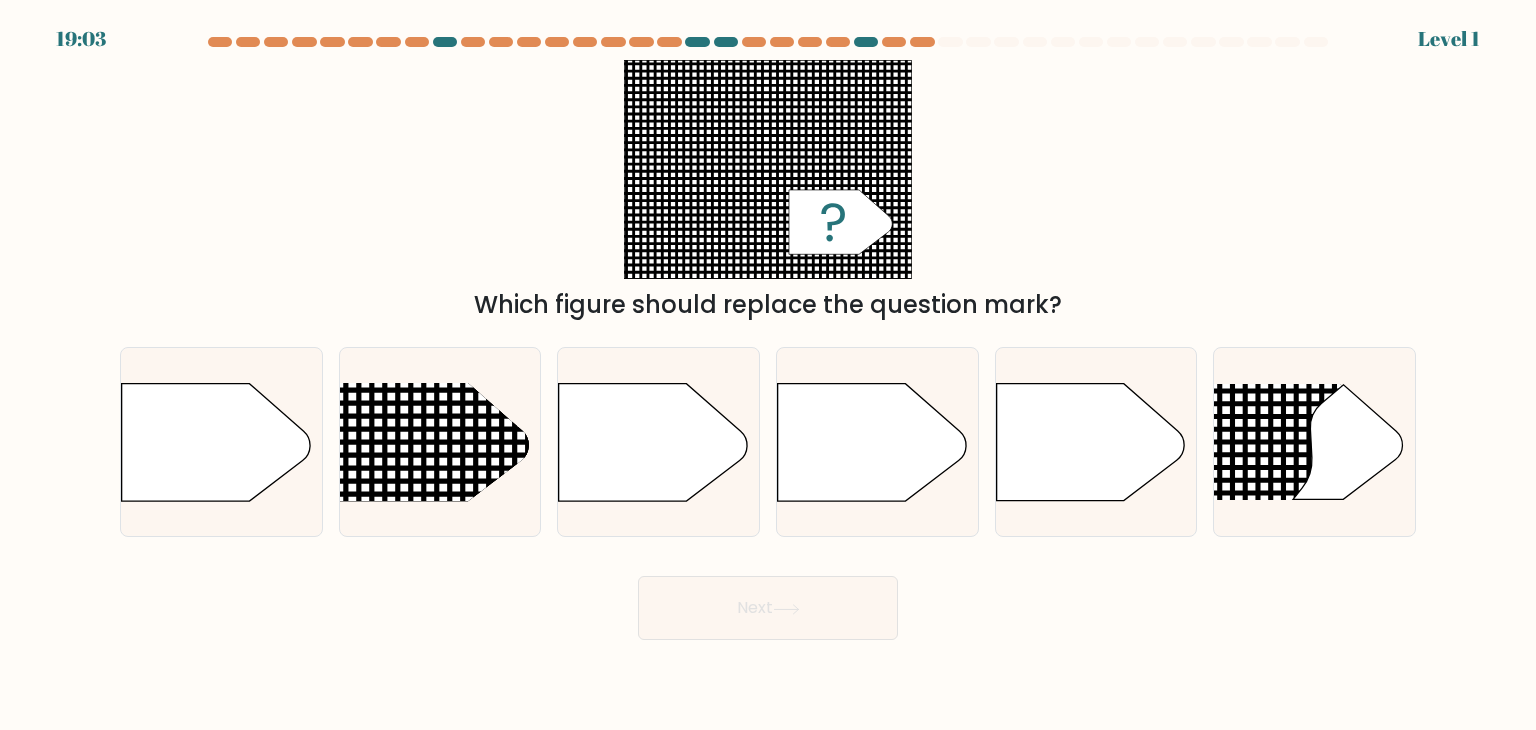 click at bounding box center [877, 442] 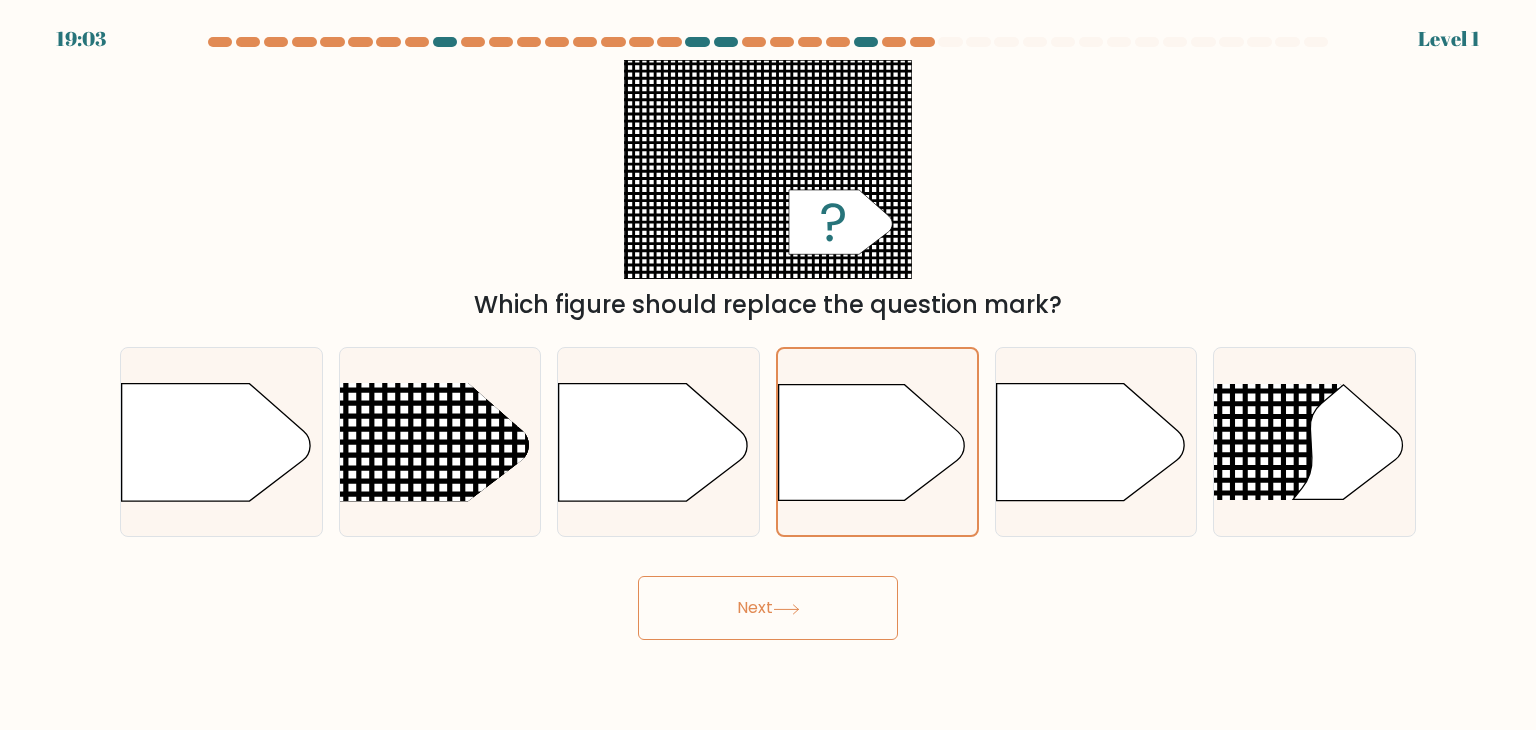 click on "Next" at bounding box center (768, 608) 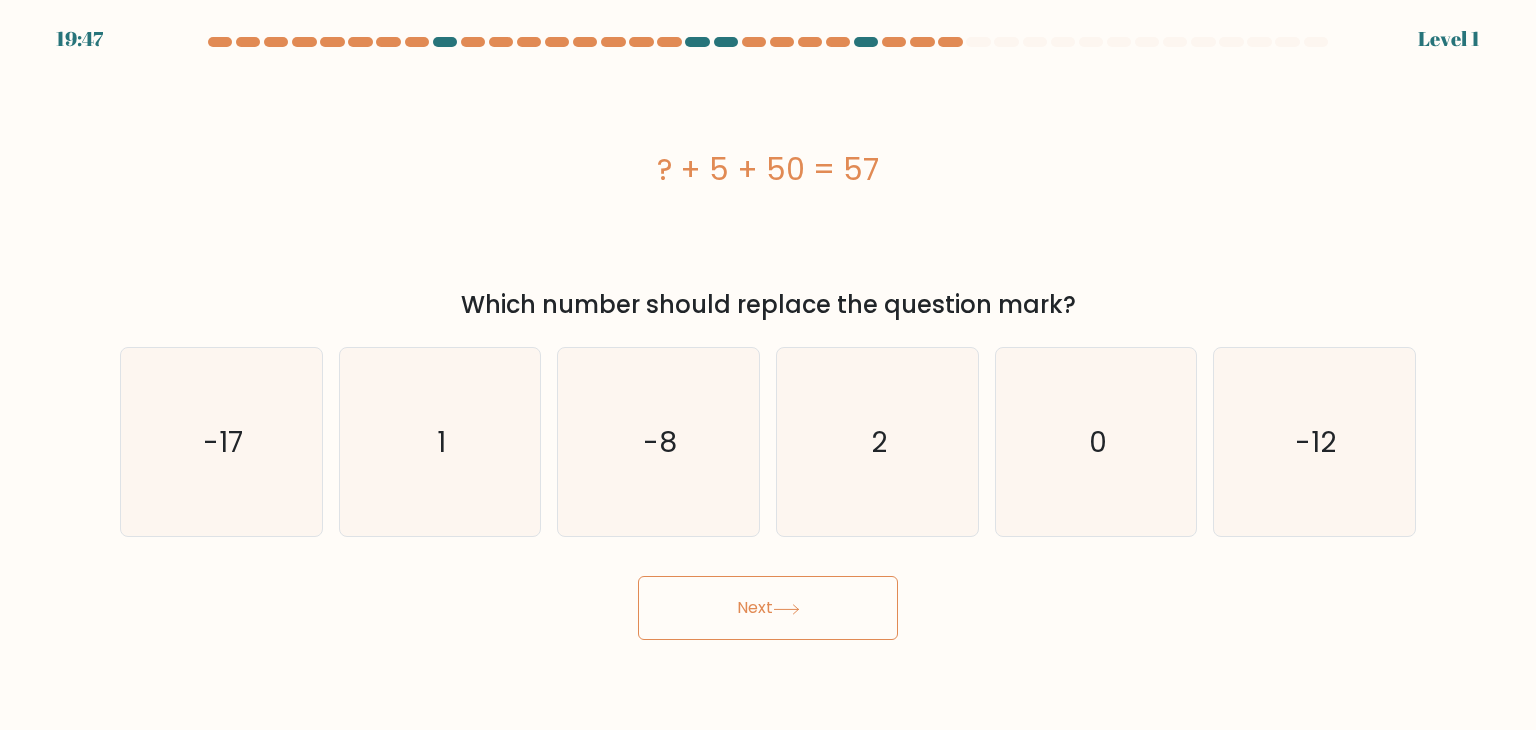 click on "2" 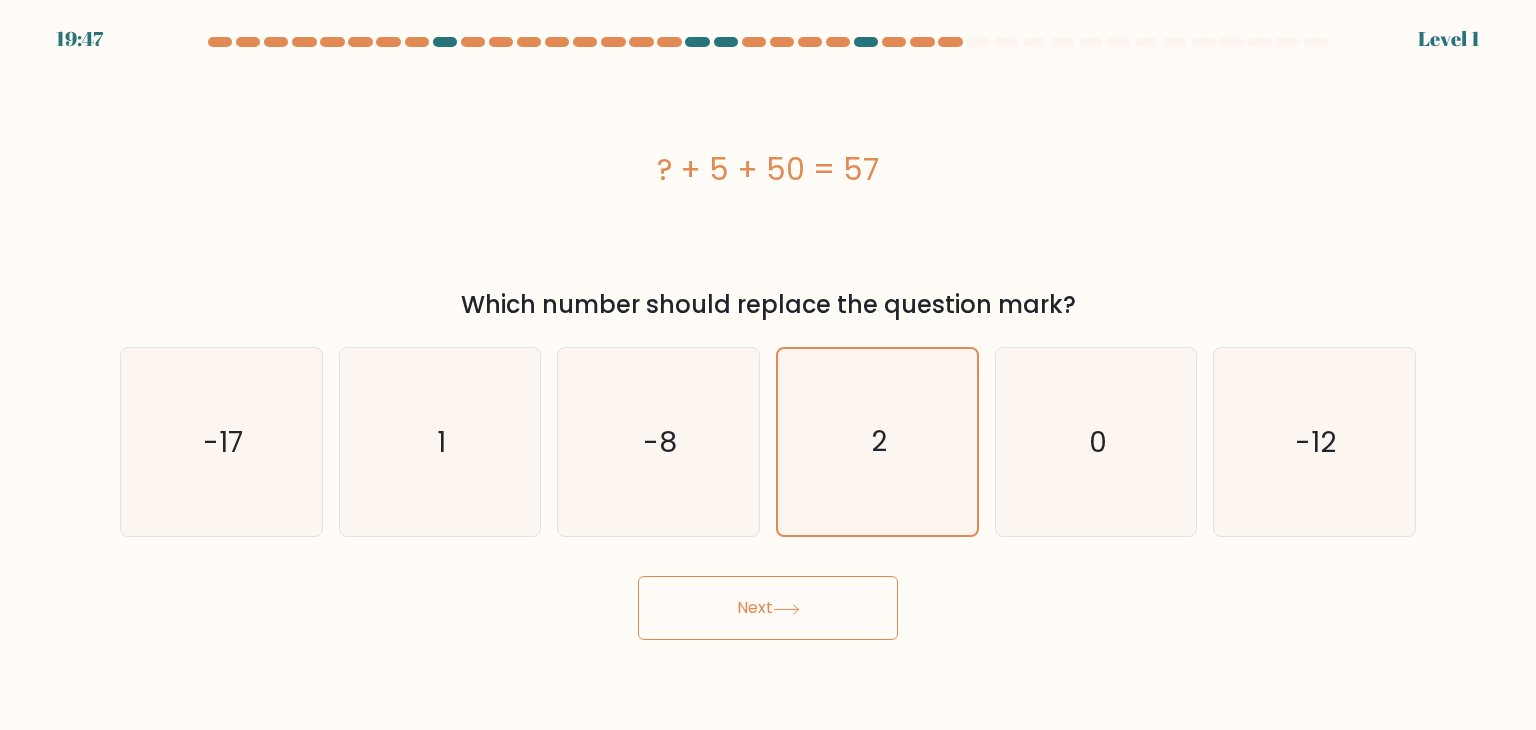 drag, startPoint x: 824, startPoint y: 609, endPoint x: 832, endPoint y: 598, distance: 13.601471 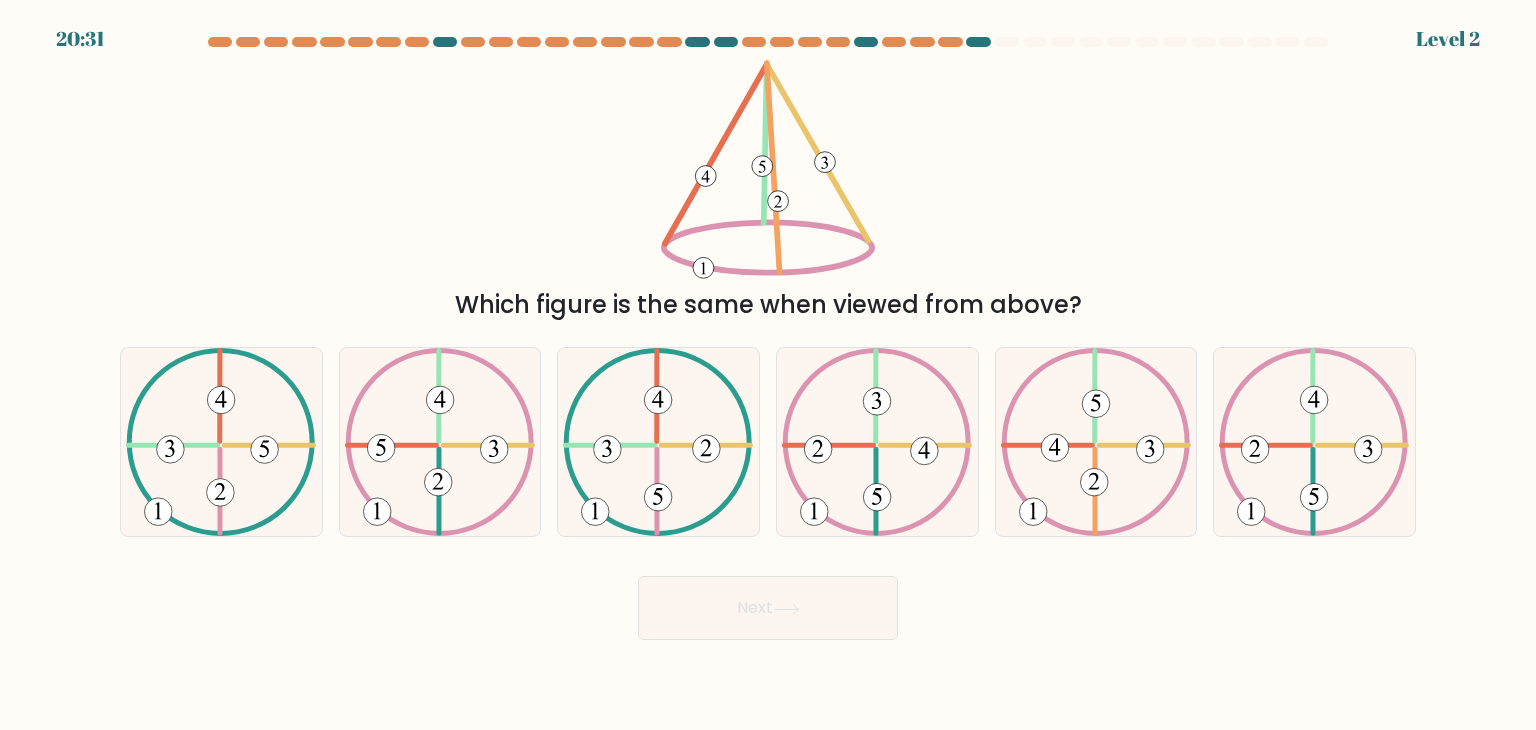 click 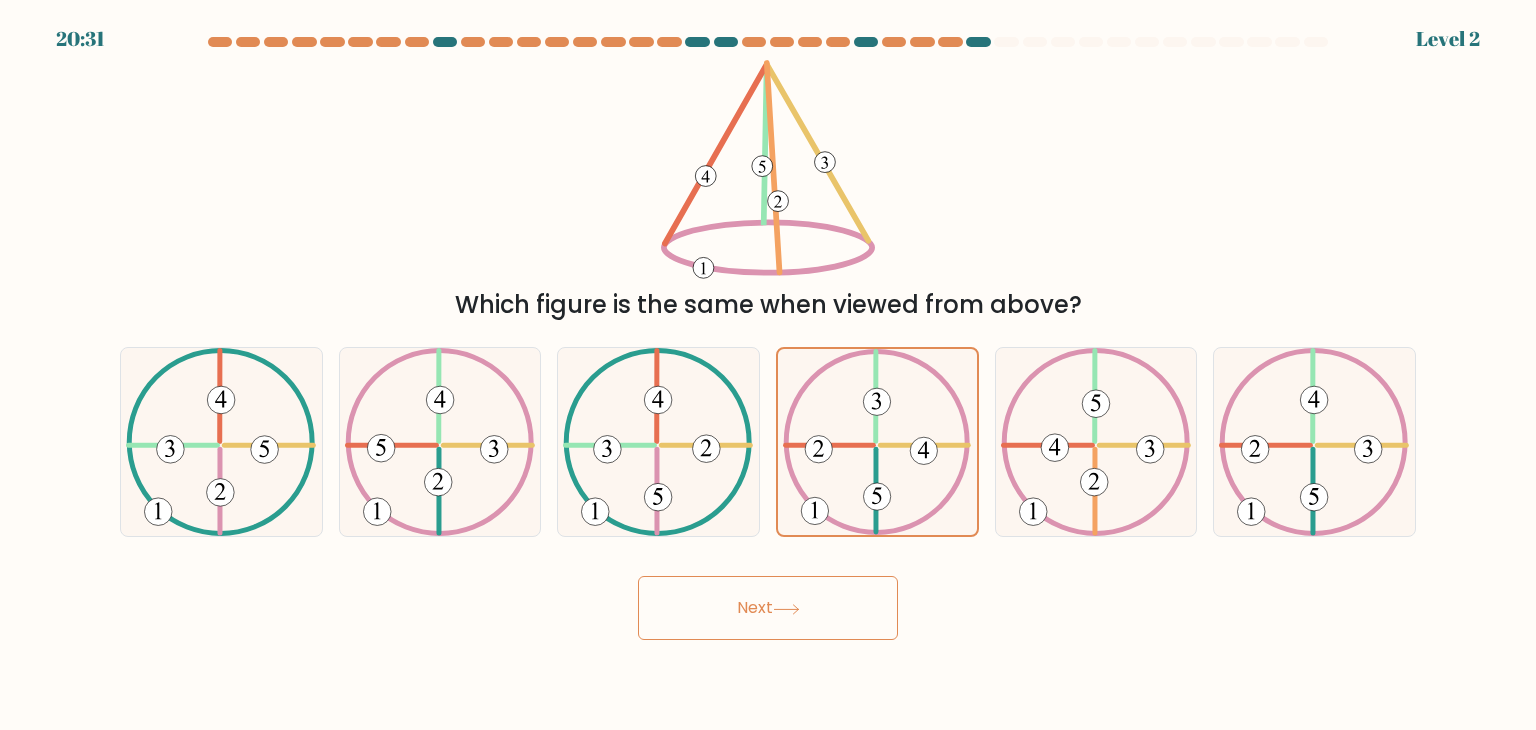 click on "Next" at bounding box center [768, 608] 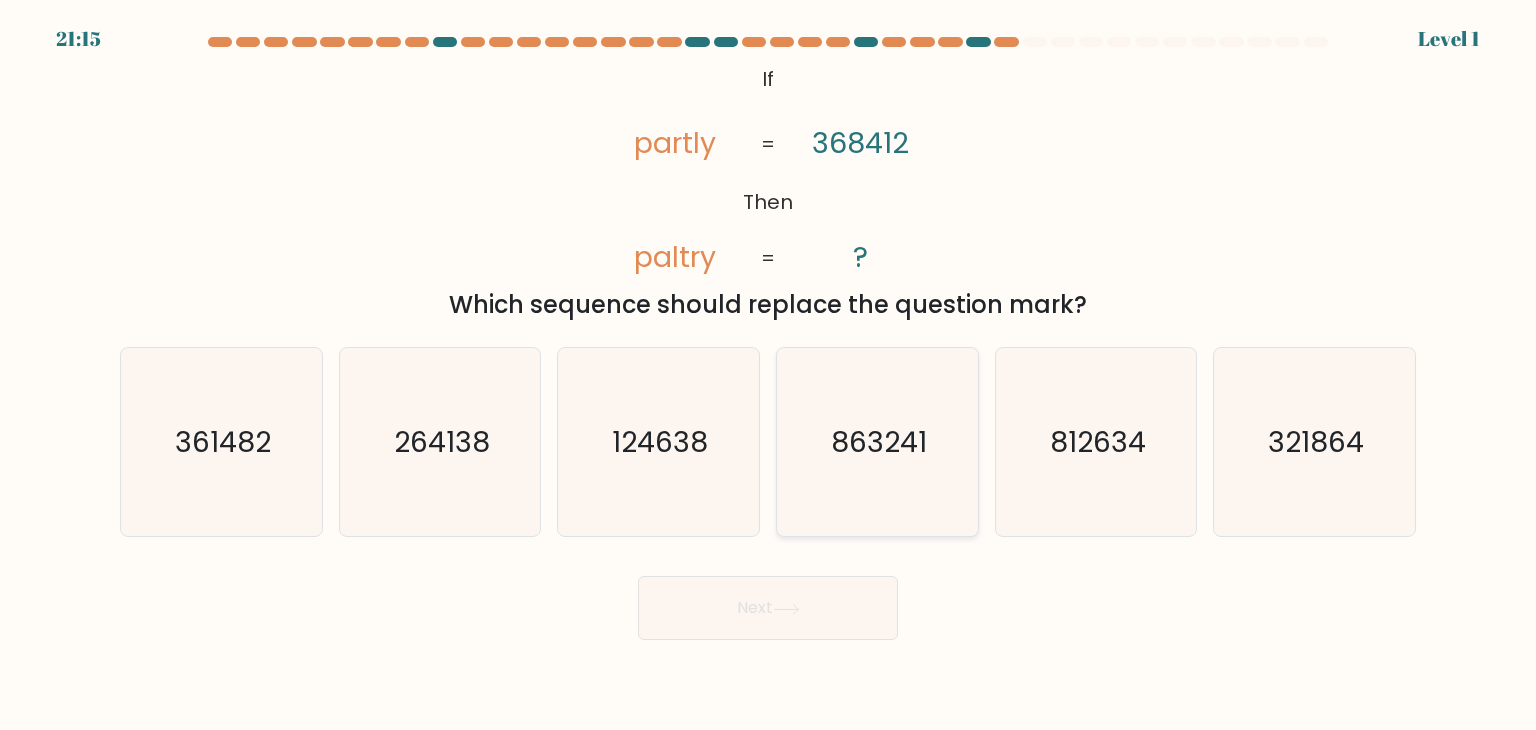 click on "863241" 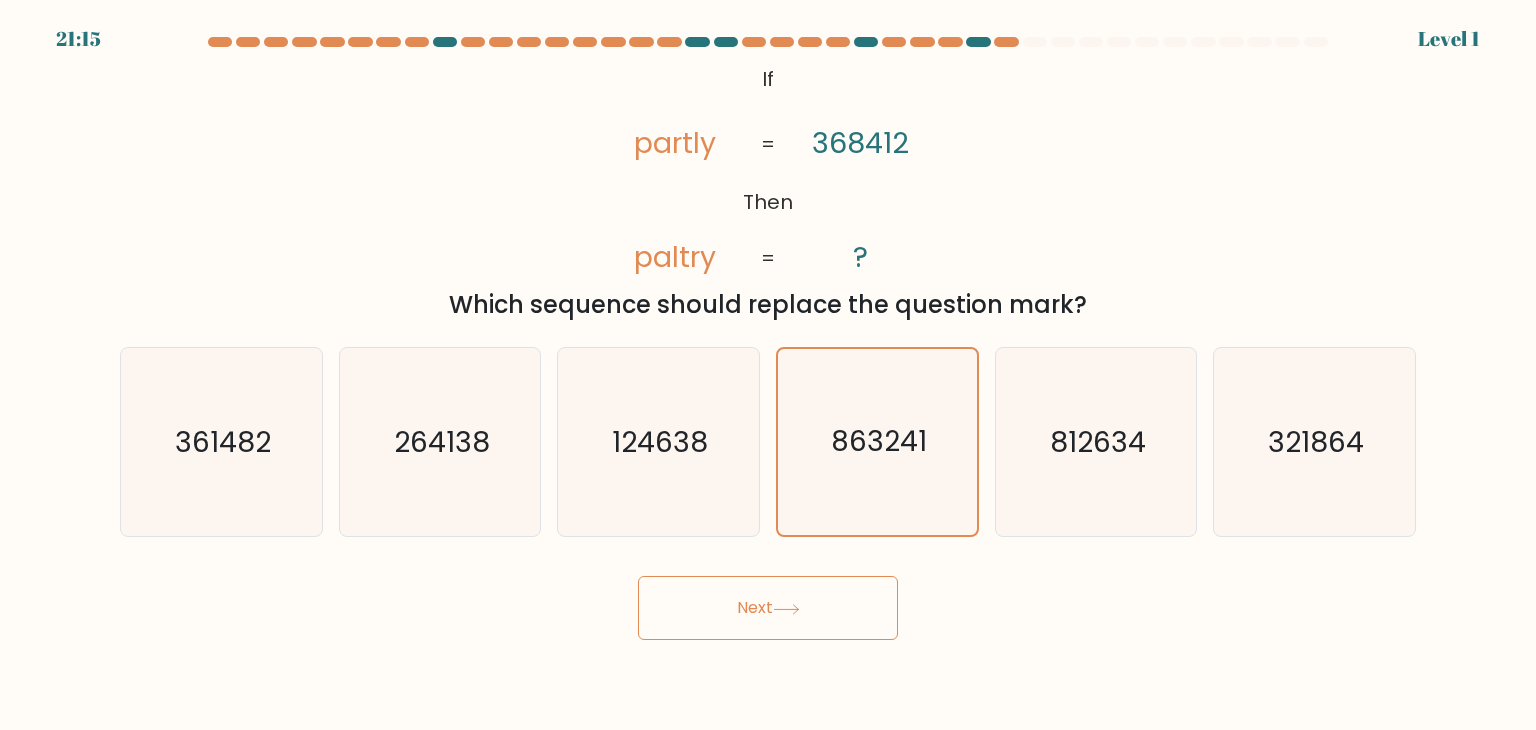 click on "Next" at bounding box center (768, 608) 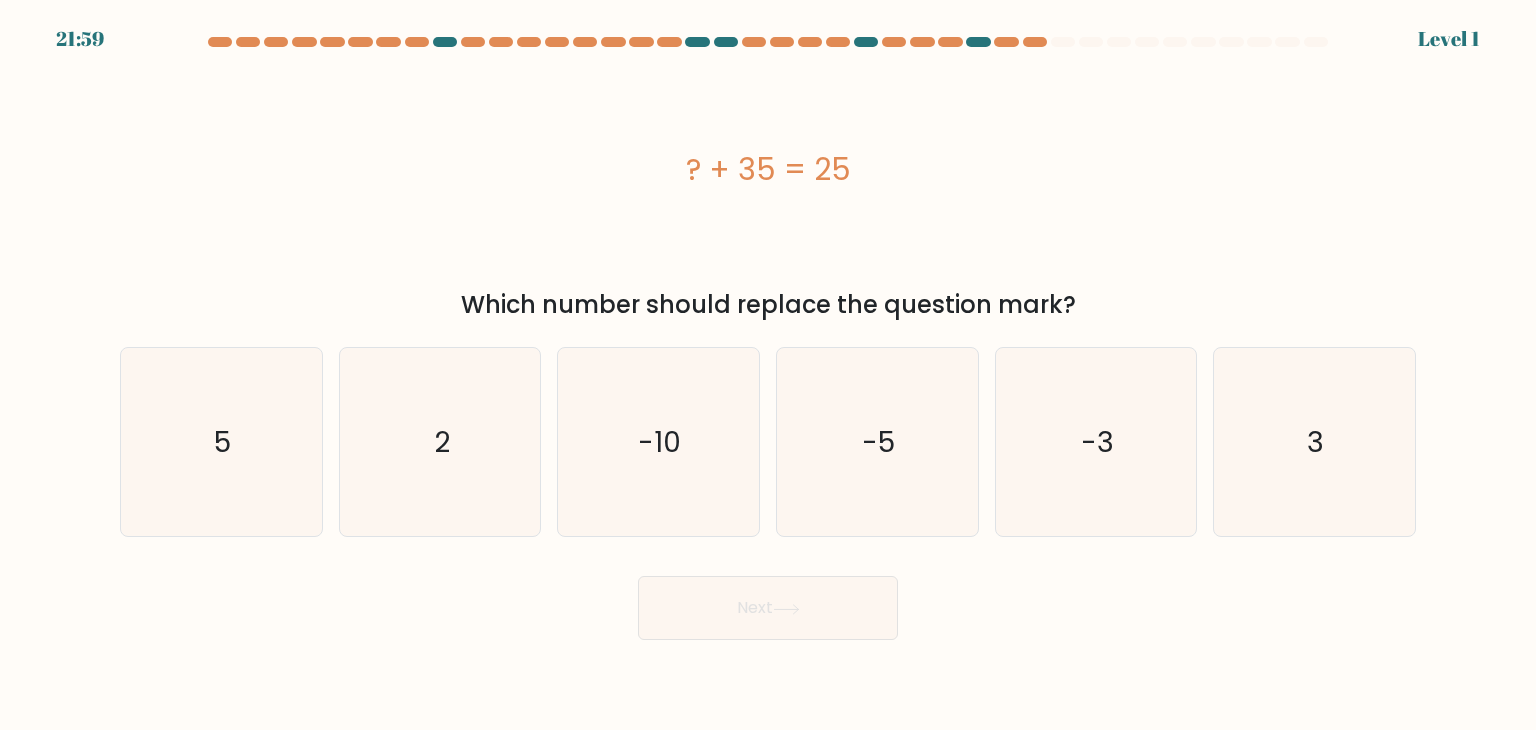 click on "-5" 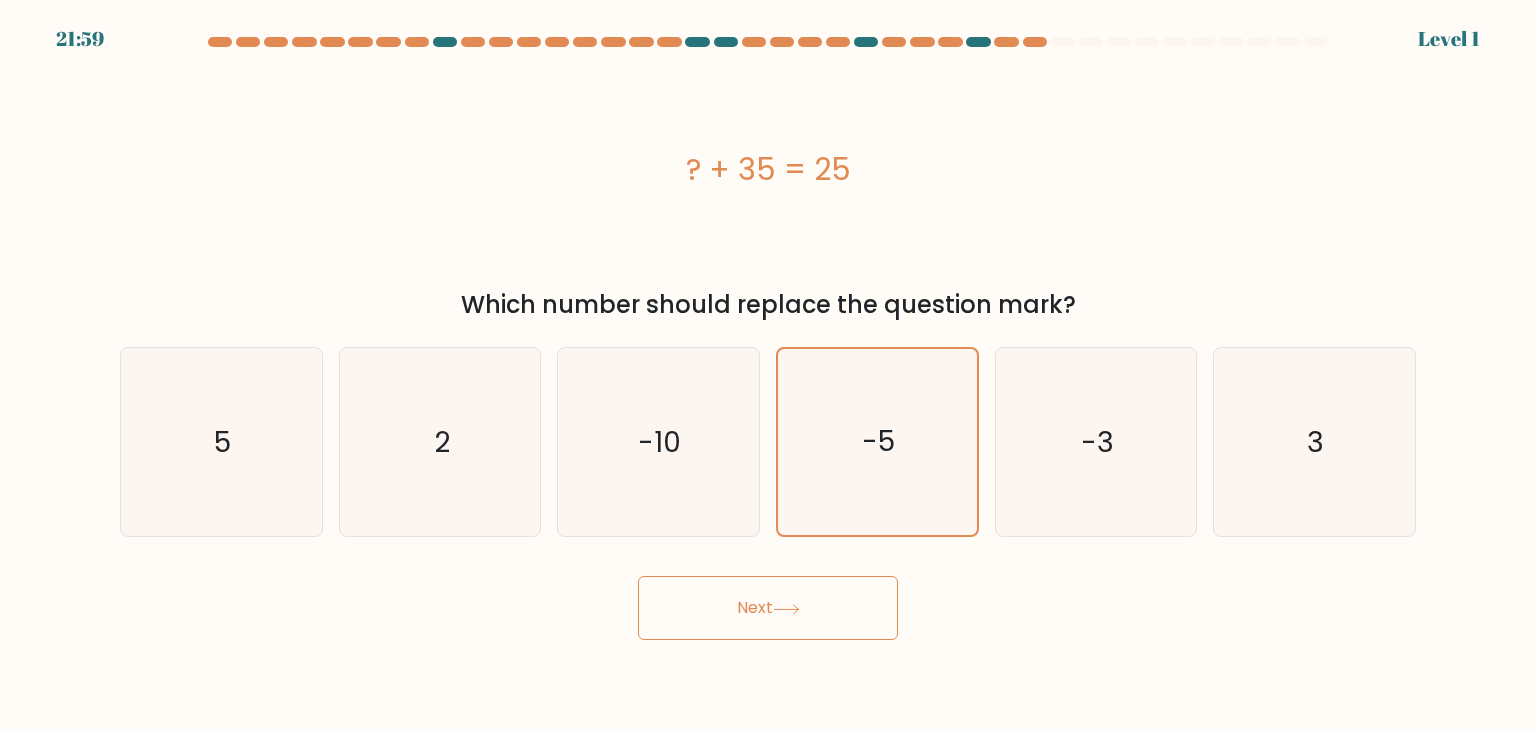 click on "Next" at bounding box center [768, 608] 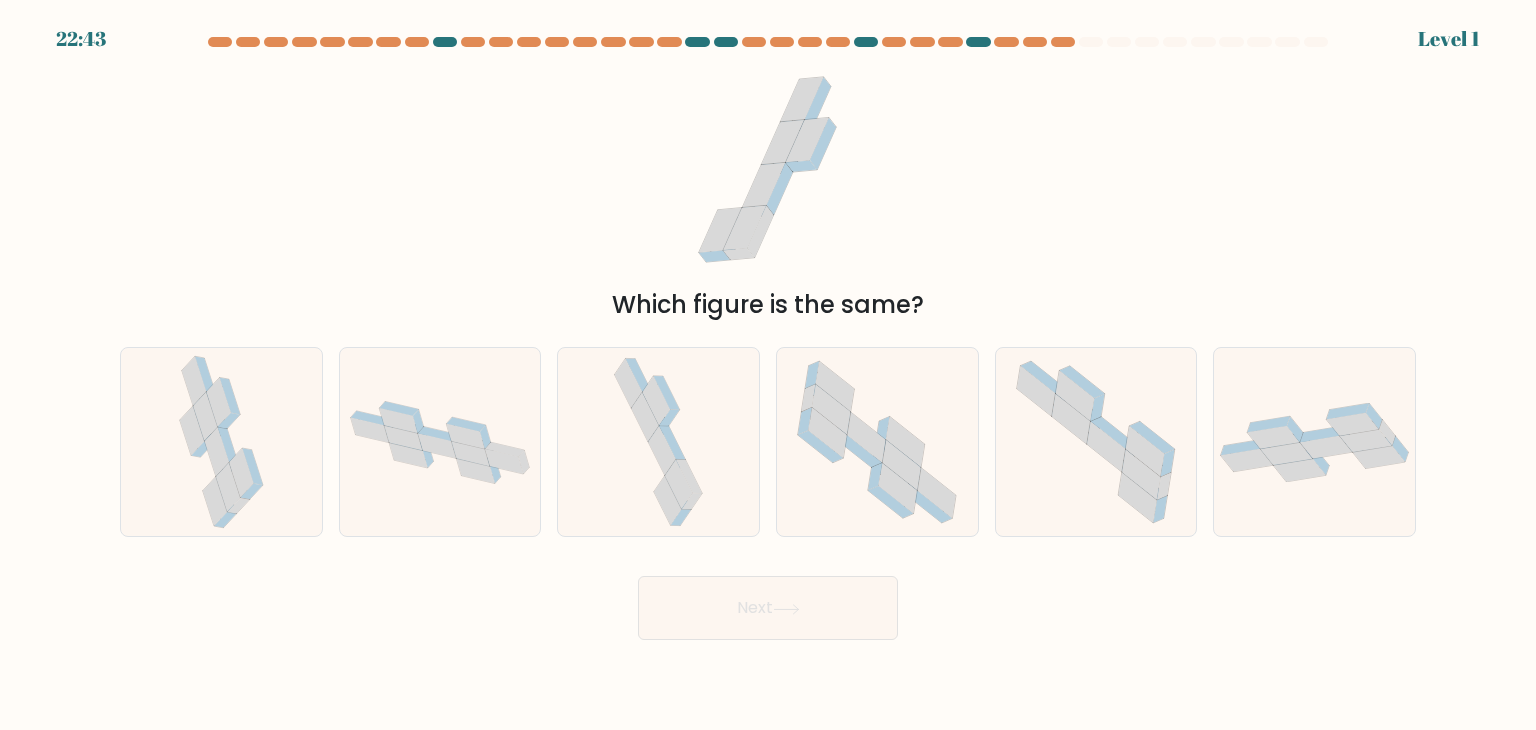 click 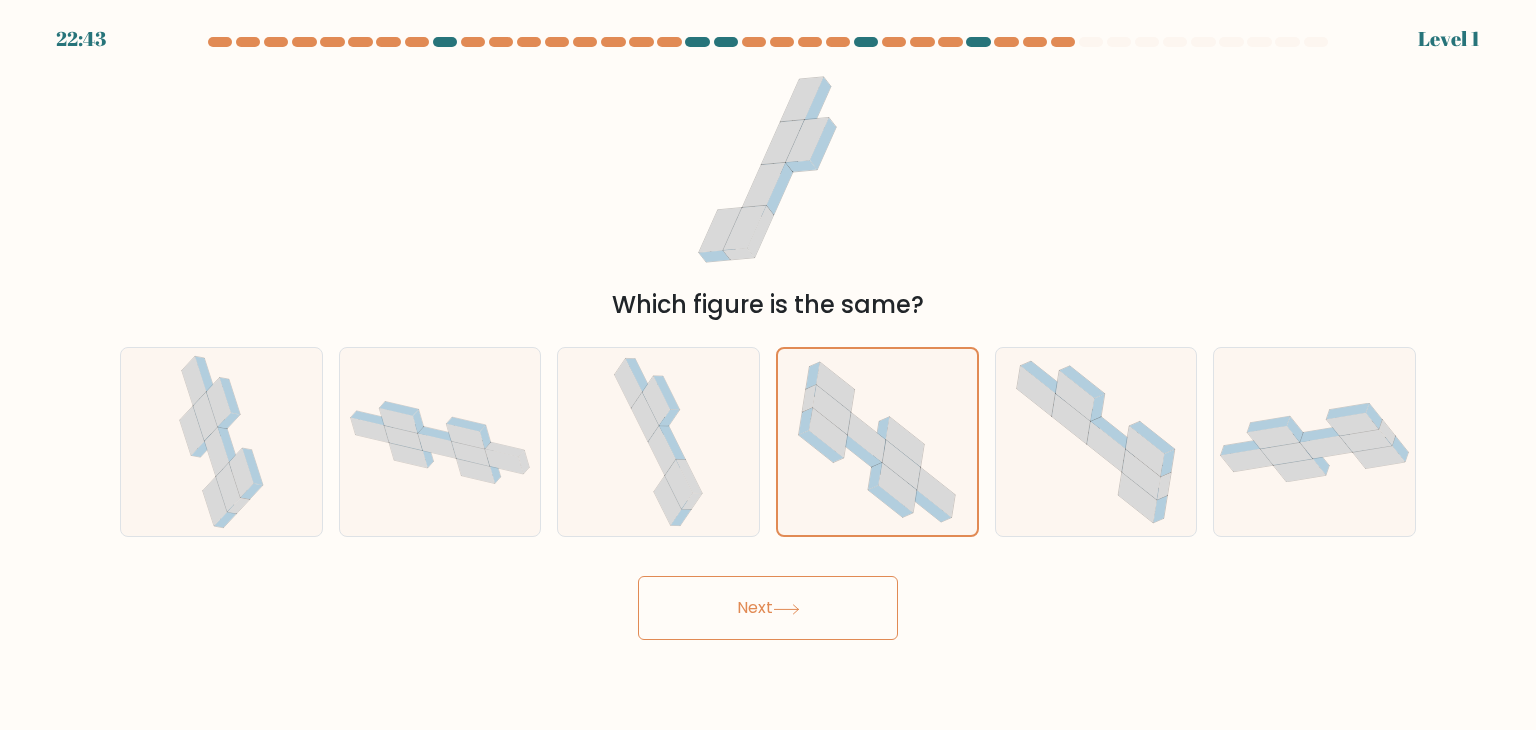 drag 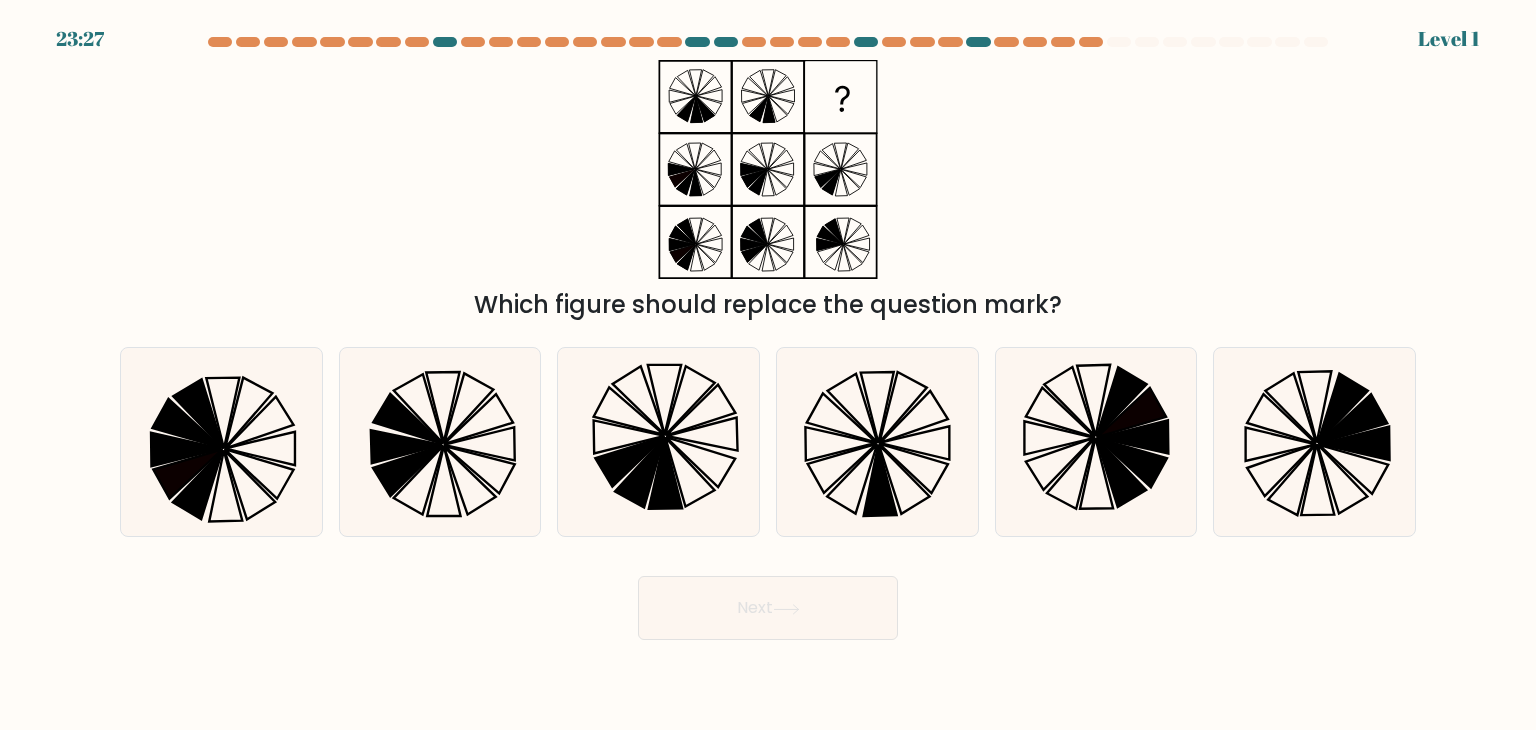 click 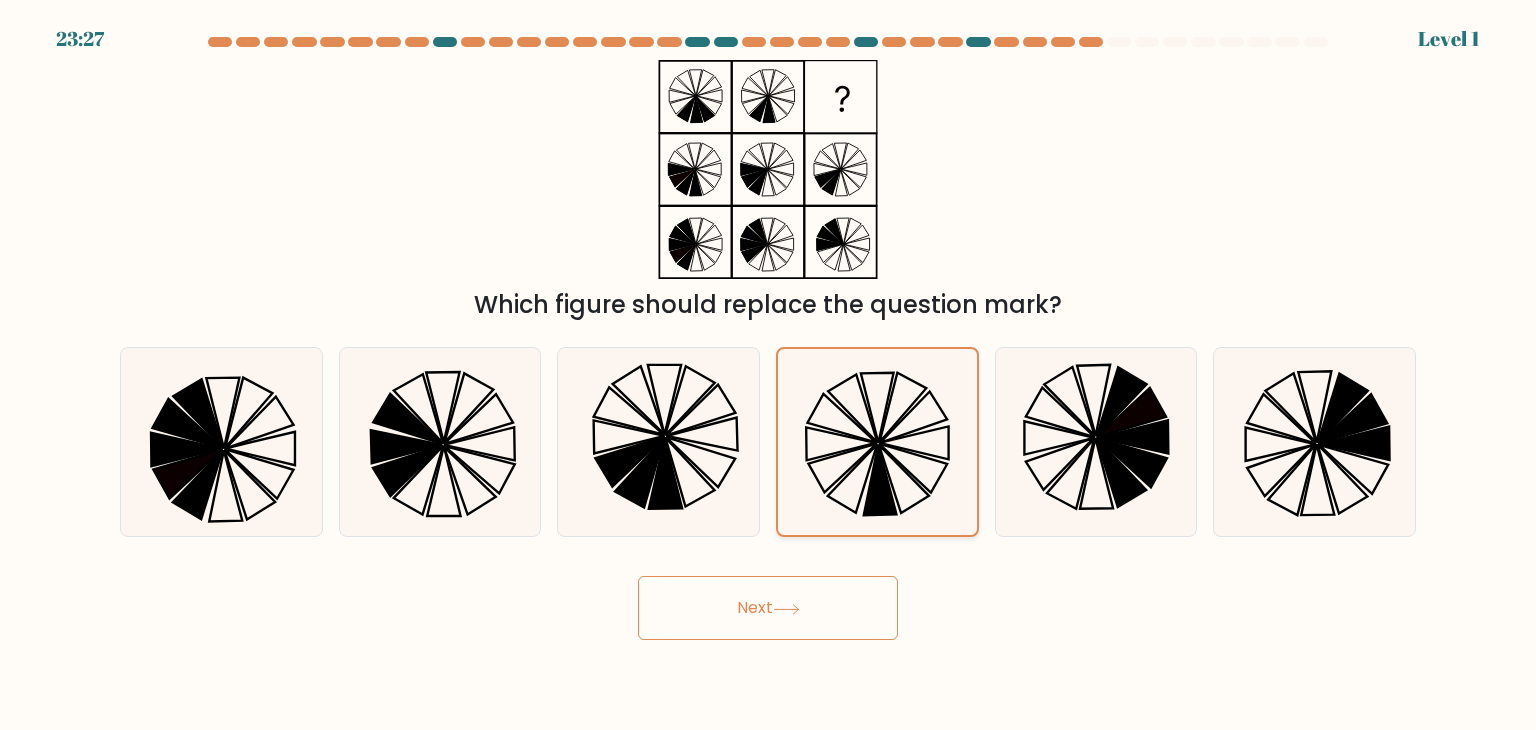 click on "Next" at bounding box center (768, 608) 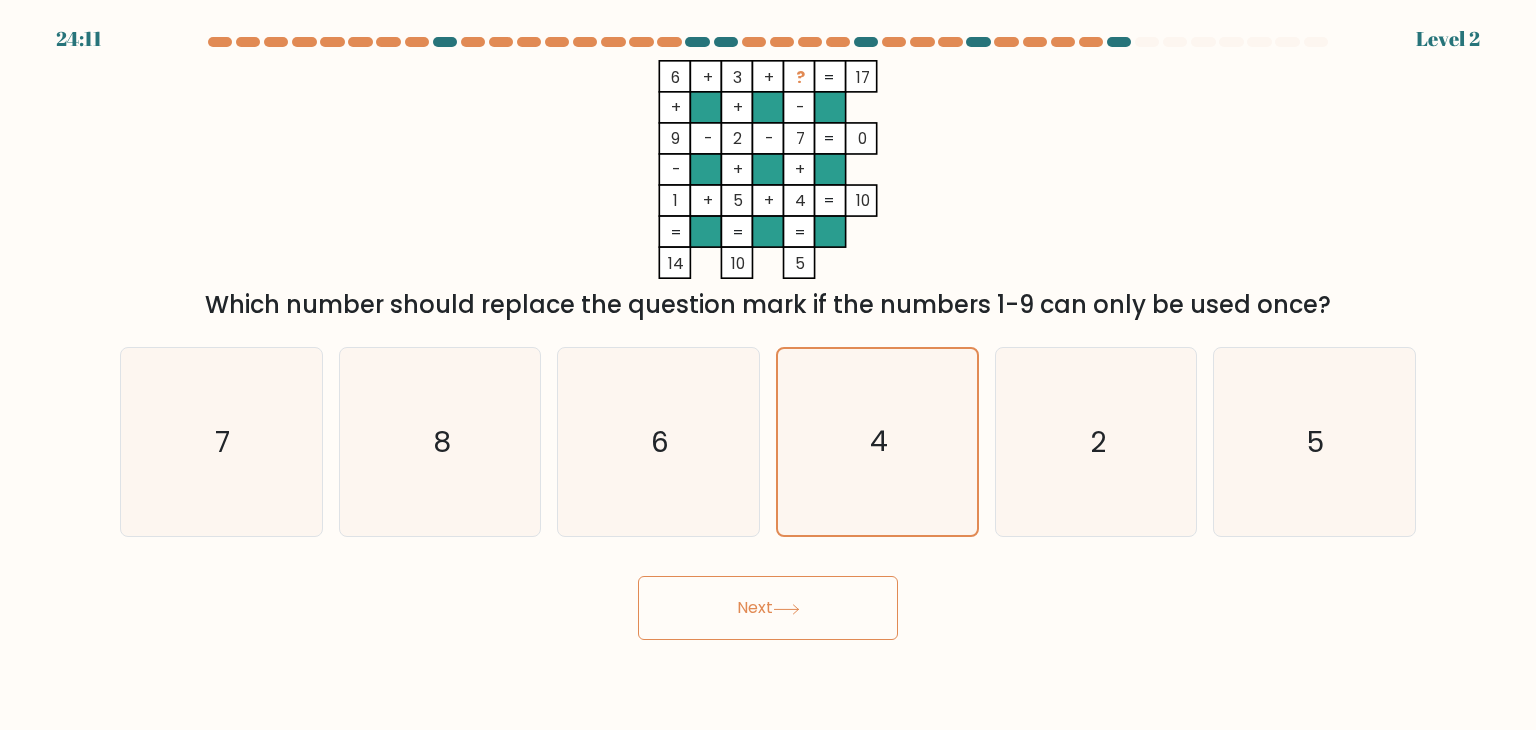 click on "Next" at bounding box center [768, 608] 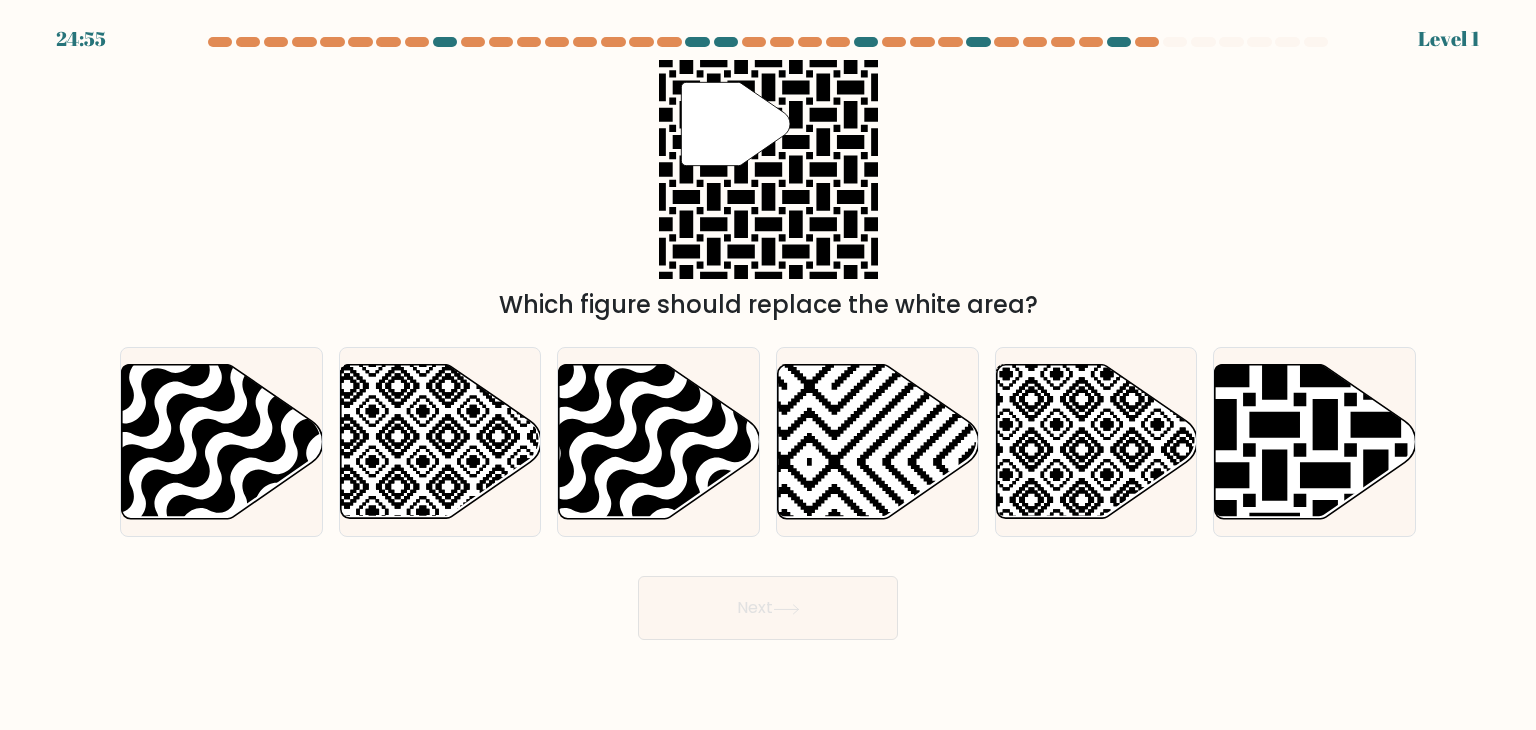 click 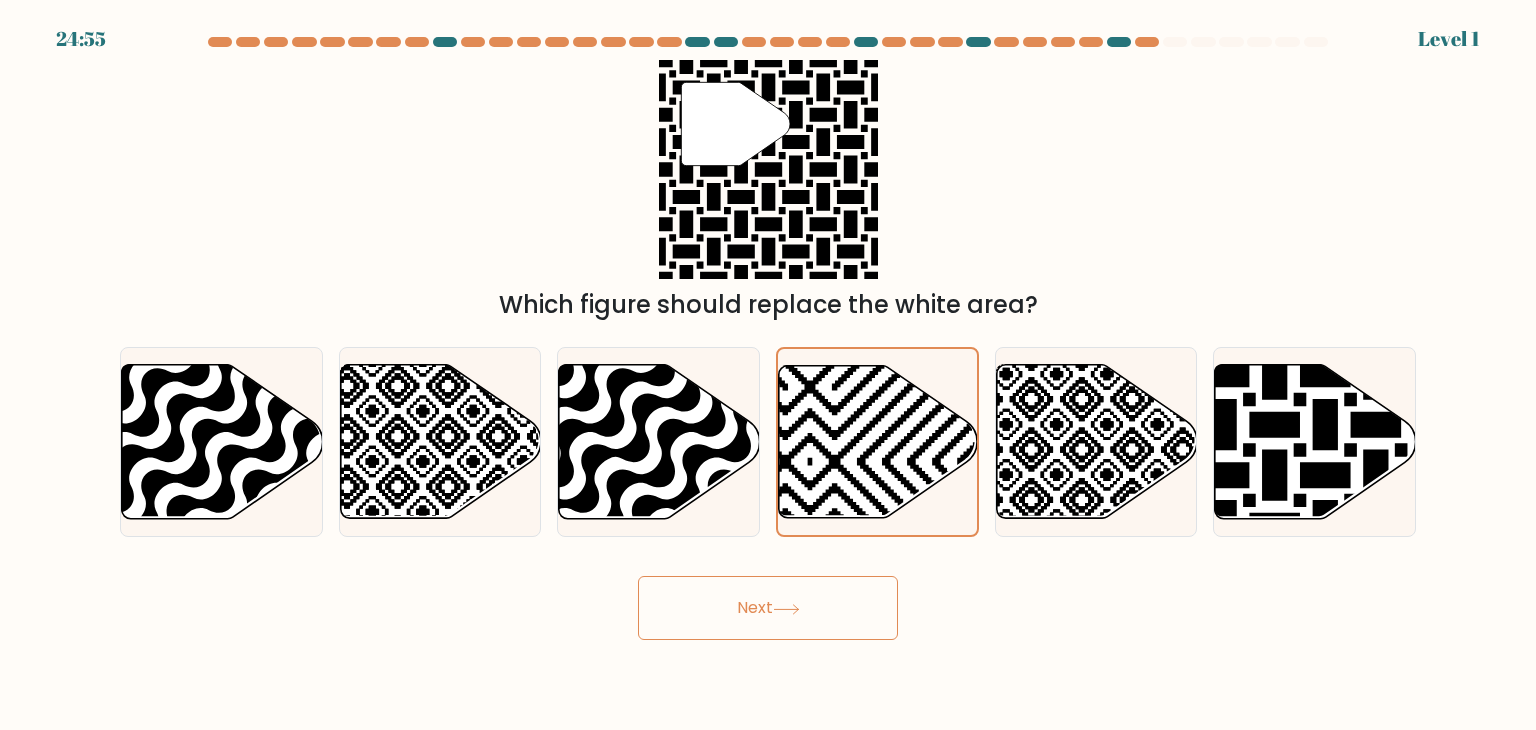 click on "Next" at bounding box center [768, 608] 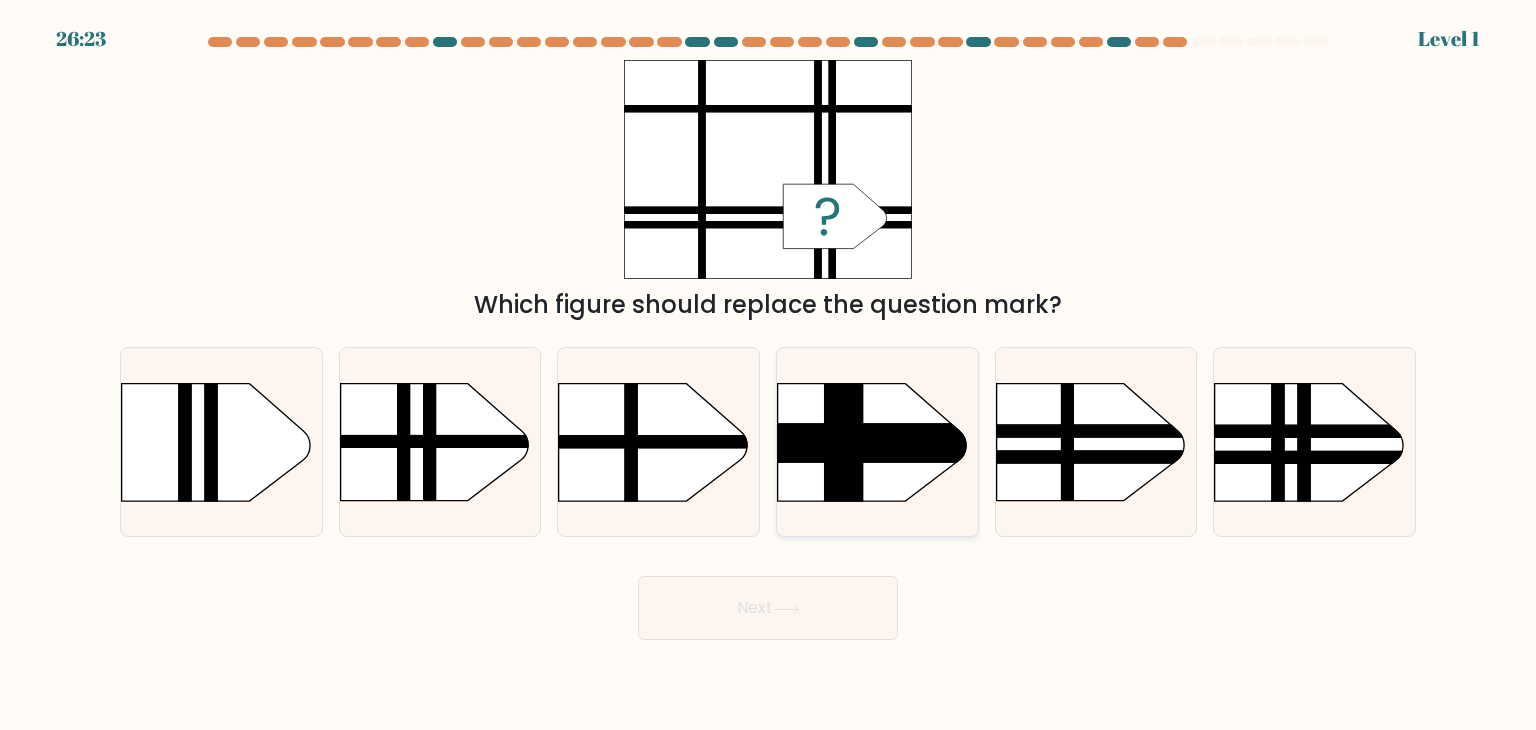 click 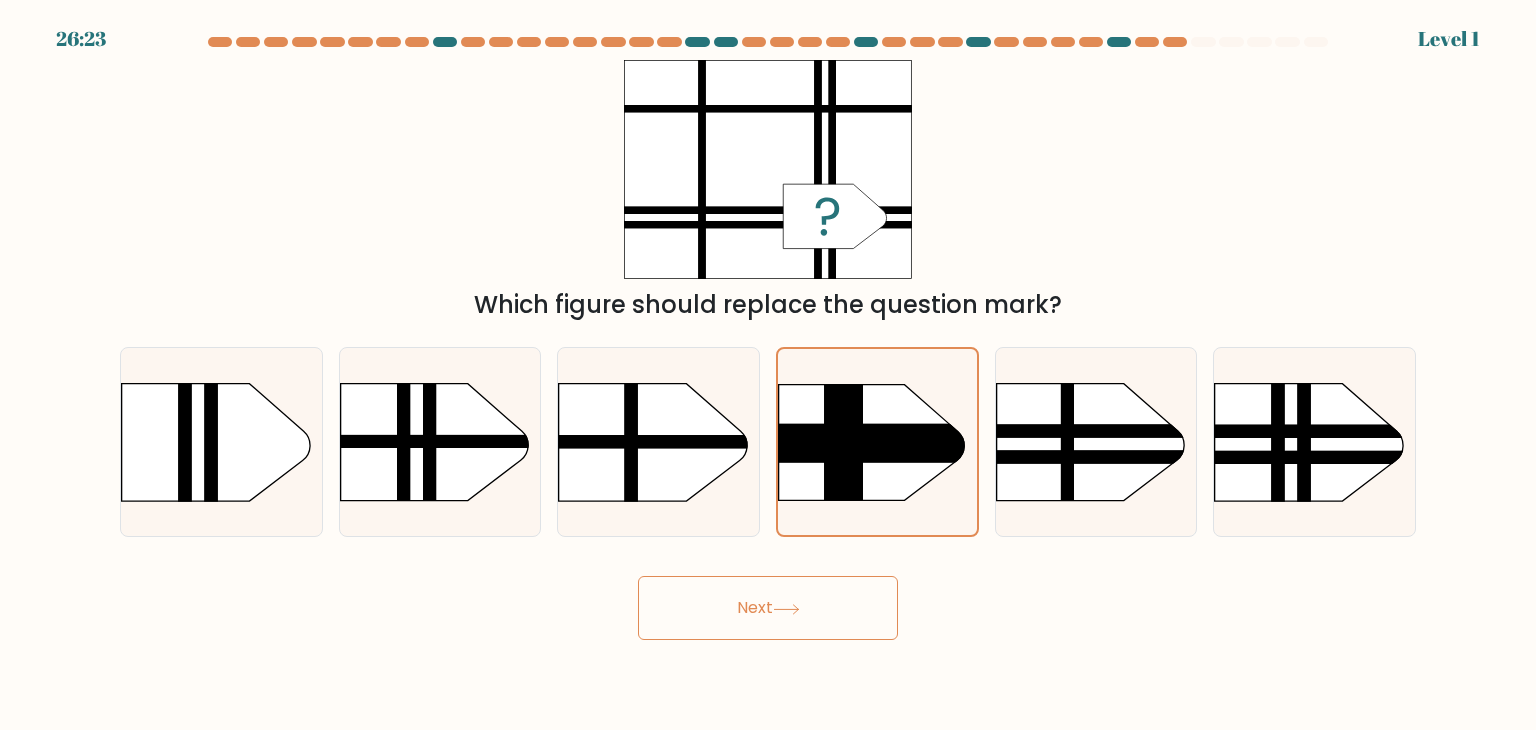 click on "Next" at bounding box center [768, 608] 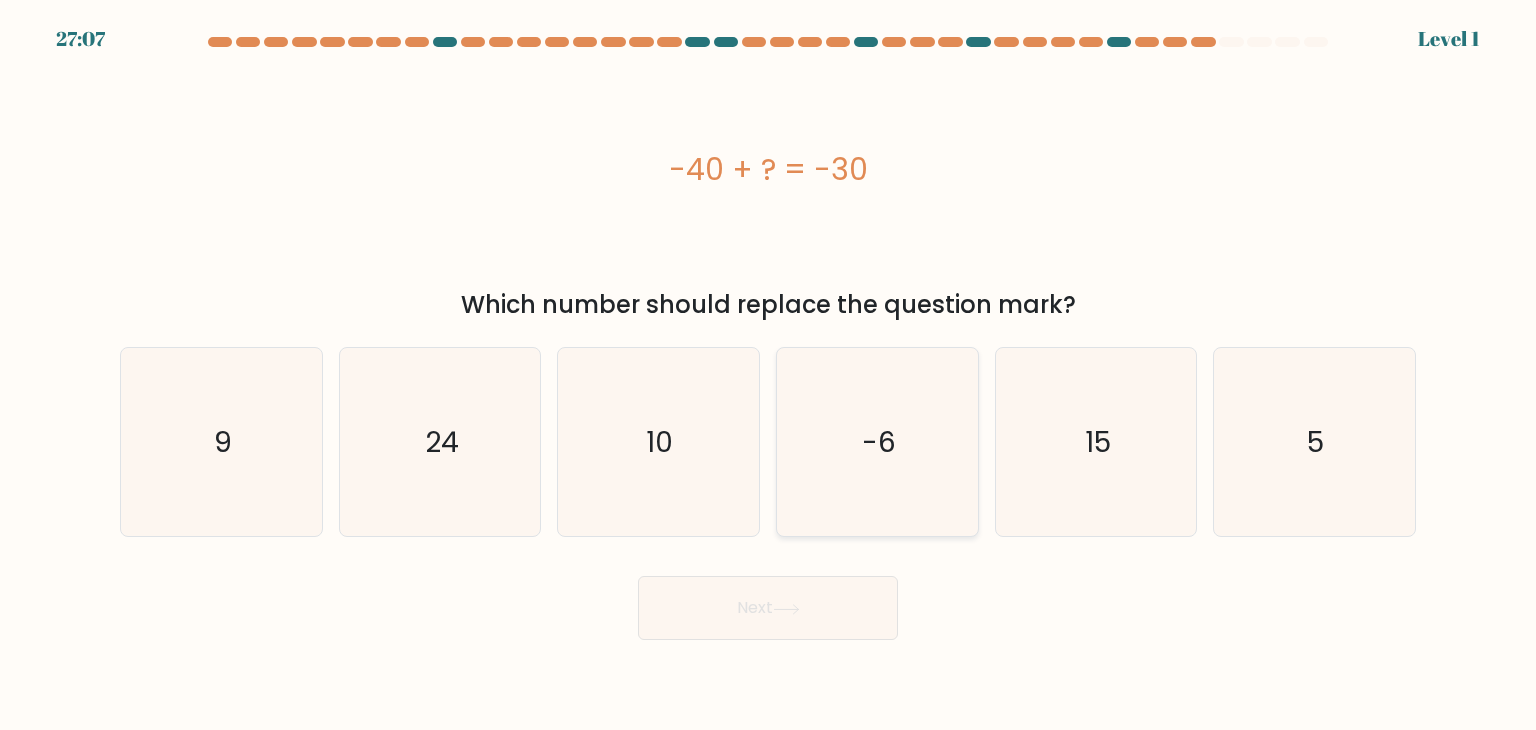 click on "-6" 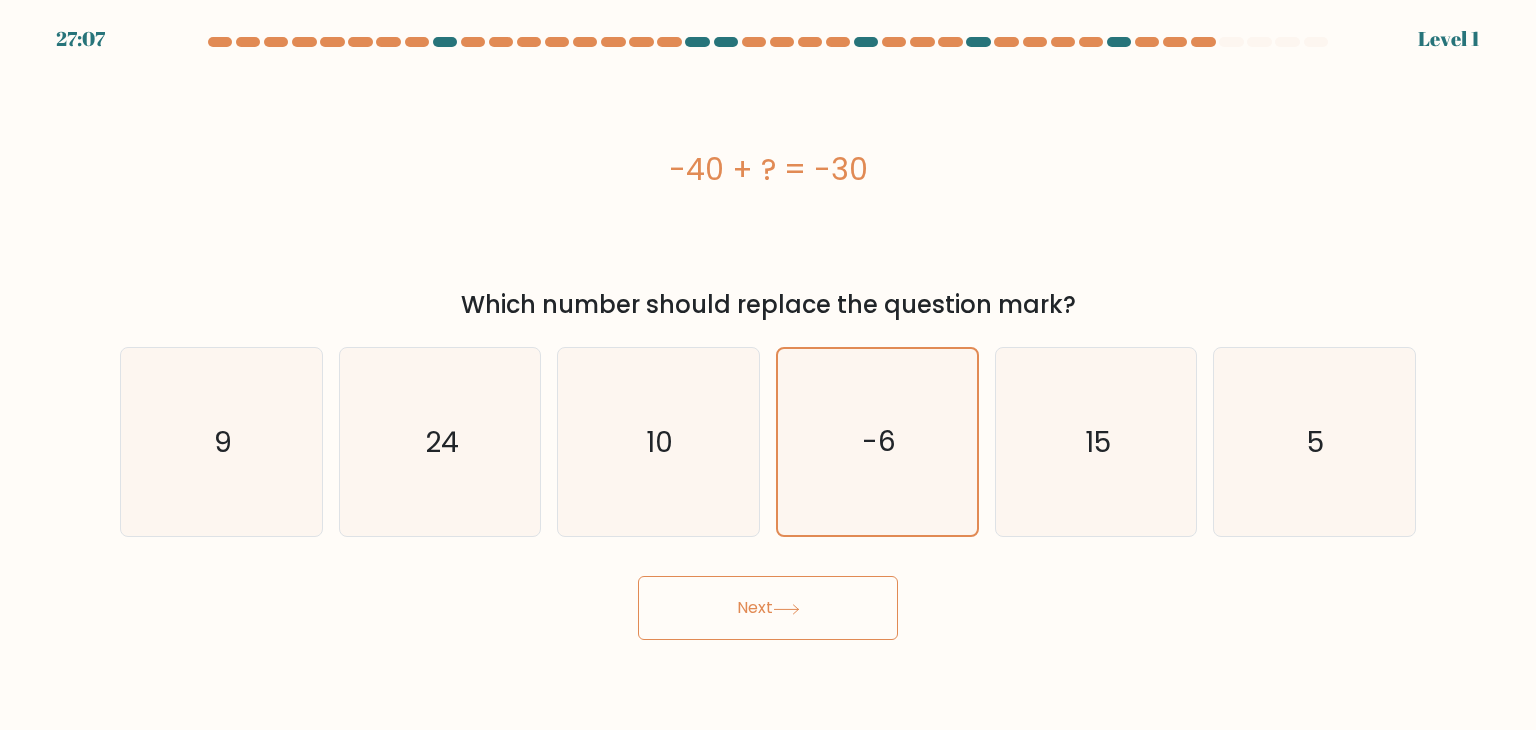 click on "Next" at bounding box center [768, 608] 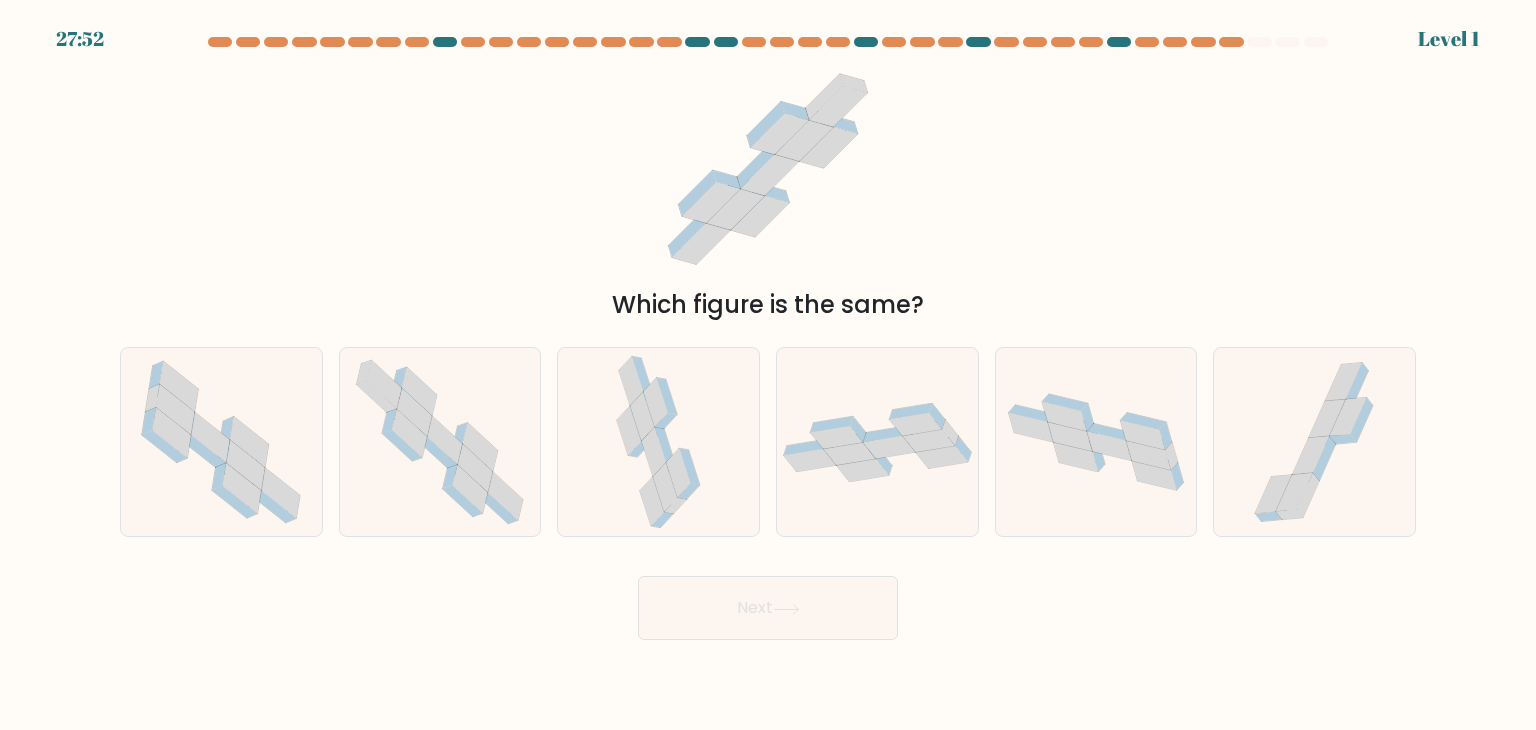 click 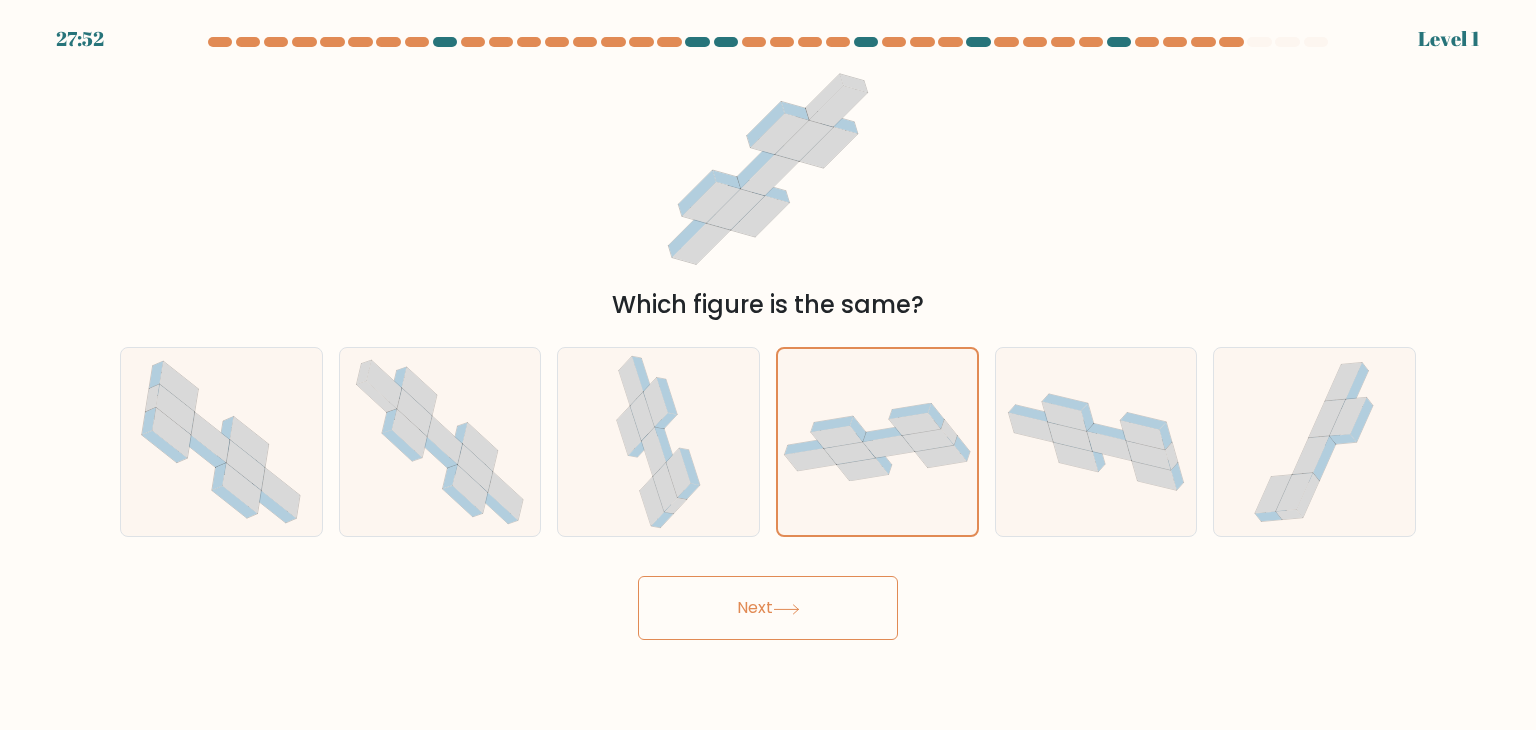click on "Next" at bounding box center [768, 608] 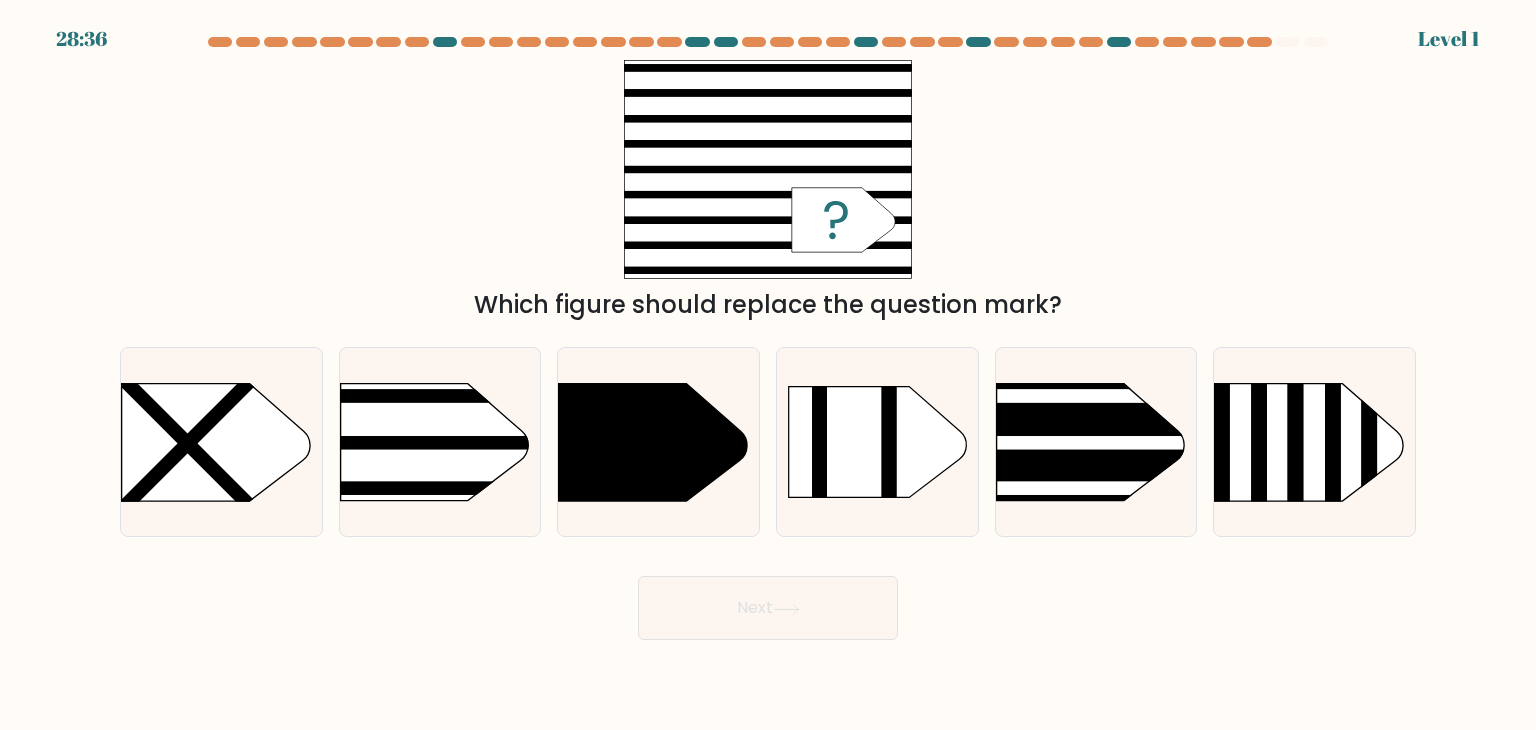 click 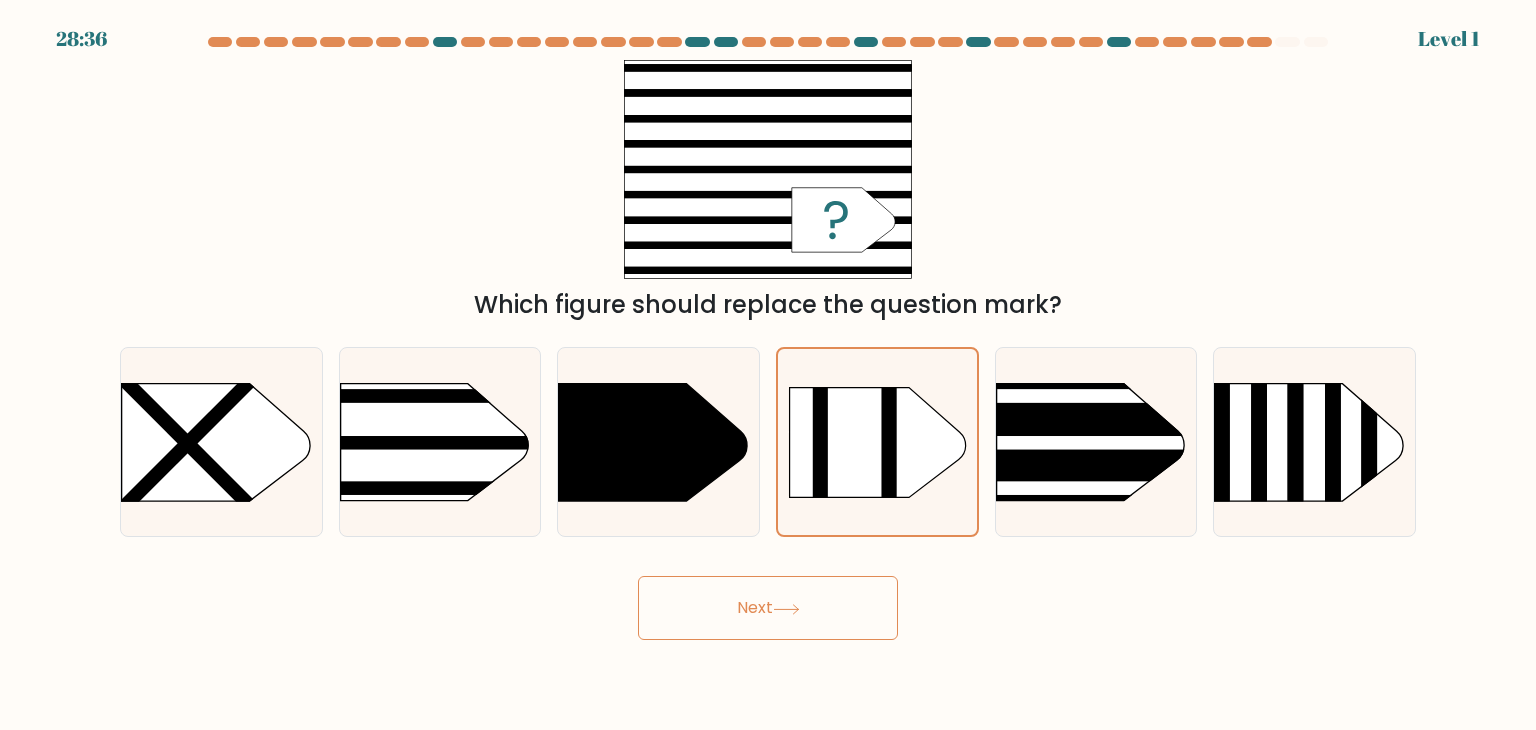 click on "Next" at bounding box center (768, 608) 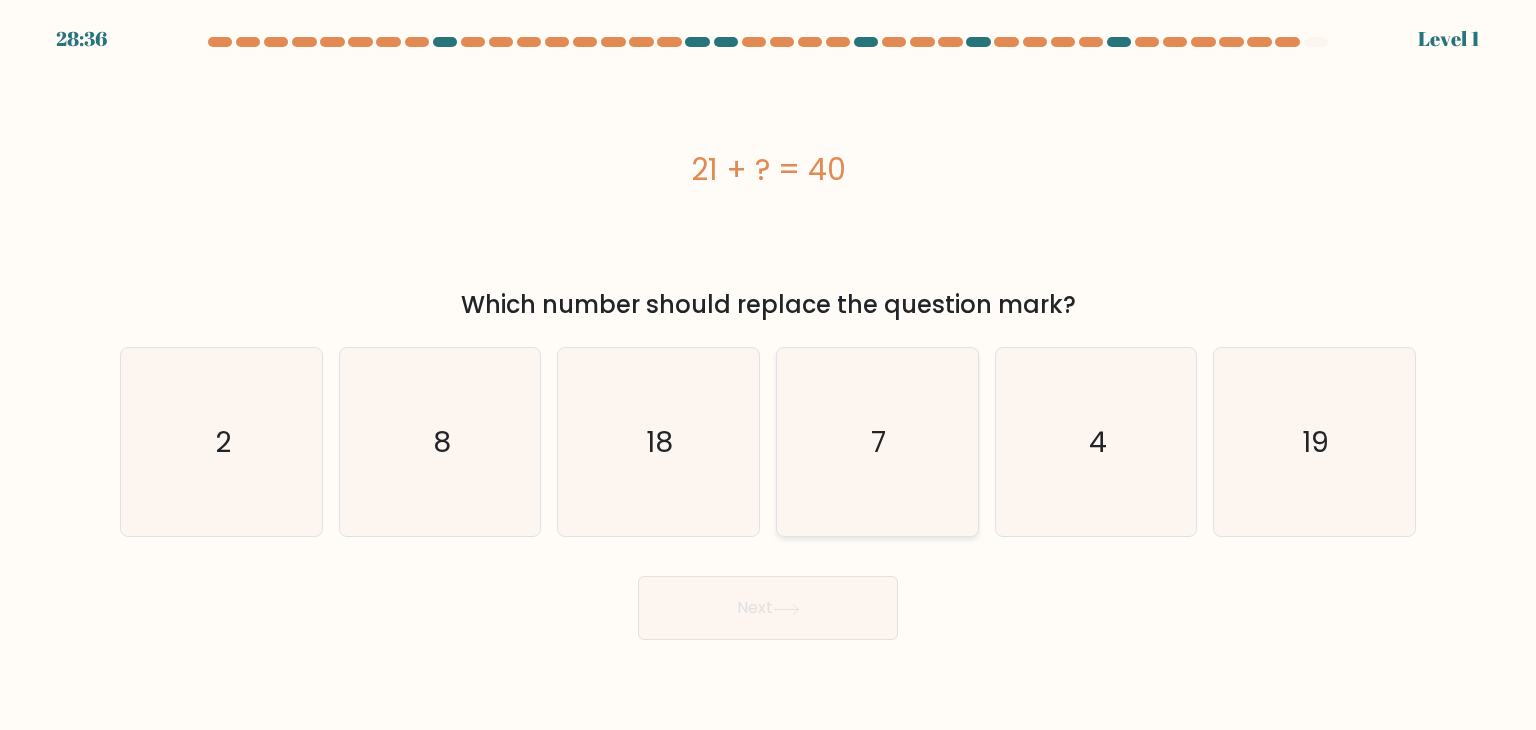click on "7" 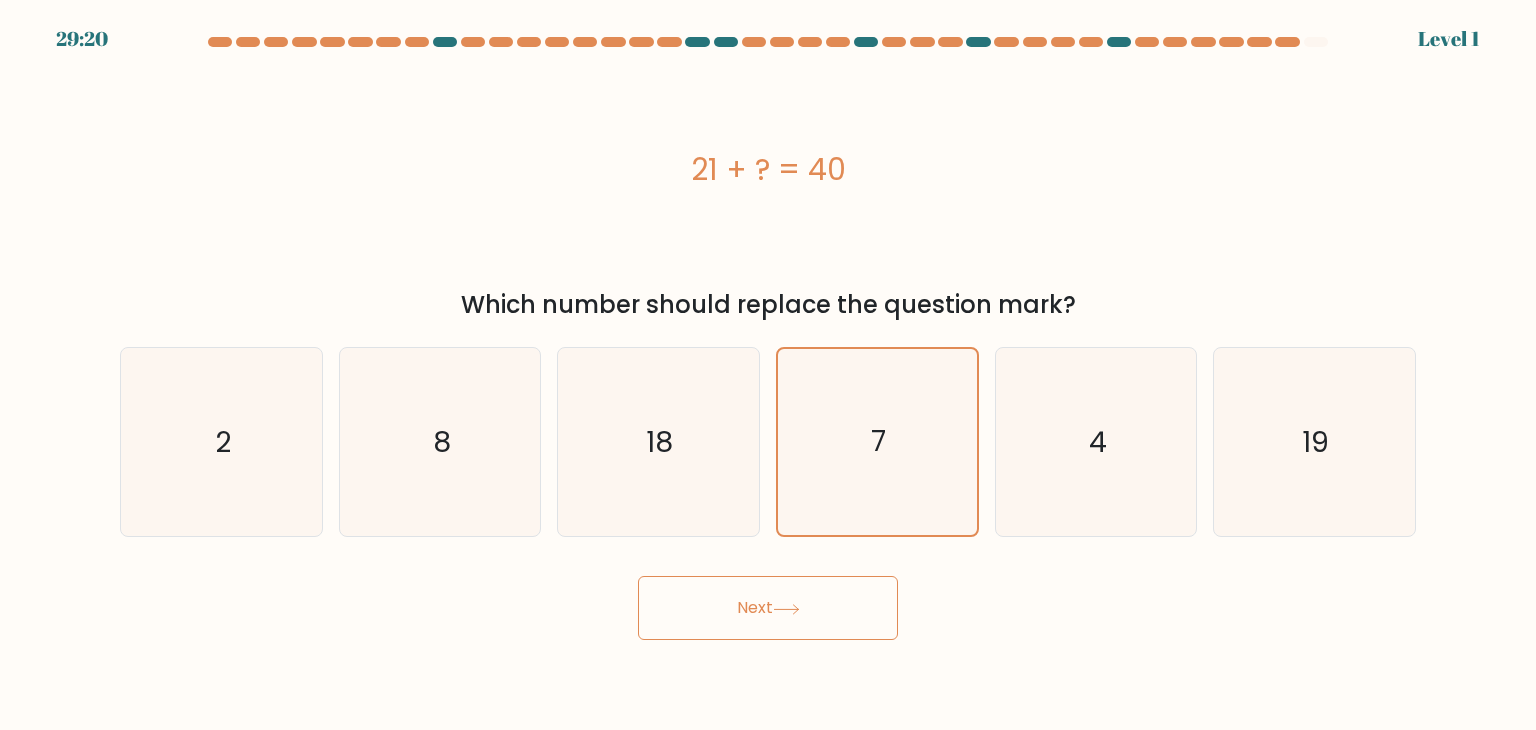click on "Next" at bounding box center (768, 608) 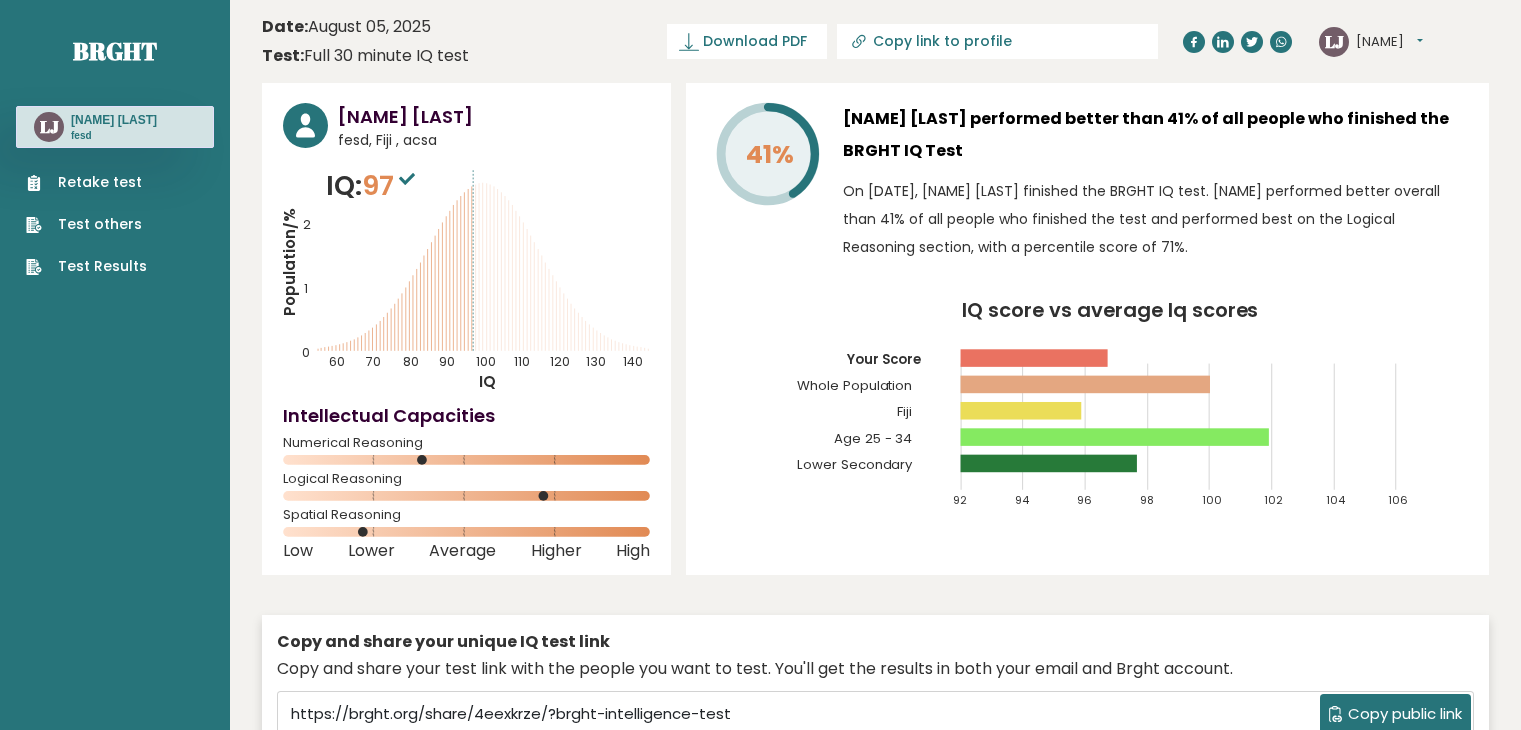 scroll, scrollTop: 0, scrollLeft: 0, axis: both 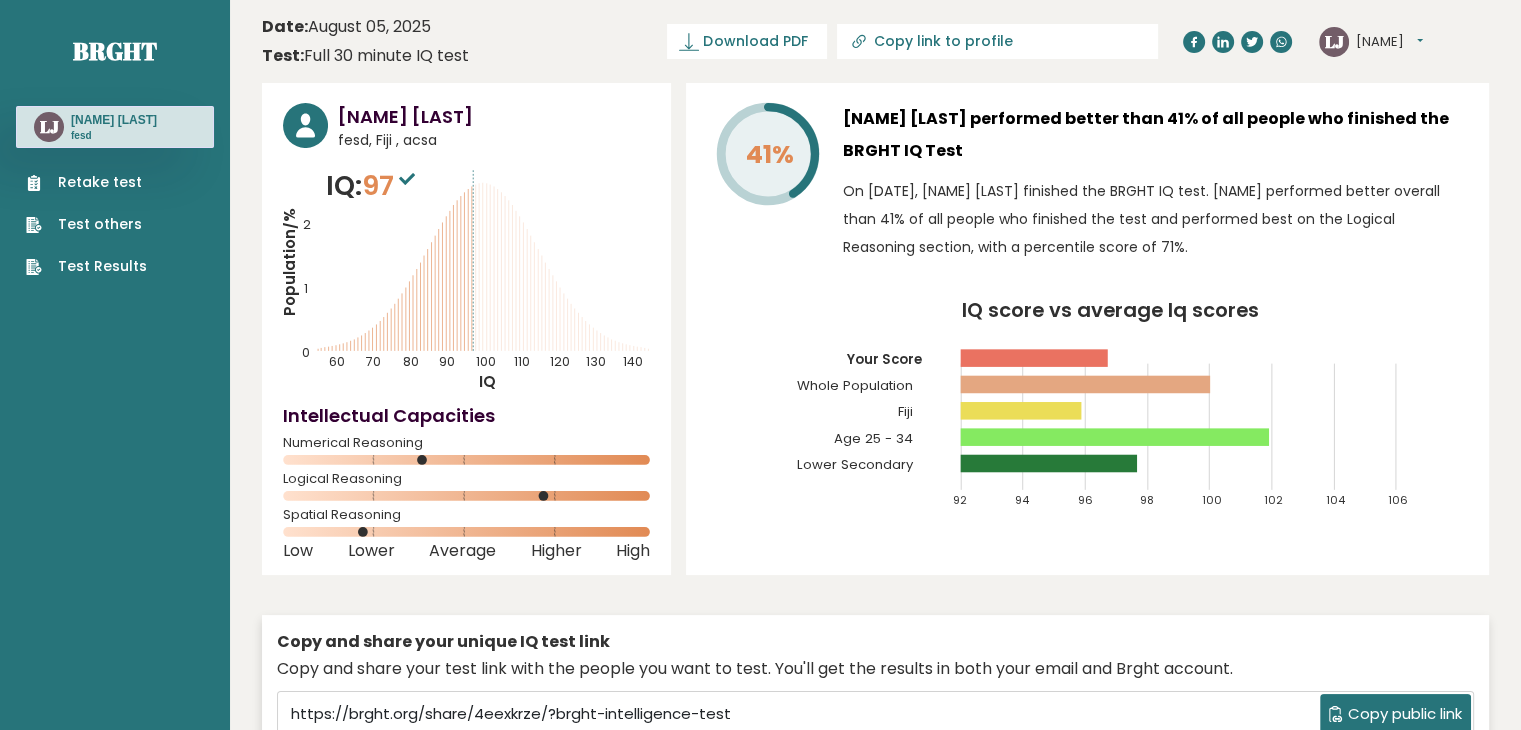 click 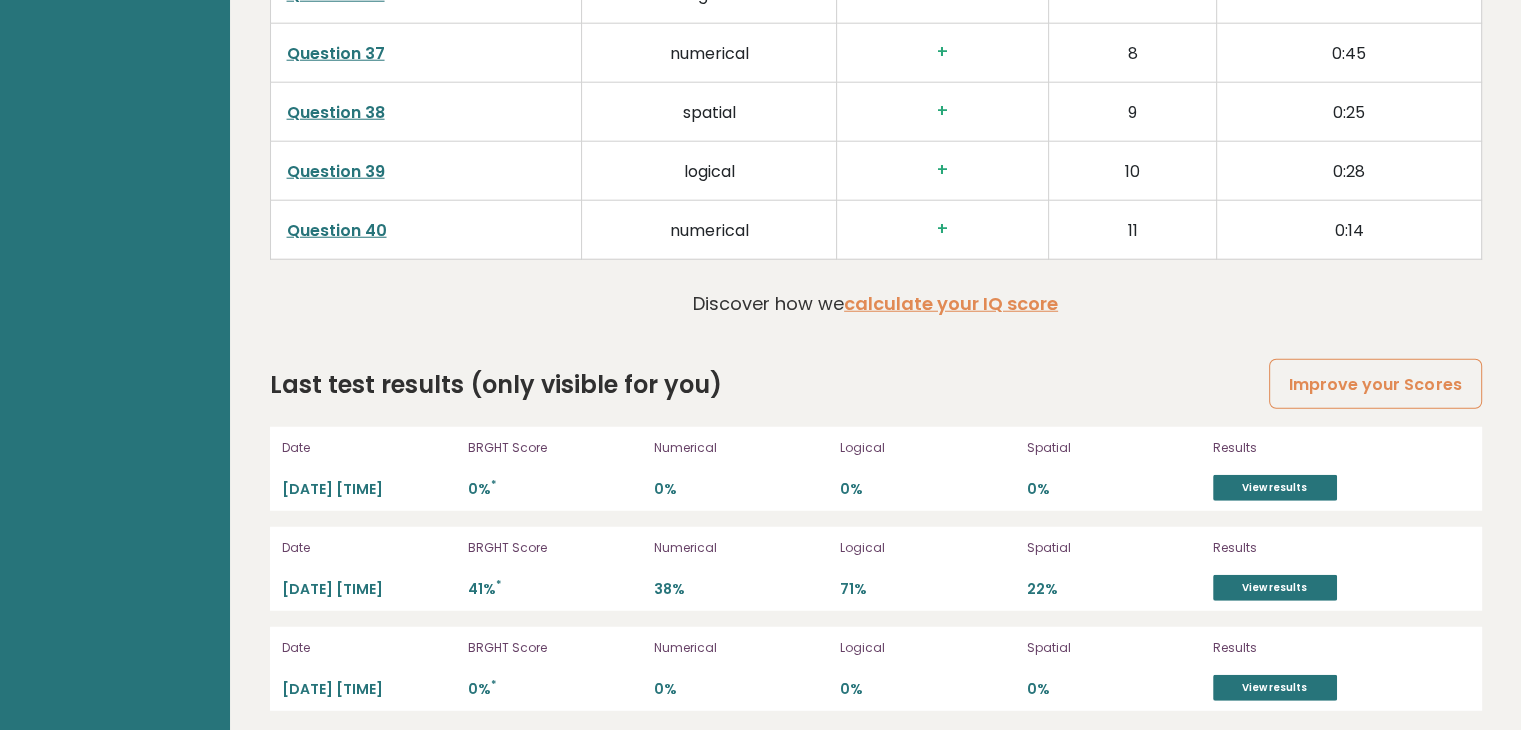 scroll, scrollTop: 5308, scrollLeft: 0, axis: vertical 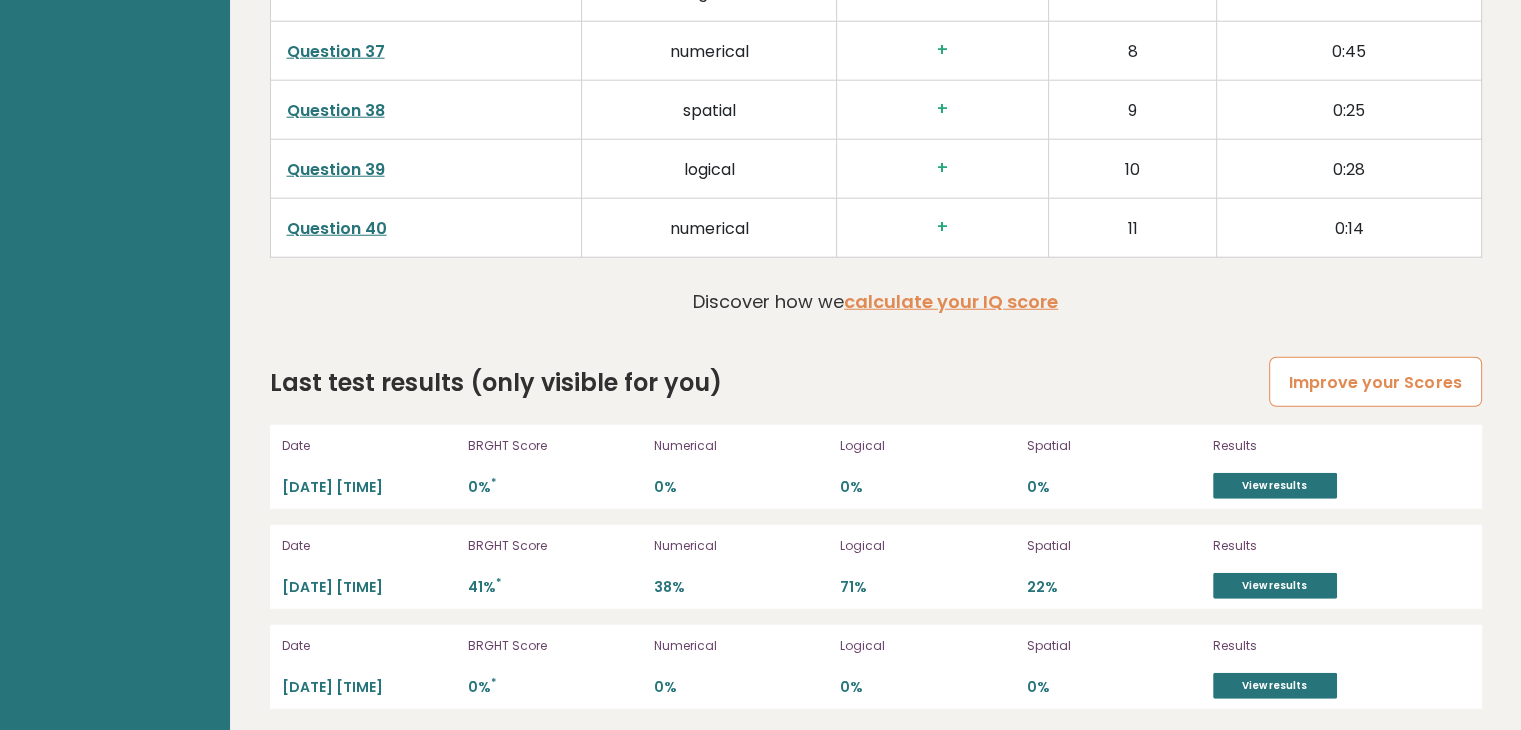 click on "Improve your Scores" at bounding box center [1375, 382] 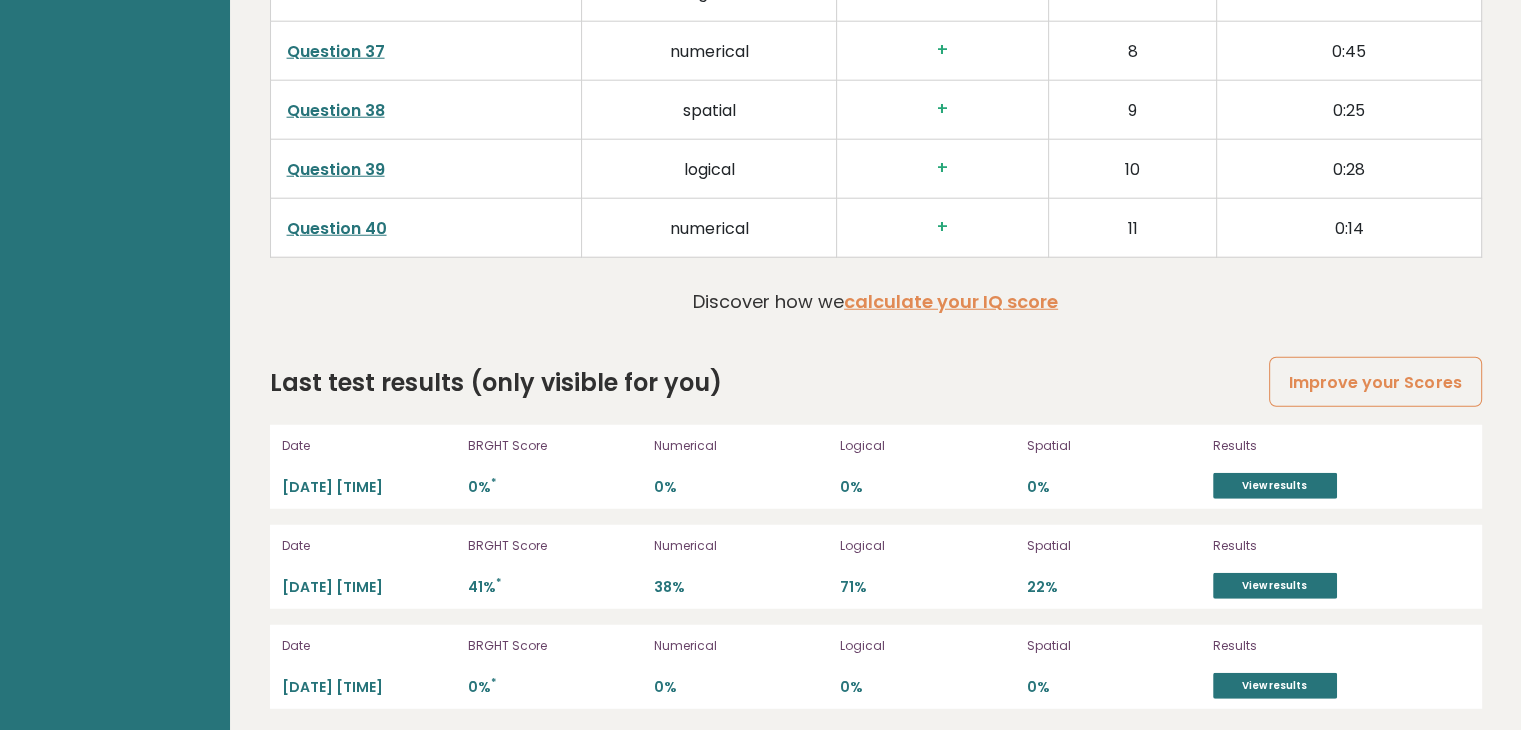 click on "Date
[DATE] [TIME]" at bounding box center [369, 467] 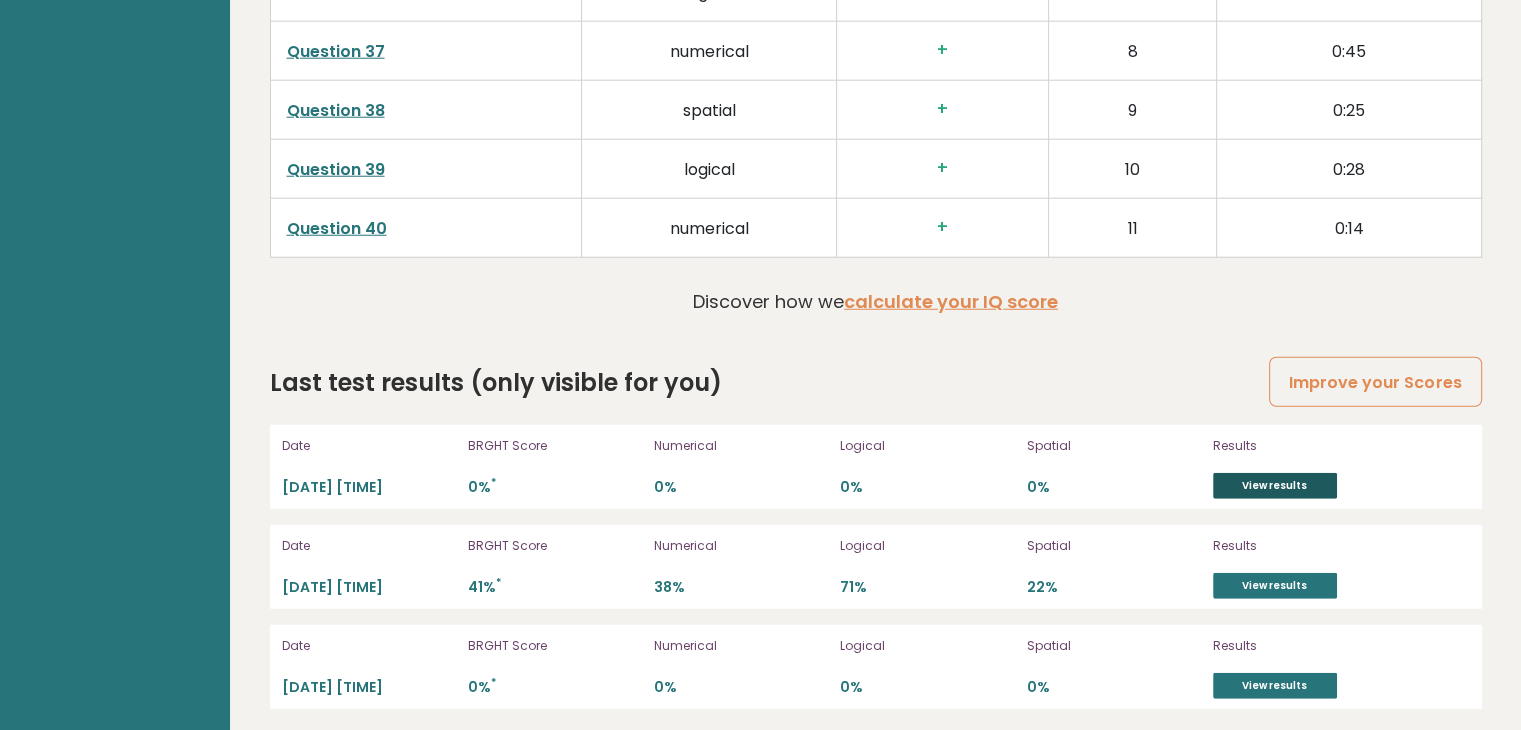click on "View results" at bounding box center [1275, 486] 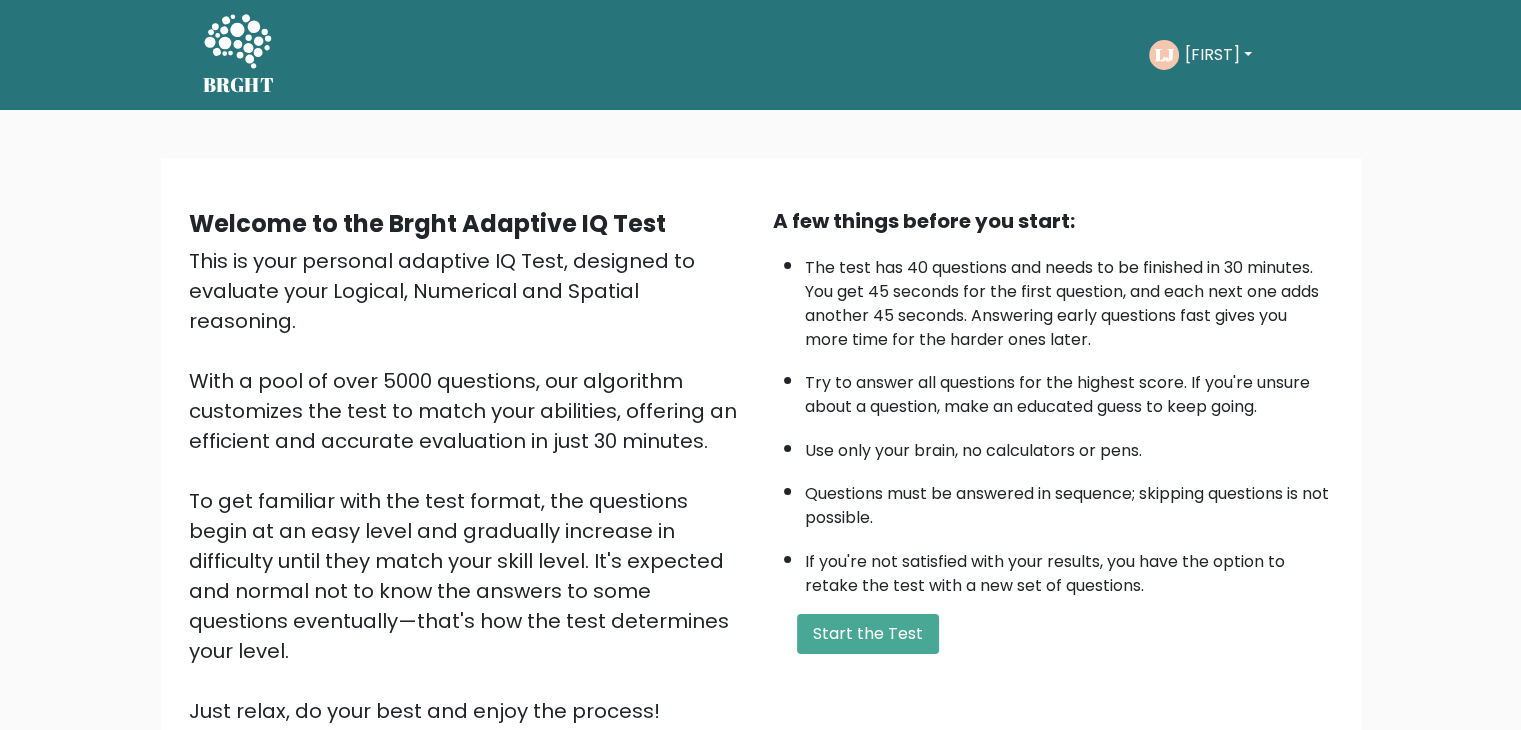 scroll, scrollTop: 186, scrollLeft: 0, axis: vertical 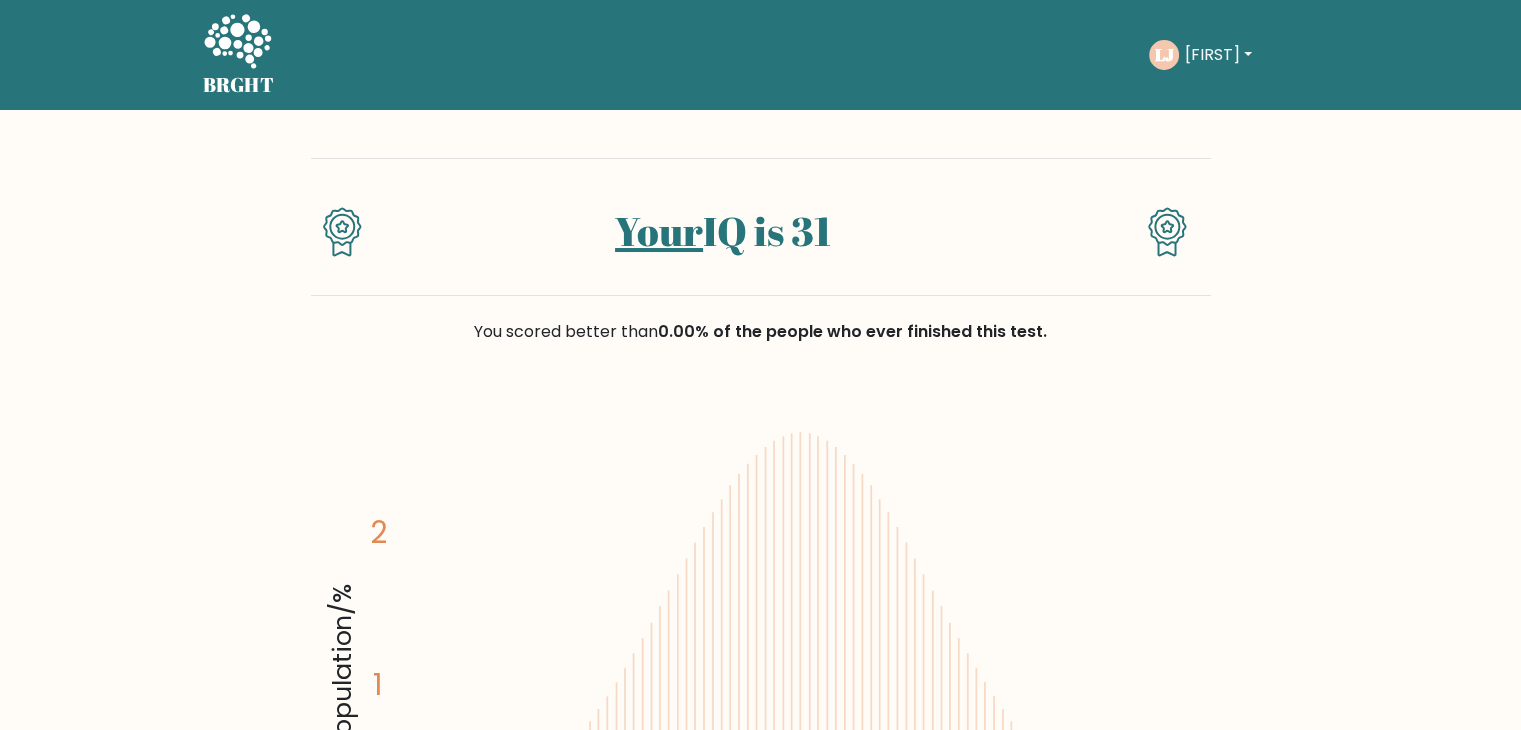 click on "Your" at bounding box center (659, 231) 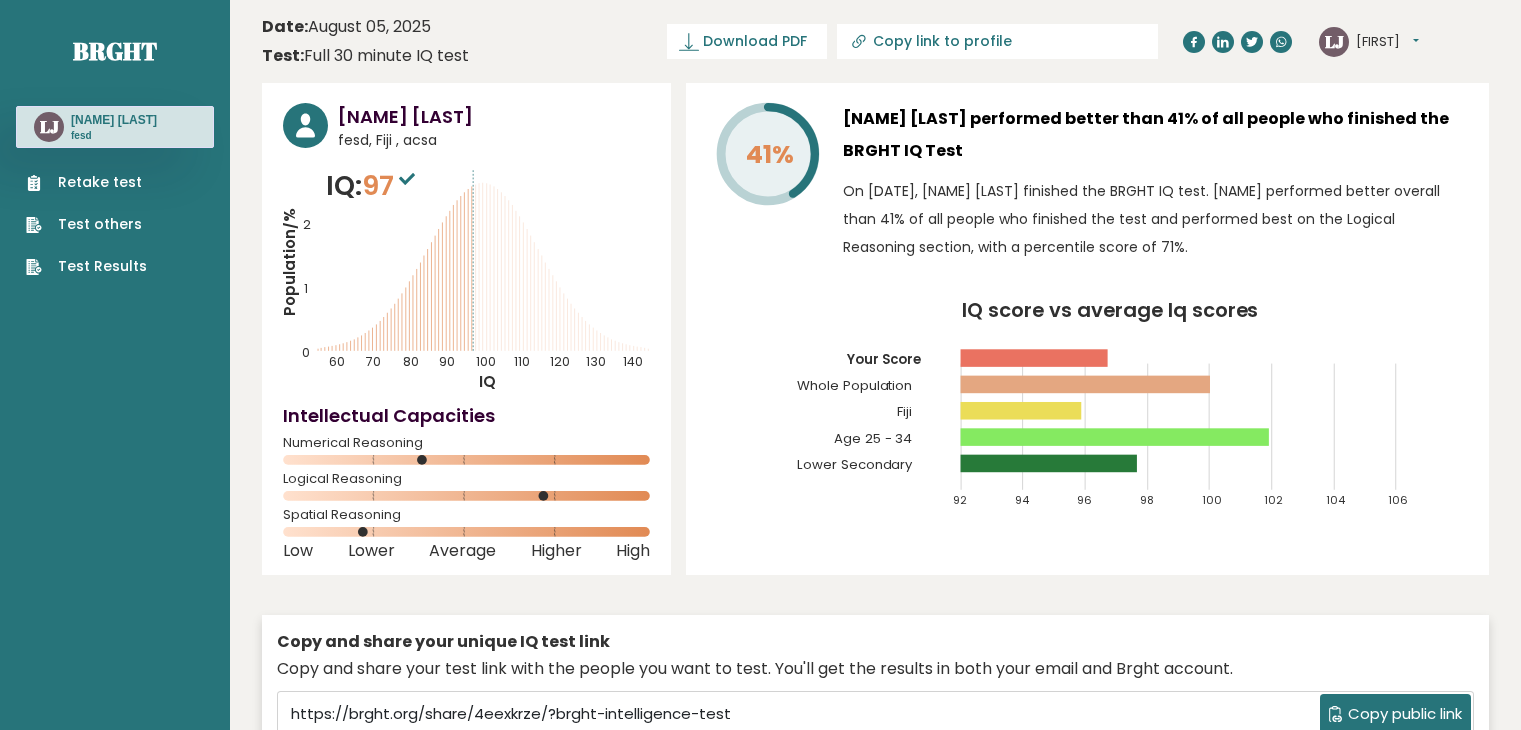 scroll, scrollTop: 0, scrollLeft: 0, axis: both 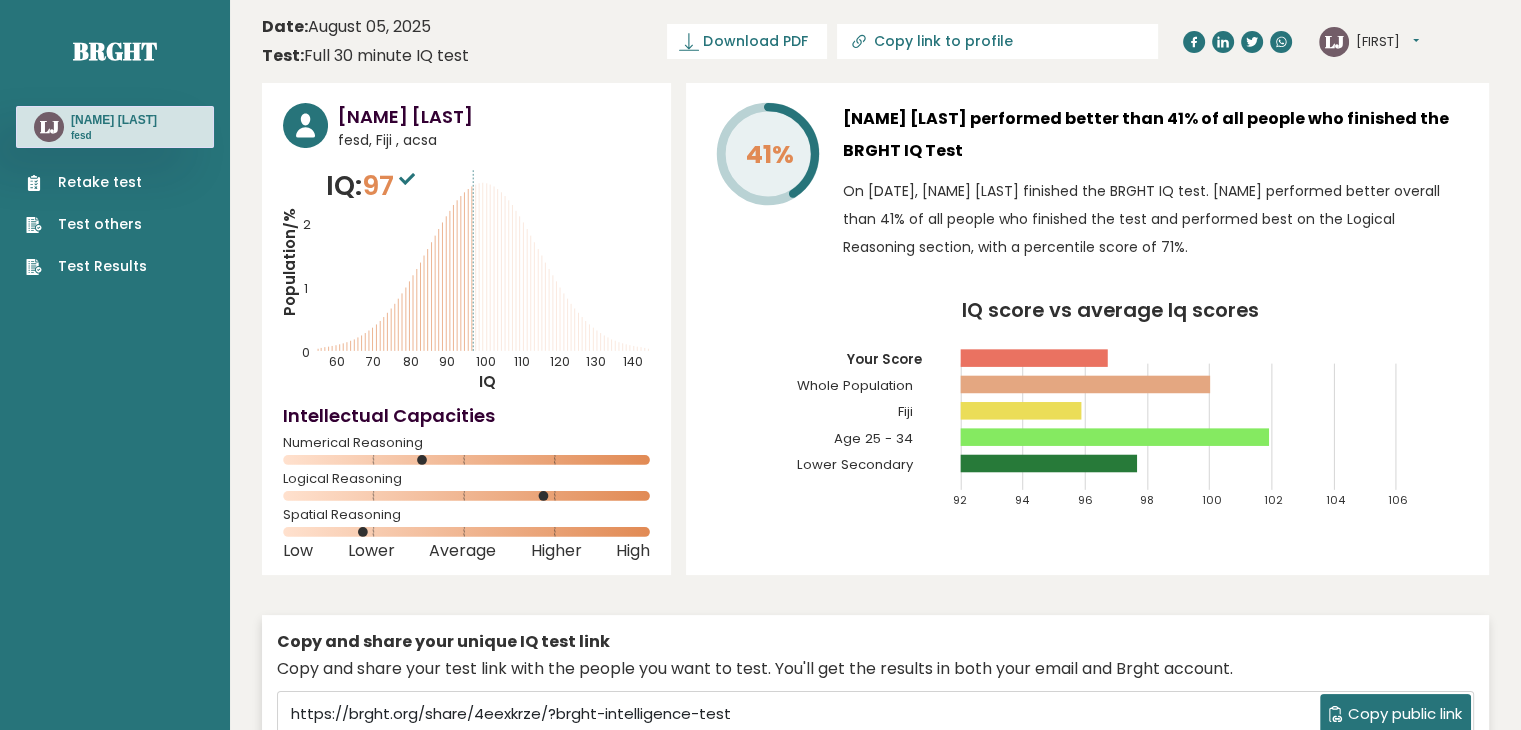 click on "41%" 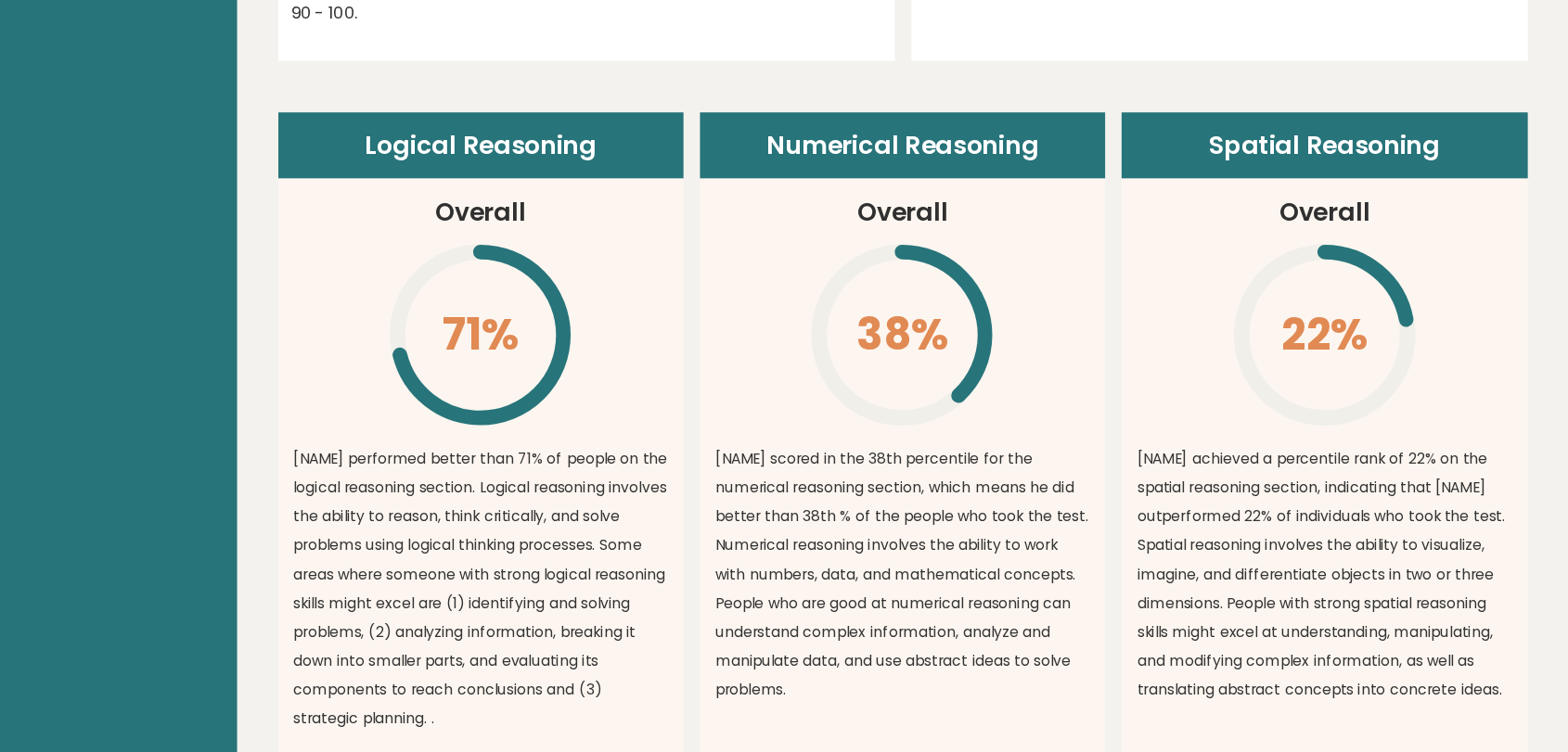 scroll, scrollTop: 1269, scrollLeft: 0, axis: vertical 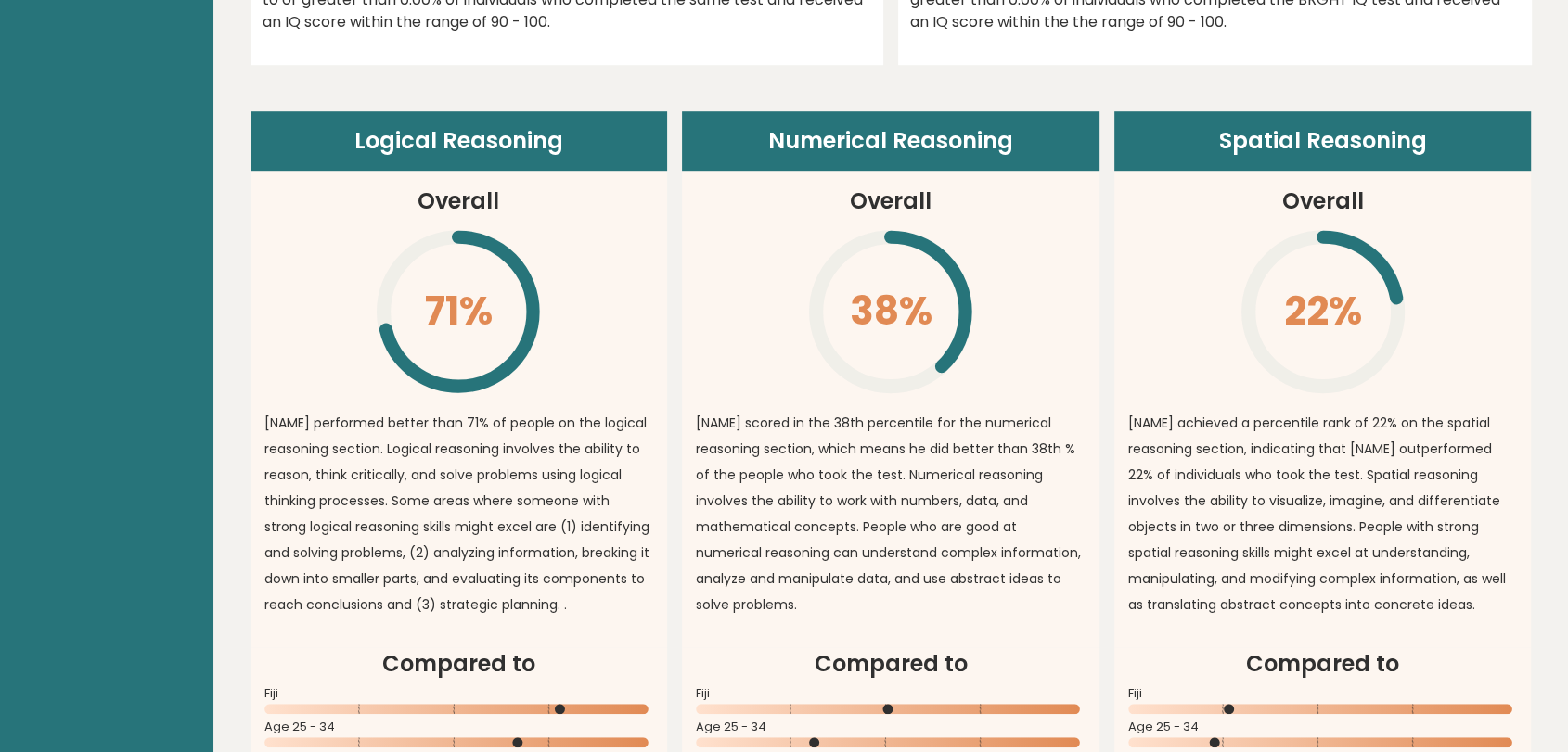 drag, startPoint x: 1394, startPoint y: 1, endPoint x: 127, endPoint y: 411, distance: 1331.6865 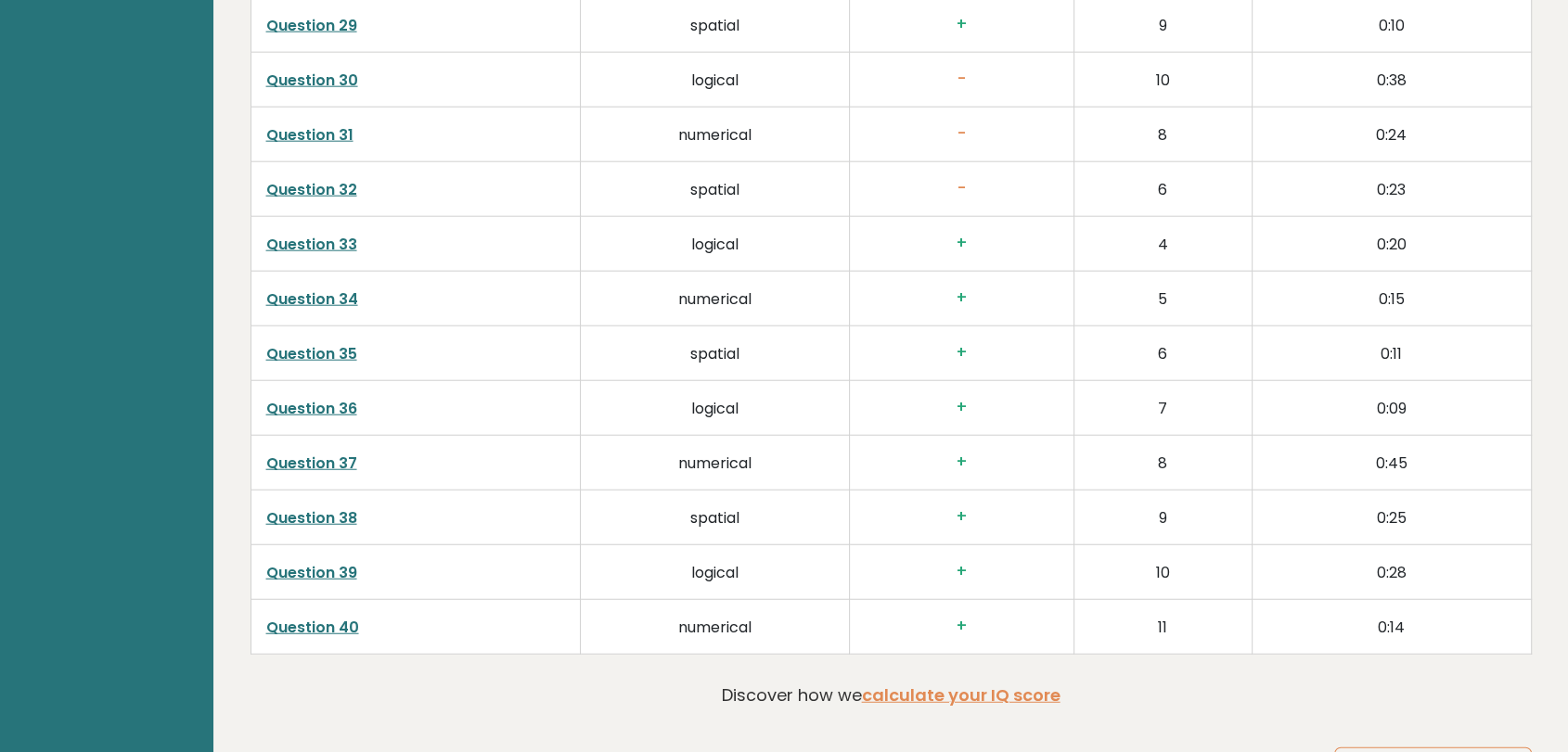 scroll, scrollTop: 4891, scrollLeft: 0, axis: vertical 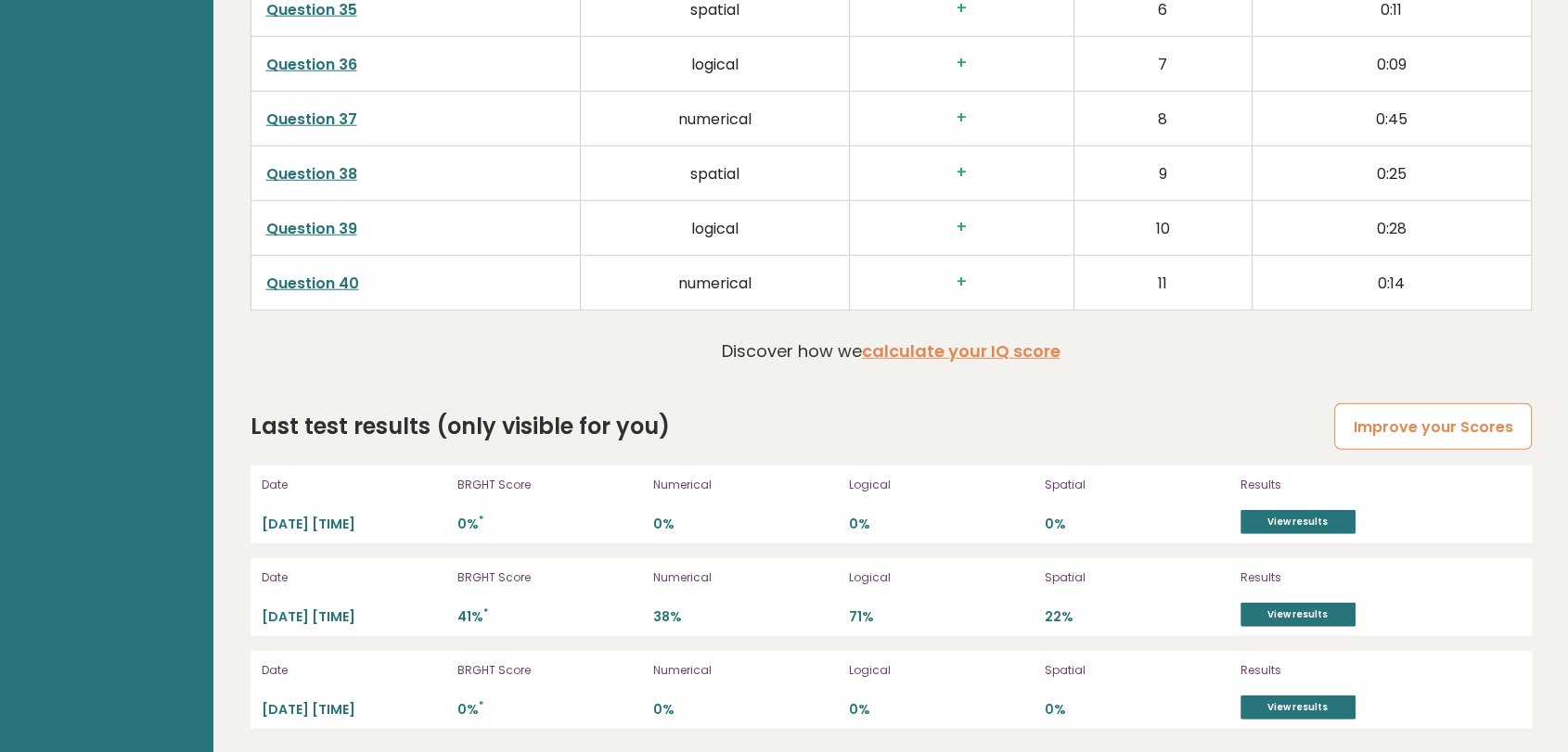click on "Improve your Scores" at bounding box center [1433, 427] 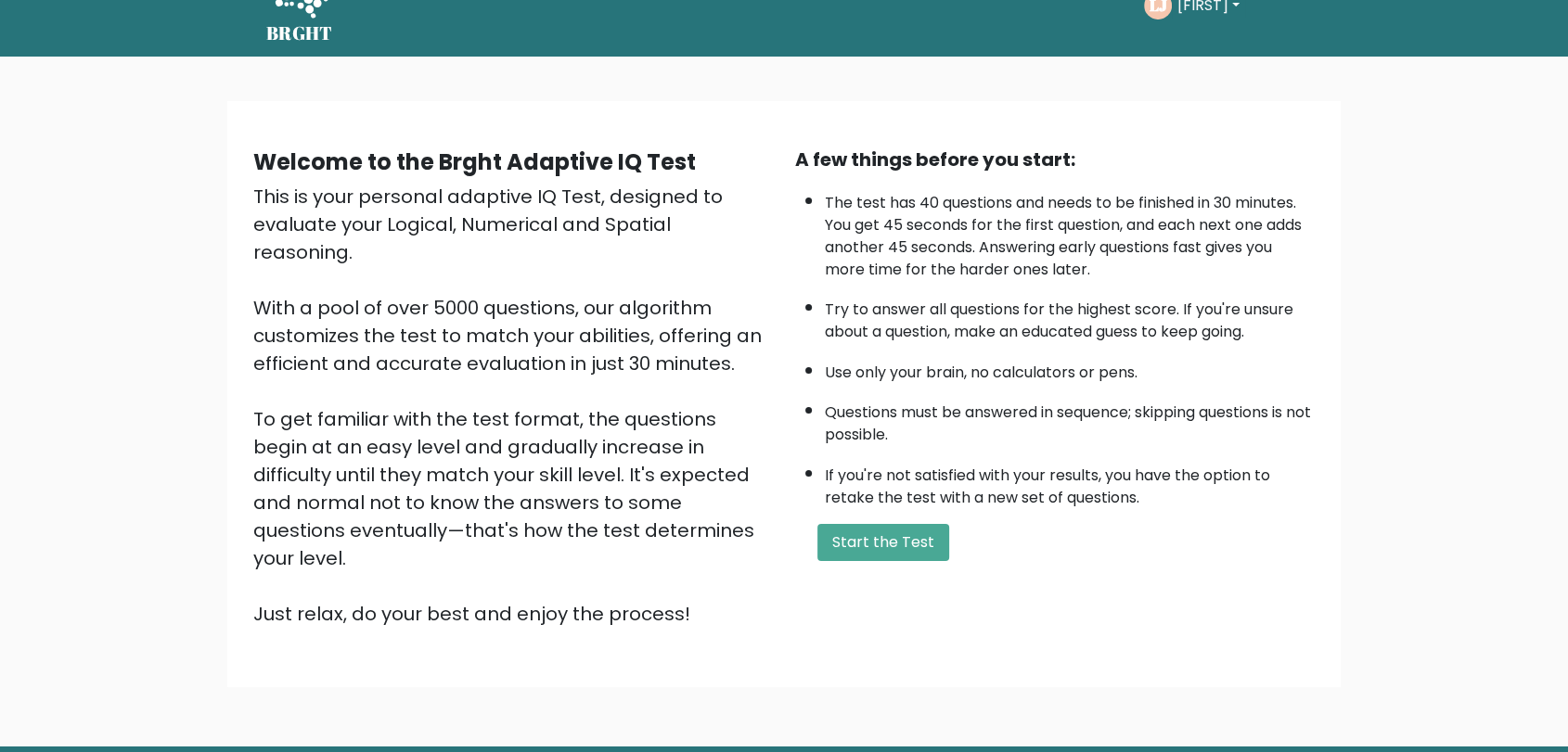 scroll, scrollTop: 0, scrollLeft: 0, axis: both 